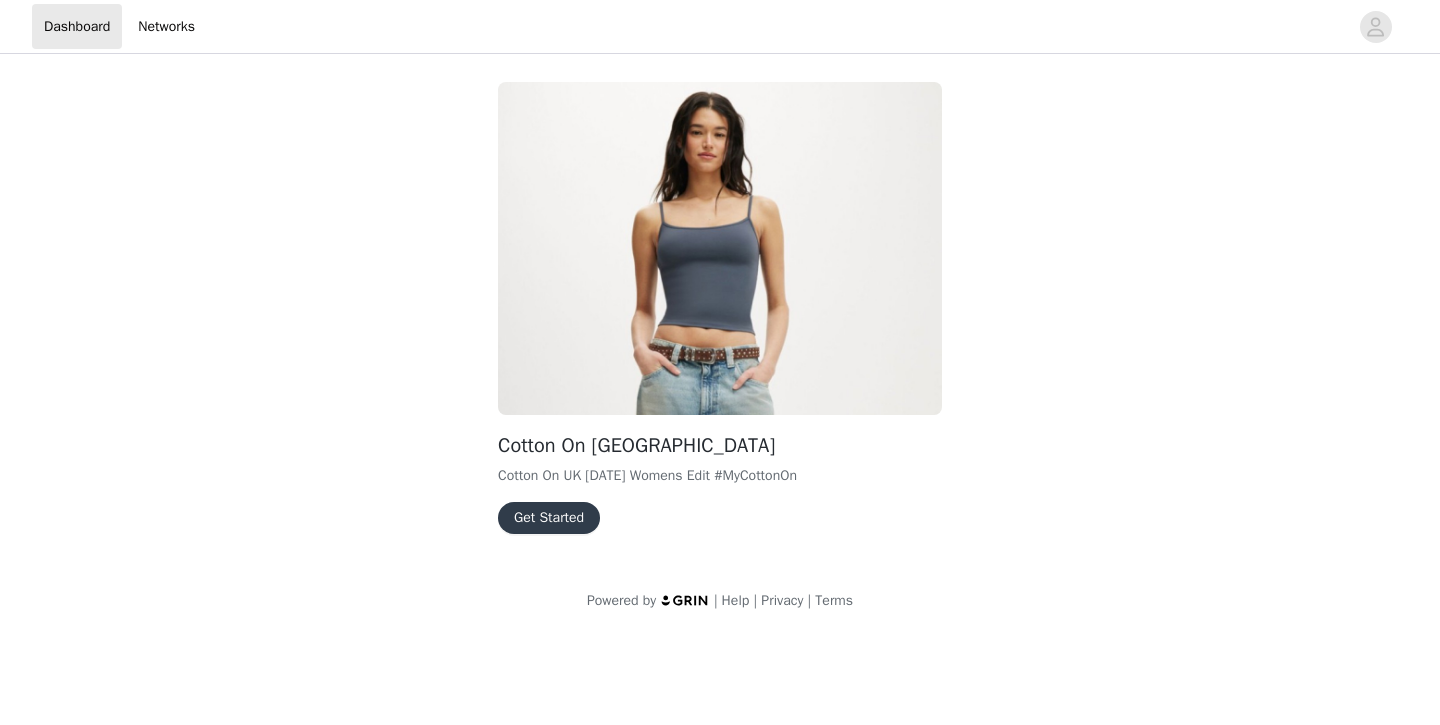 scroll, scrollTop: 0, scrollLeft: 0, axis: both 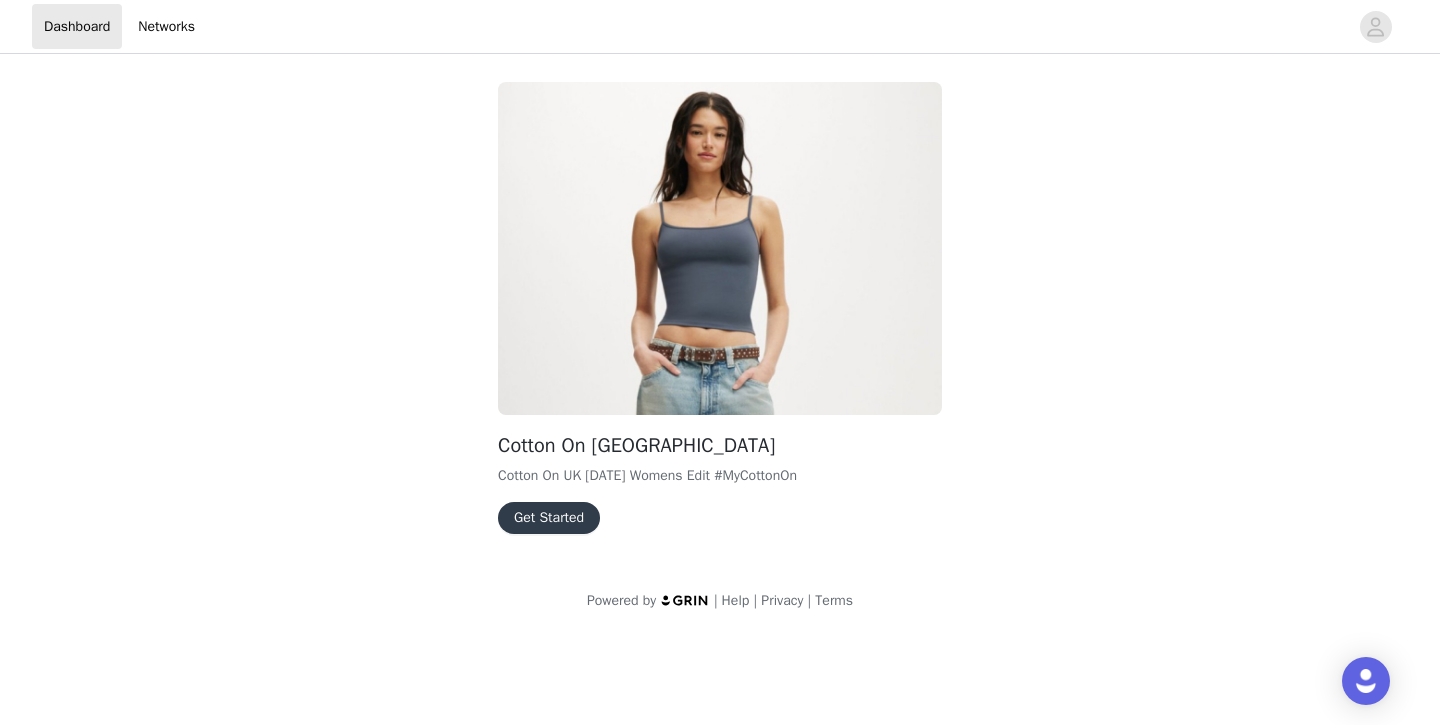 click on "Get Started" at bounding box center (549, 518) 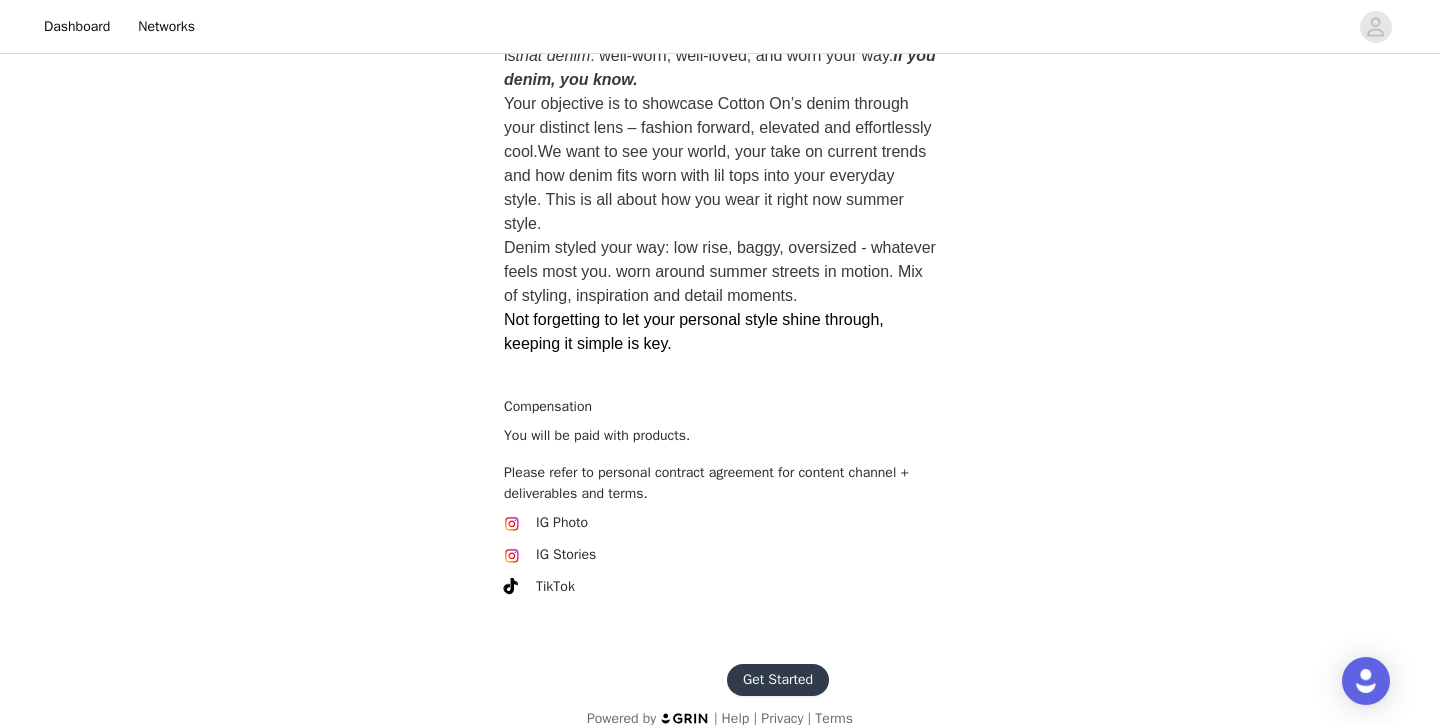 scroll, scrollTop: 675, scrollLeft: 0, axis: vertical 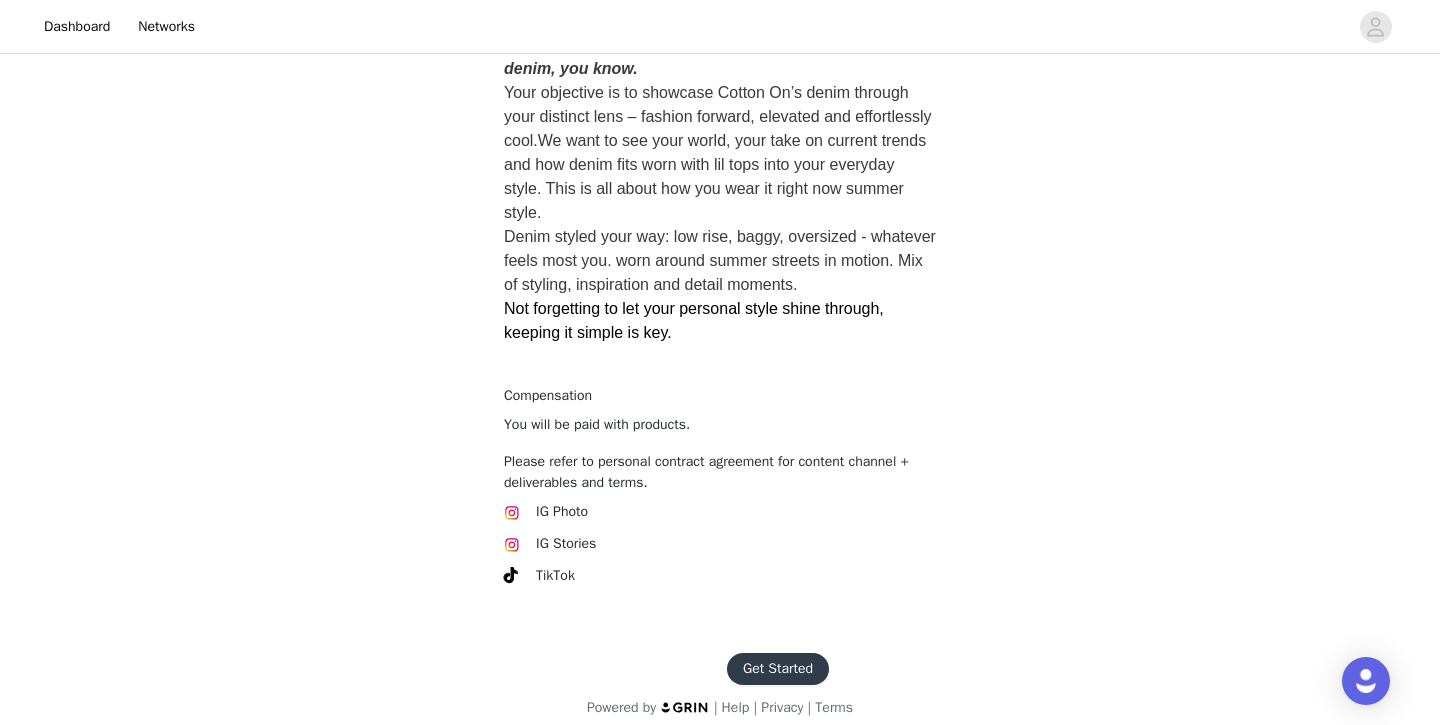 click on "Get Started" at bounding box center [778, 669] 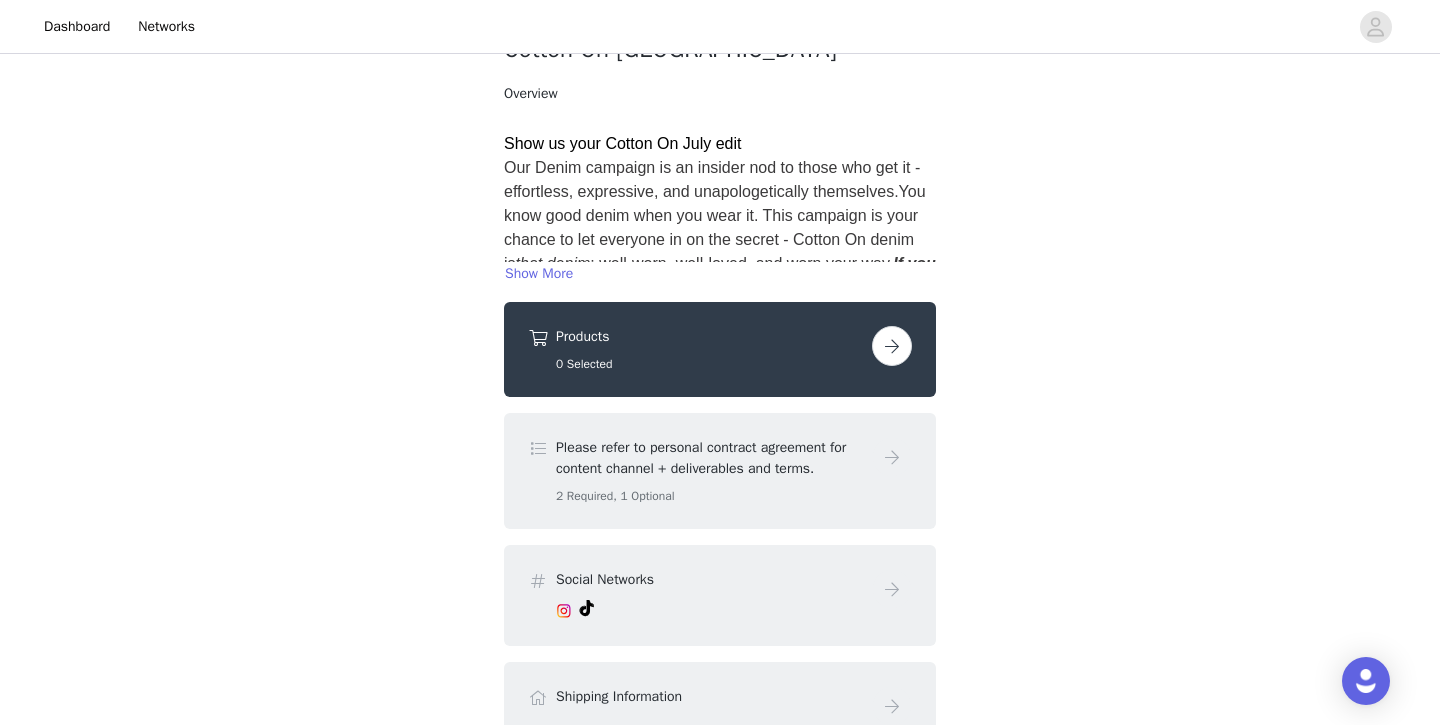 scroll, scrollTop: 162, scrollLeft: 0, axis: vertical 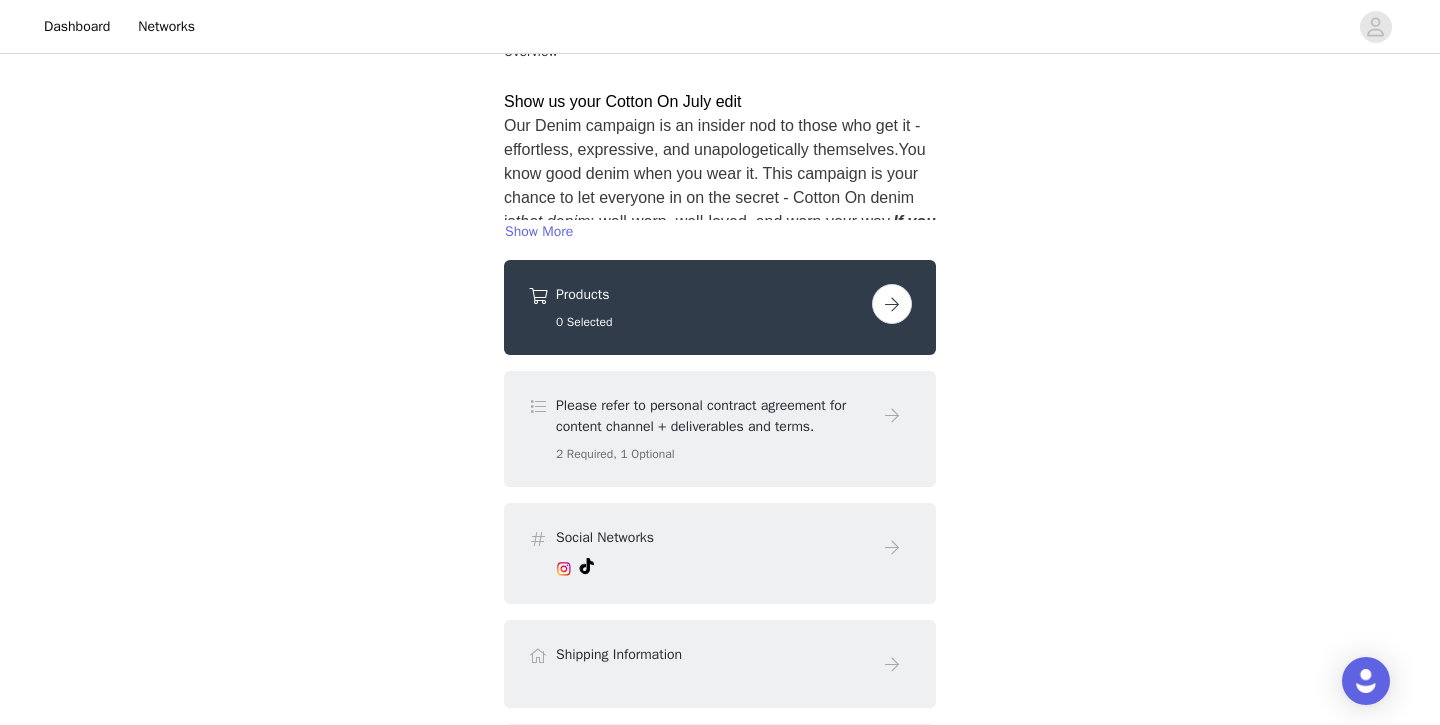 click at bounding box center (892, 304) 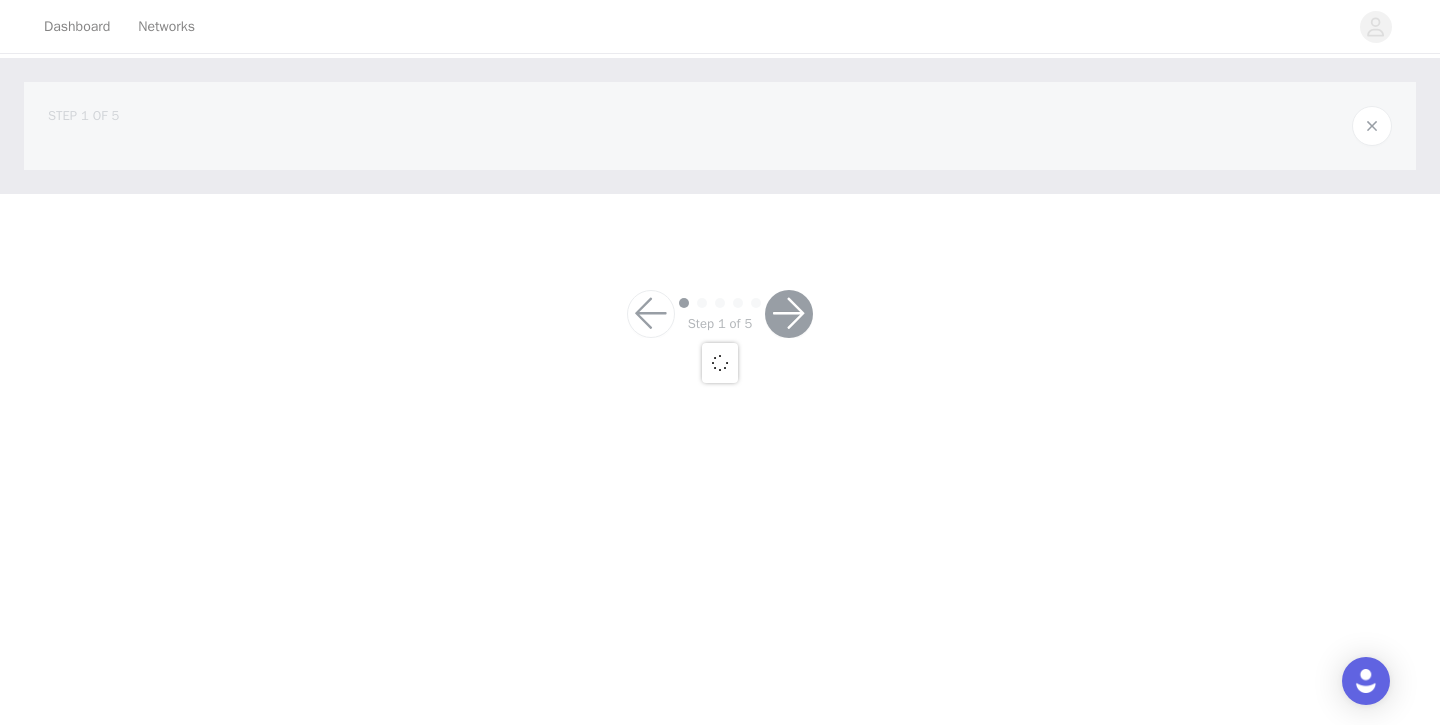 scroll, scrollTop: 0, scrollLeft: 0, axis: both 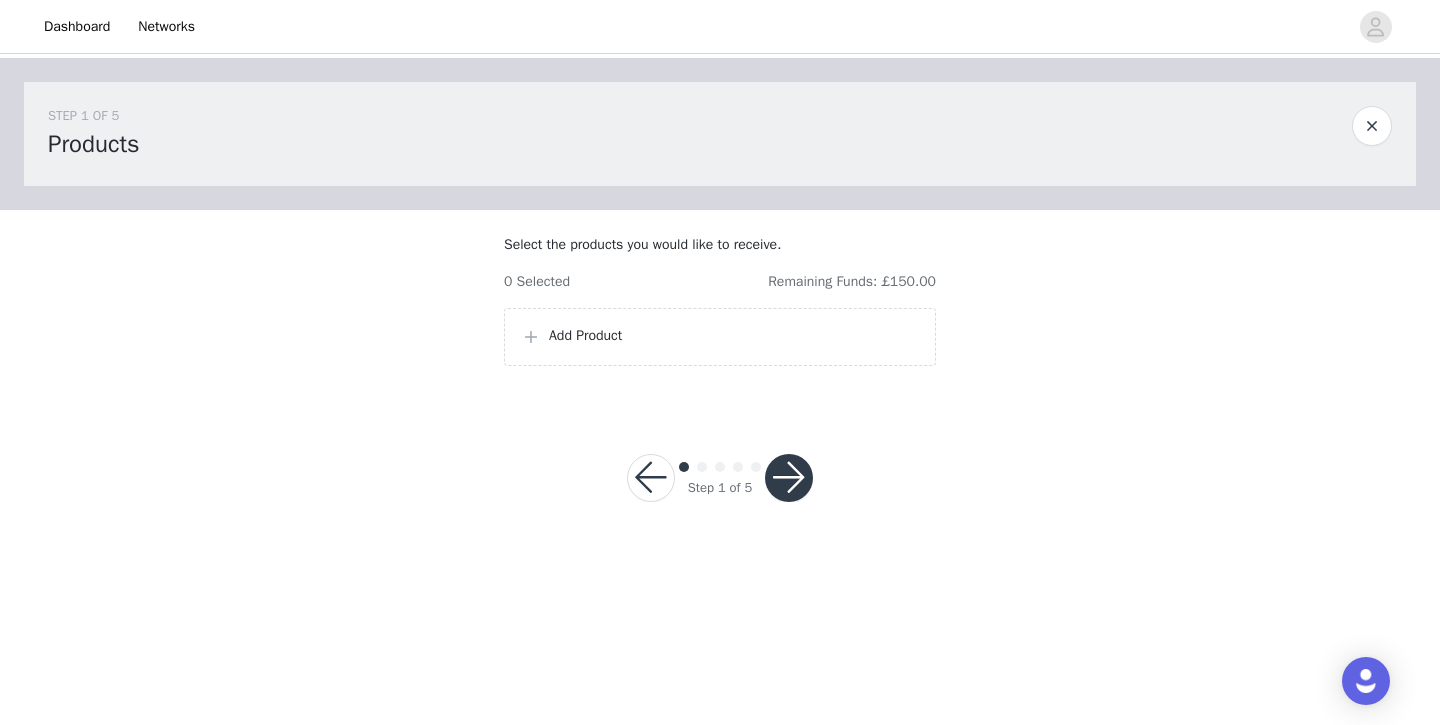 click on "Add Product" at bounding box center (734, 335) 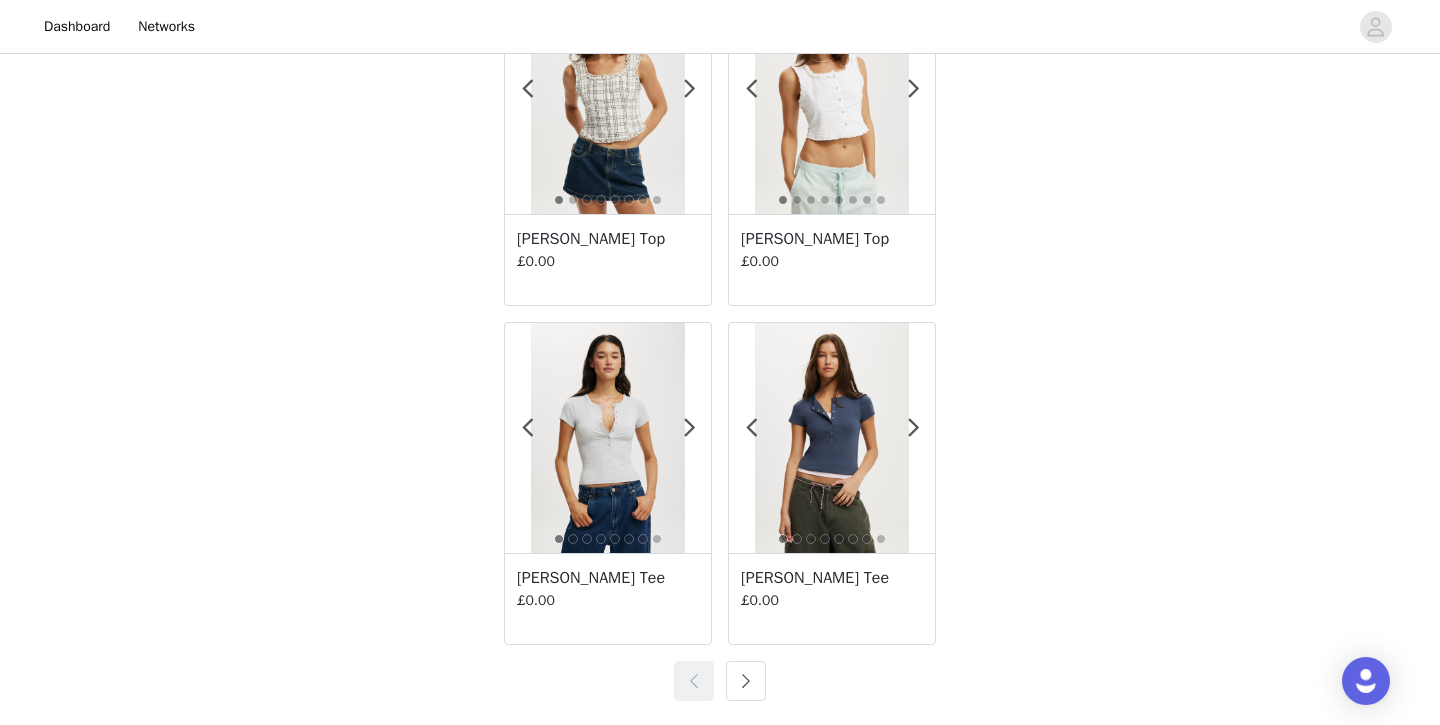 scroll, scrollTop: 3537, scrollLeft: 0, axis: vertical 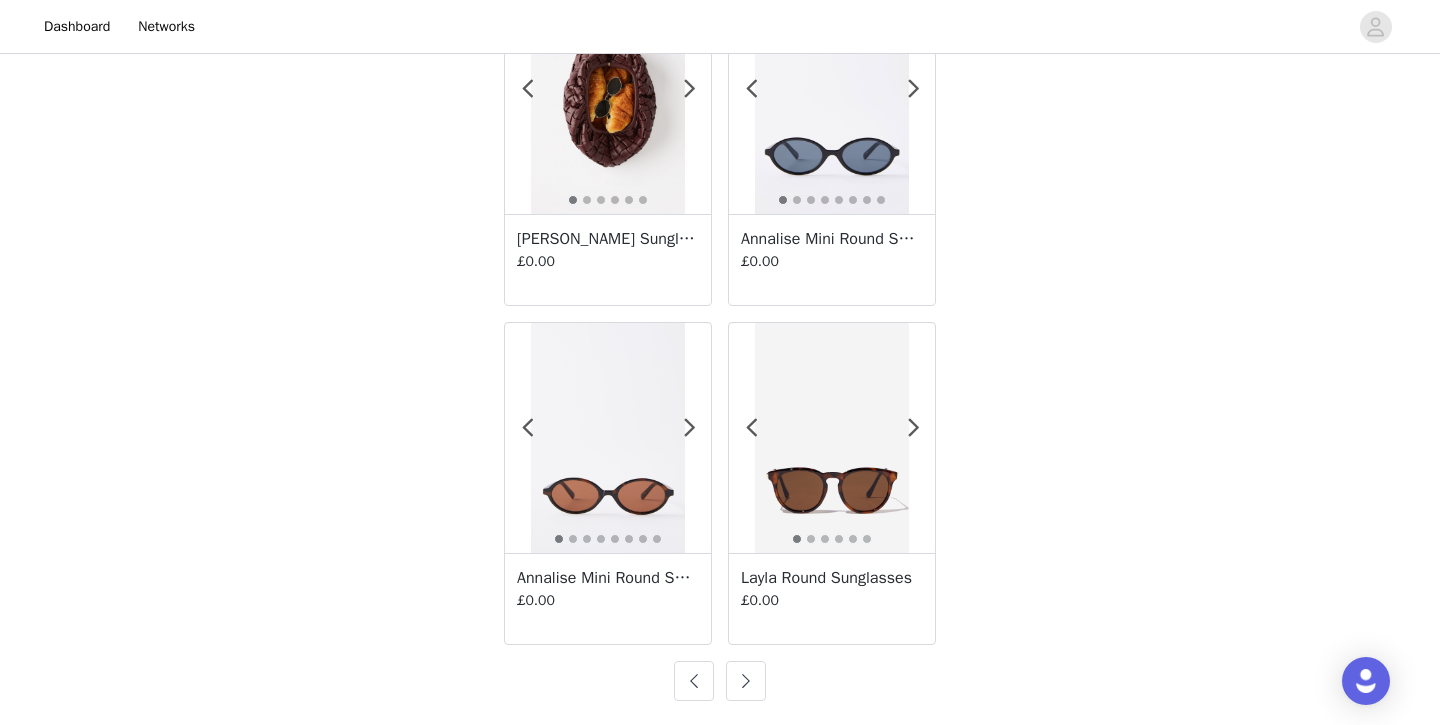 click at bounding box center (694, 681) 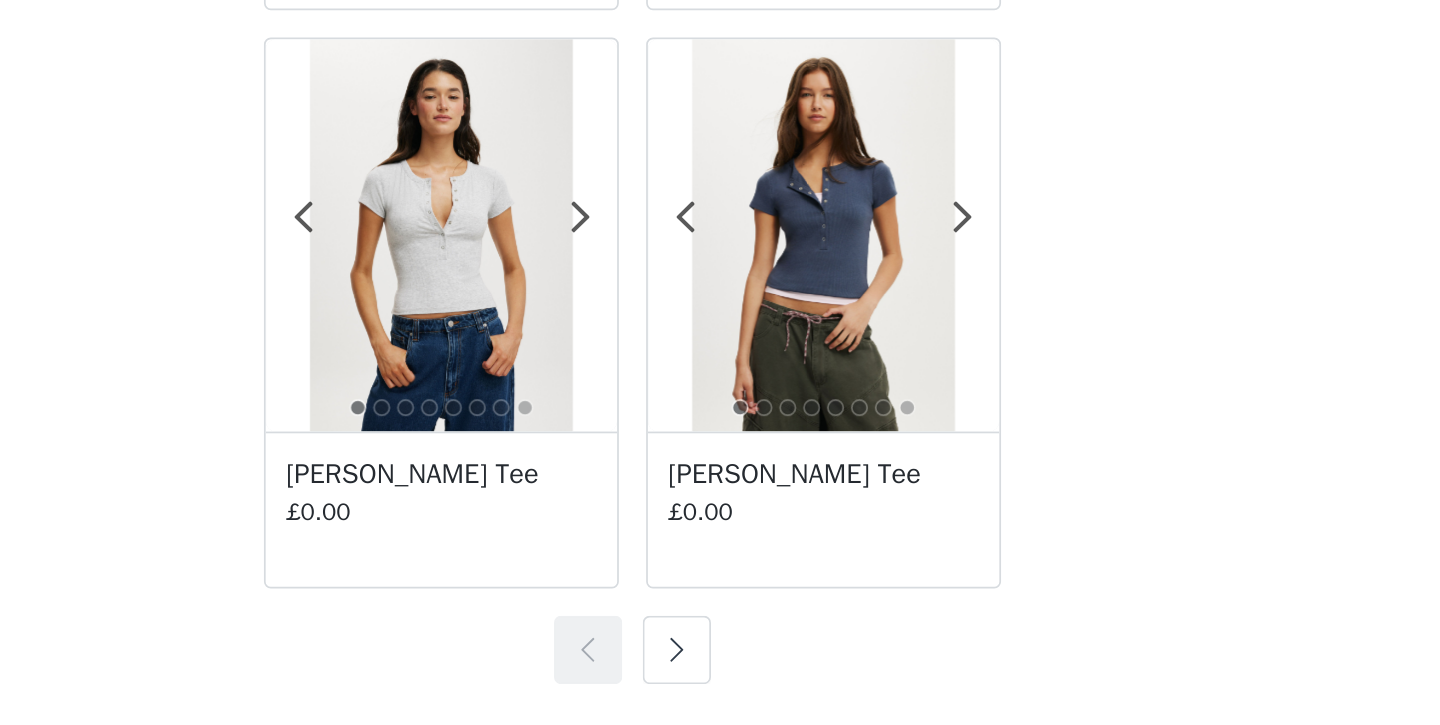 scroll, scrollTop: 3537, scrollLeft: 0, axis: vertical 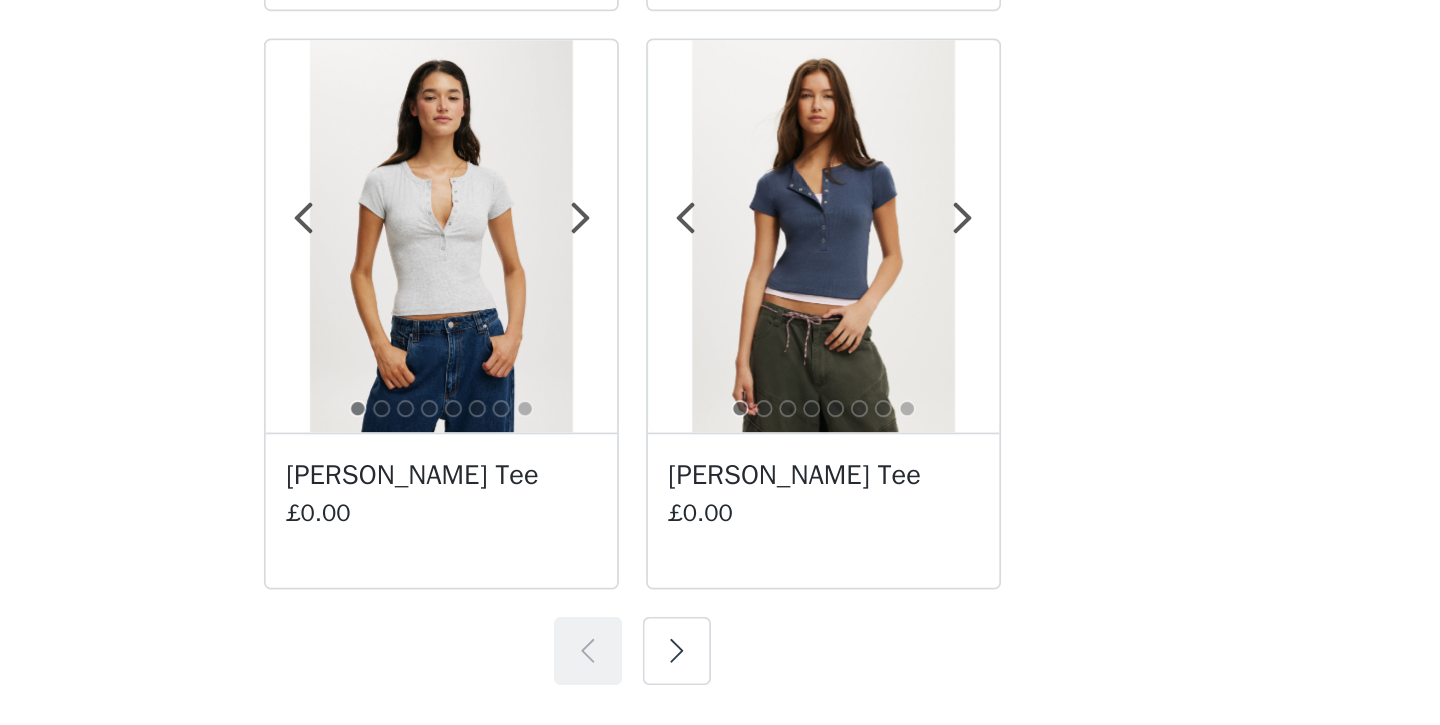 click at bounding box center (746, 681) 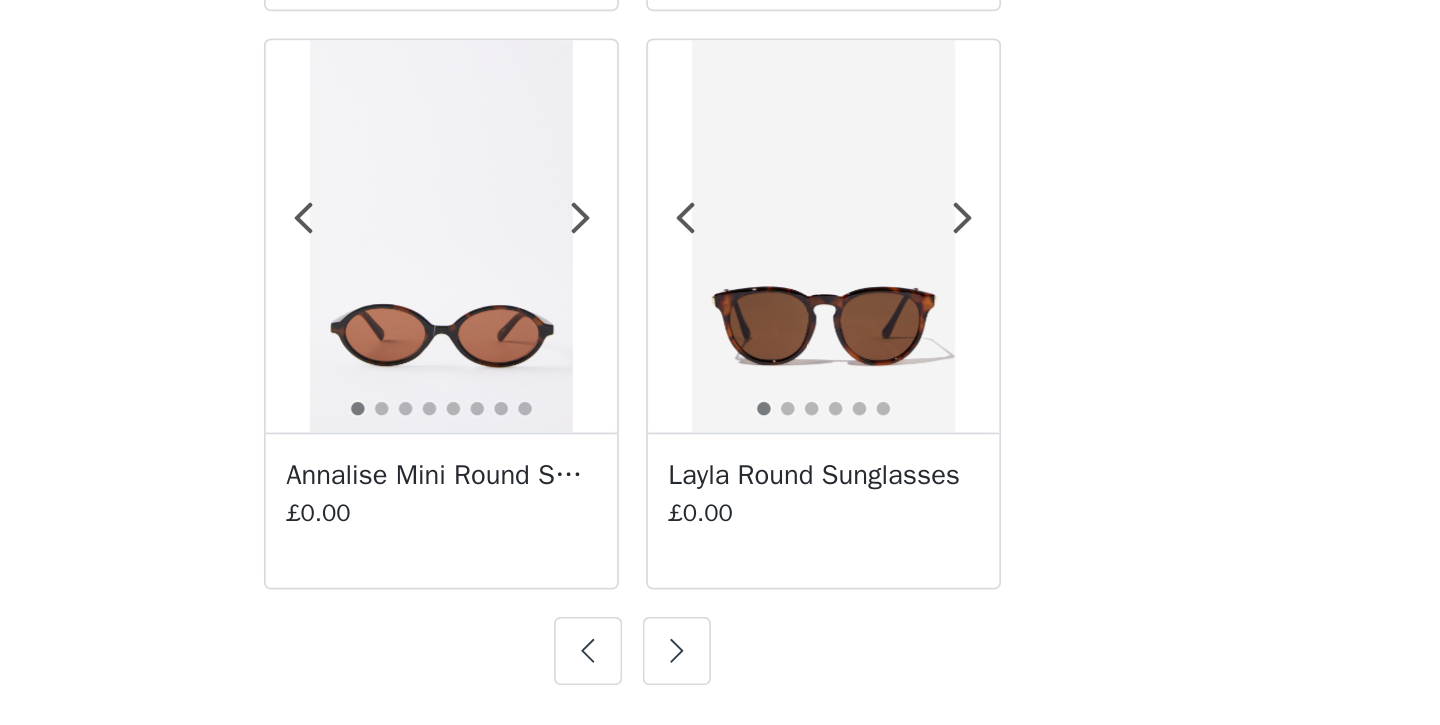 click at bounding box center (746, 681) 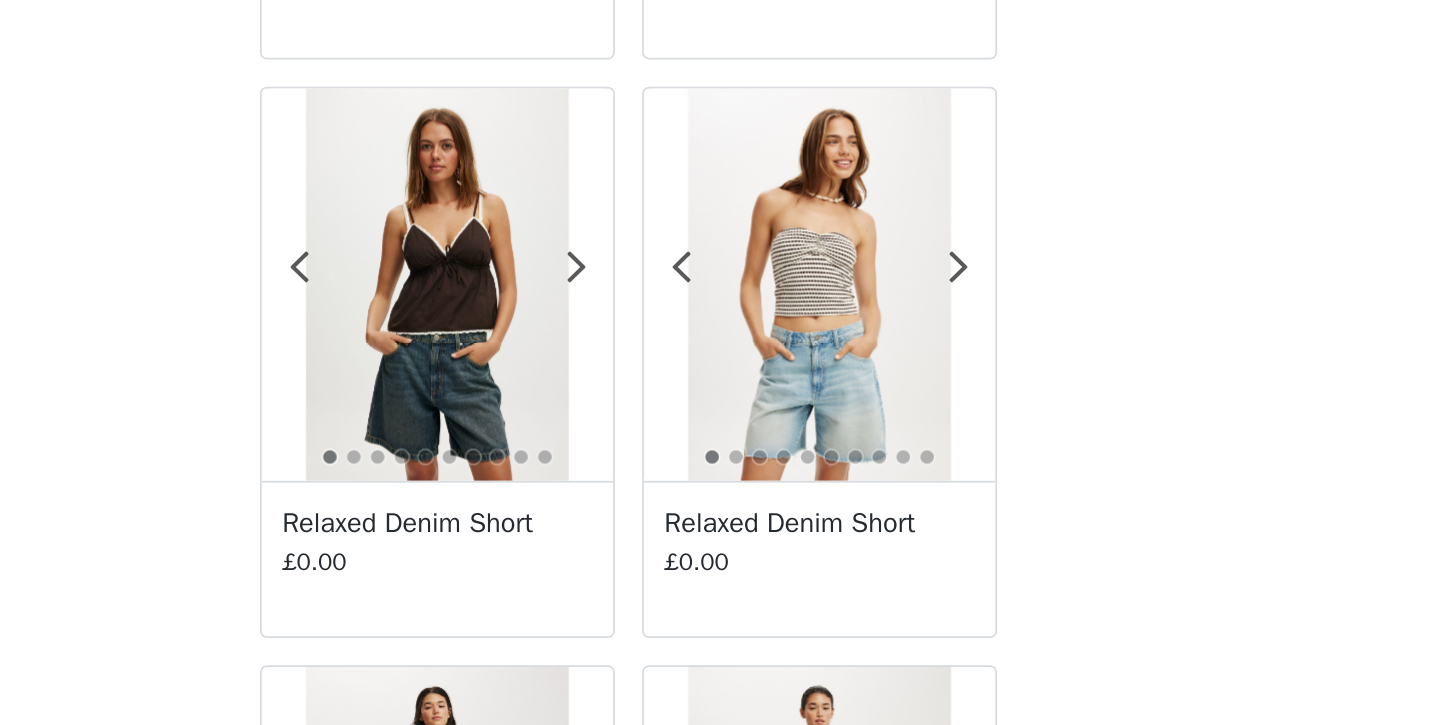 scroll, scrollTop: 2160, scrollLeft: 0, axis: vertical 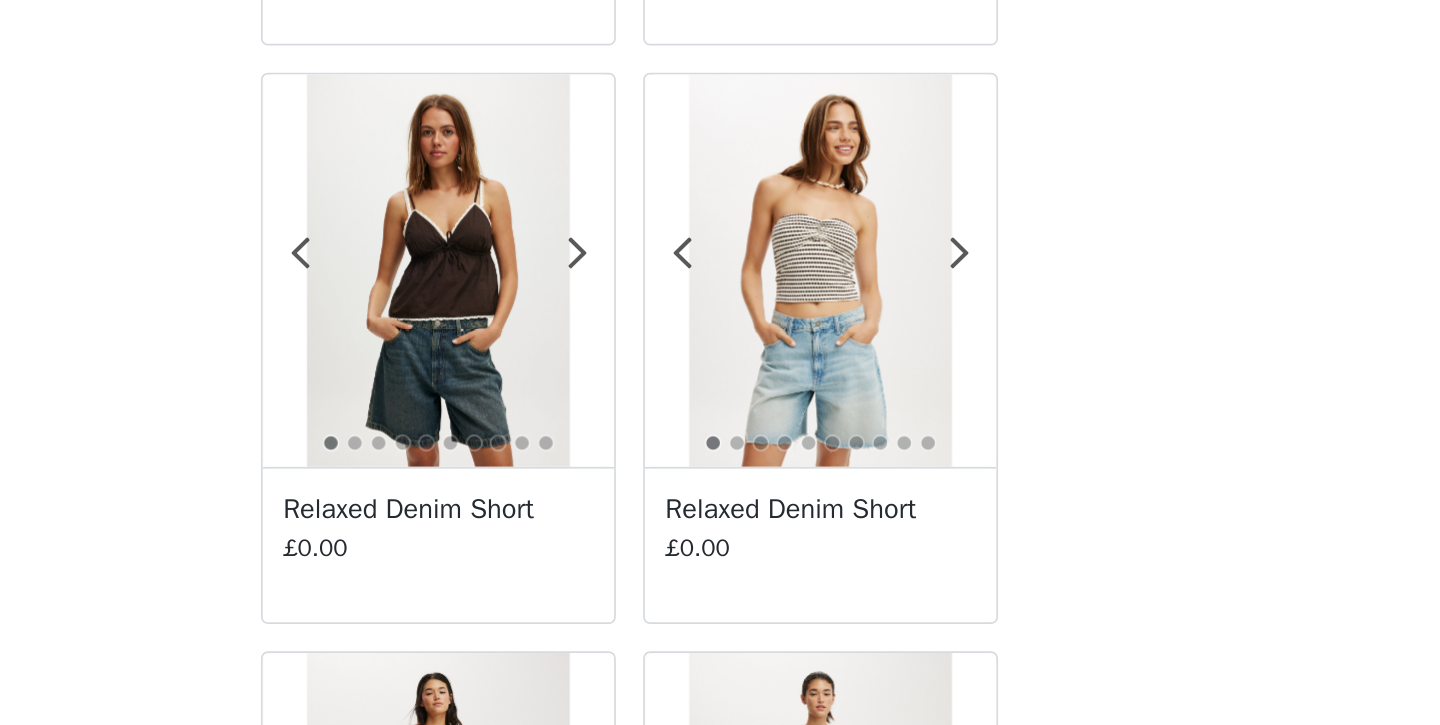 click on "£0.00" at bounding box center (832, 621) 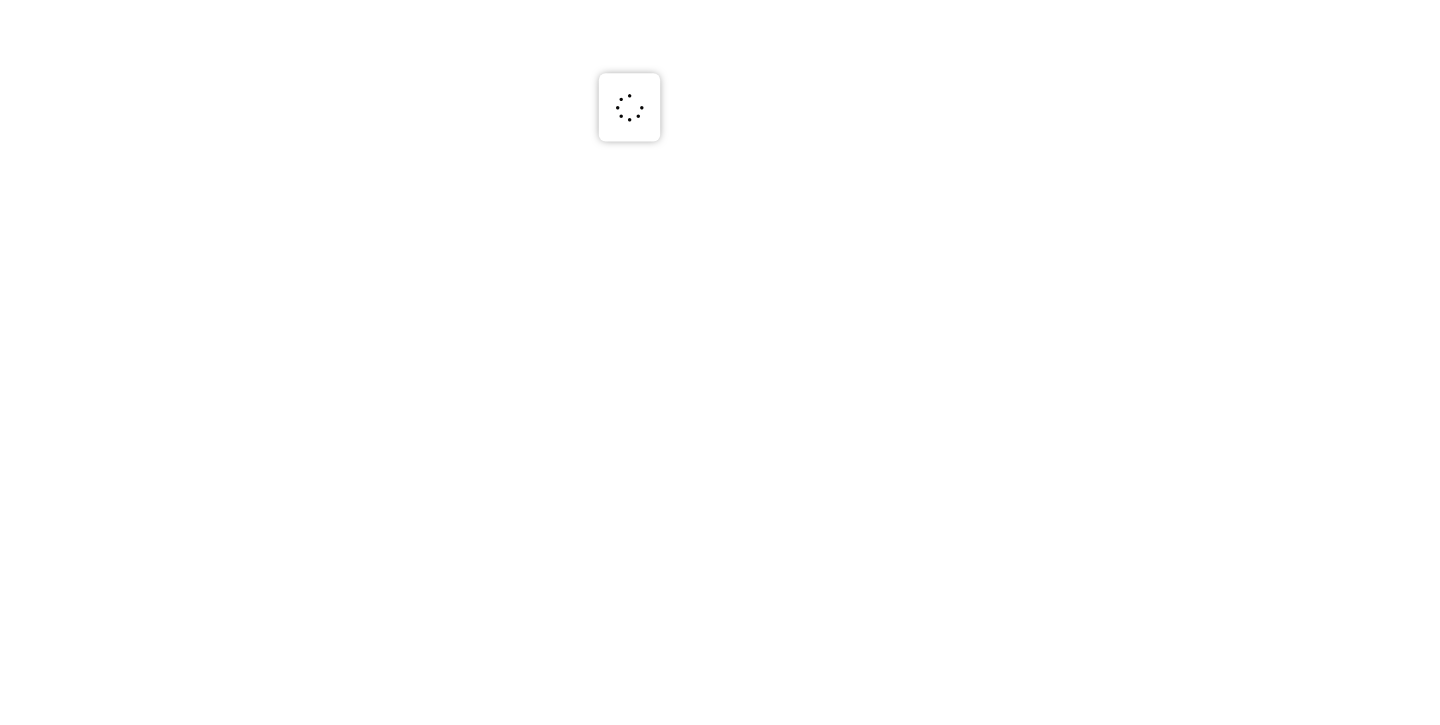 scroll, scrollTop: 0, scrollLeft: 0, axis: both 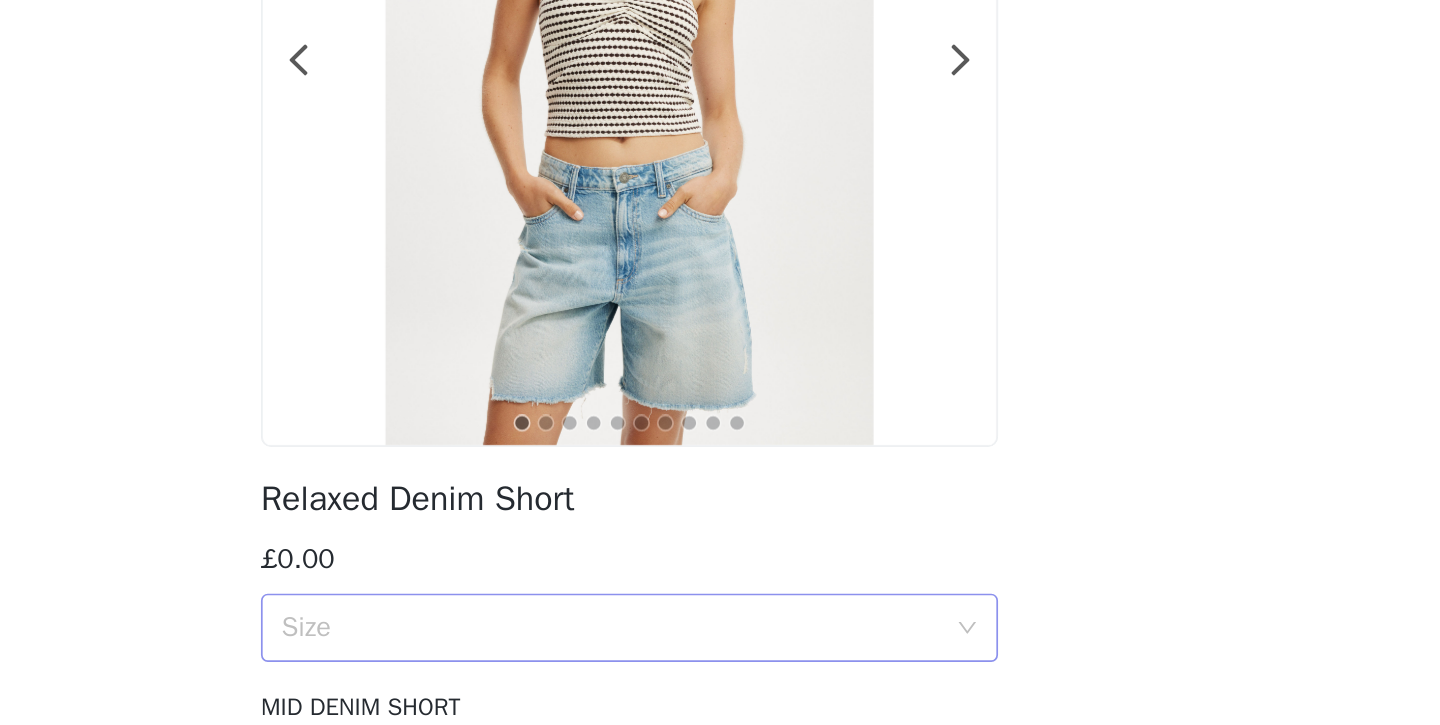 click on "Size" at bounding box center [709, 668] 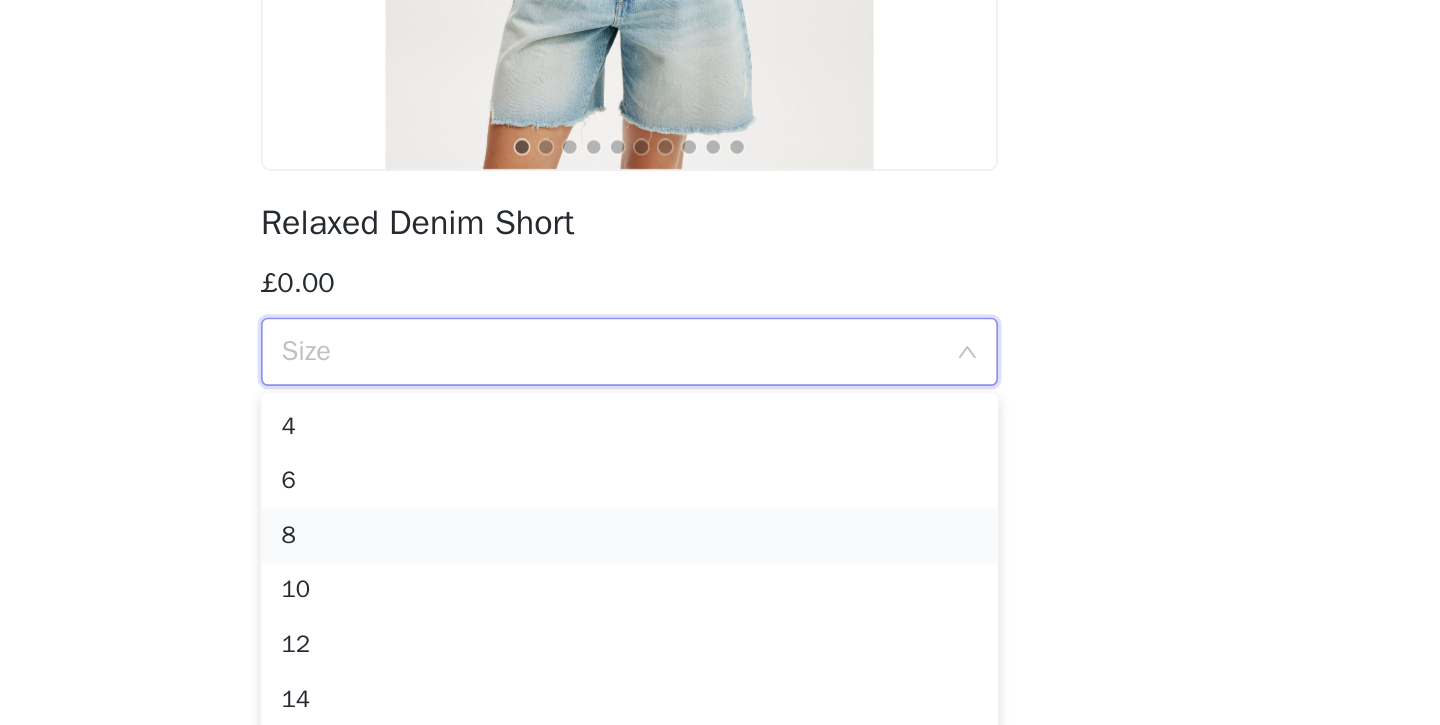 click on "8" at bounding box center (720, 614) 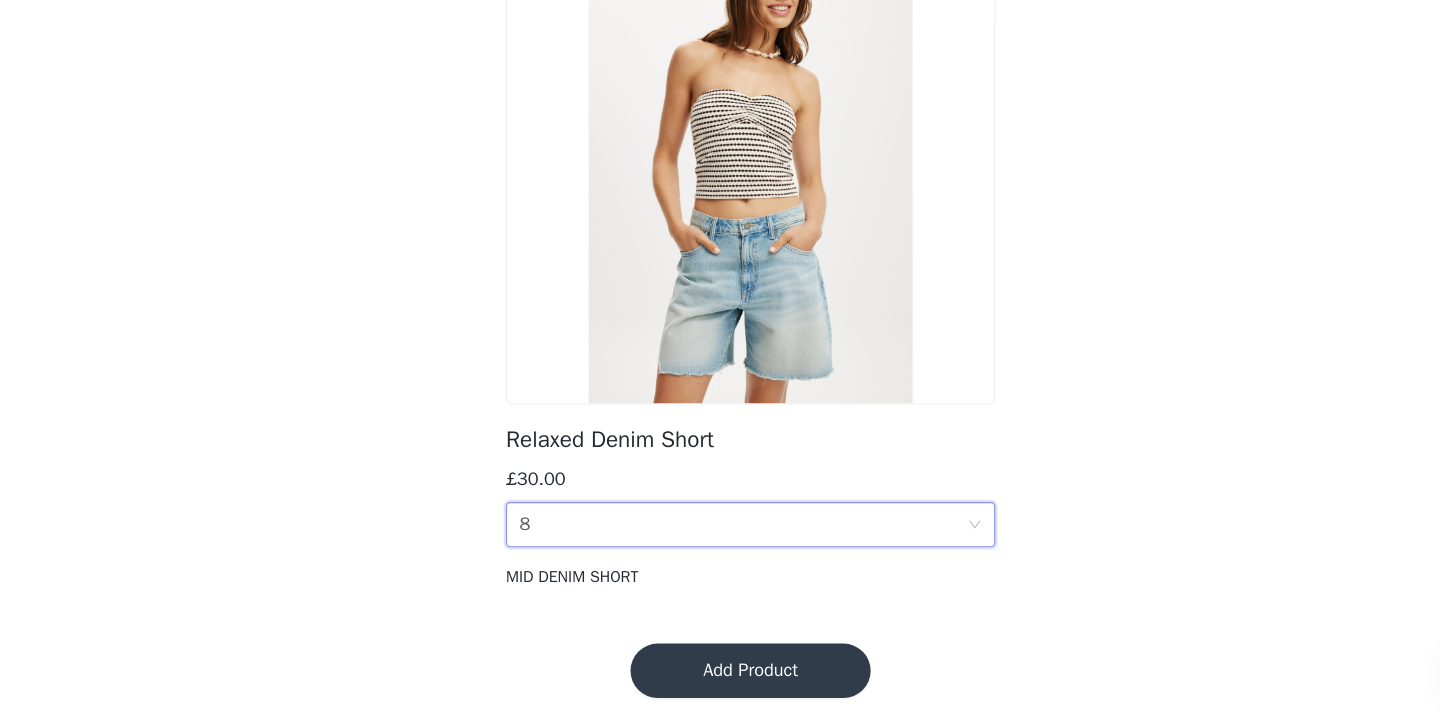 scroll, scrollTop: 120, scrollLeft: 0, axis: vertical 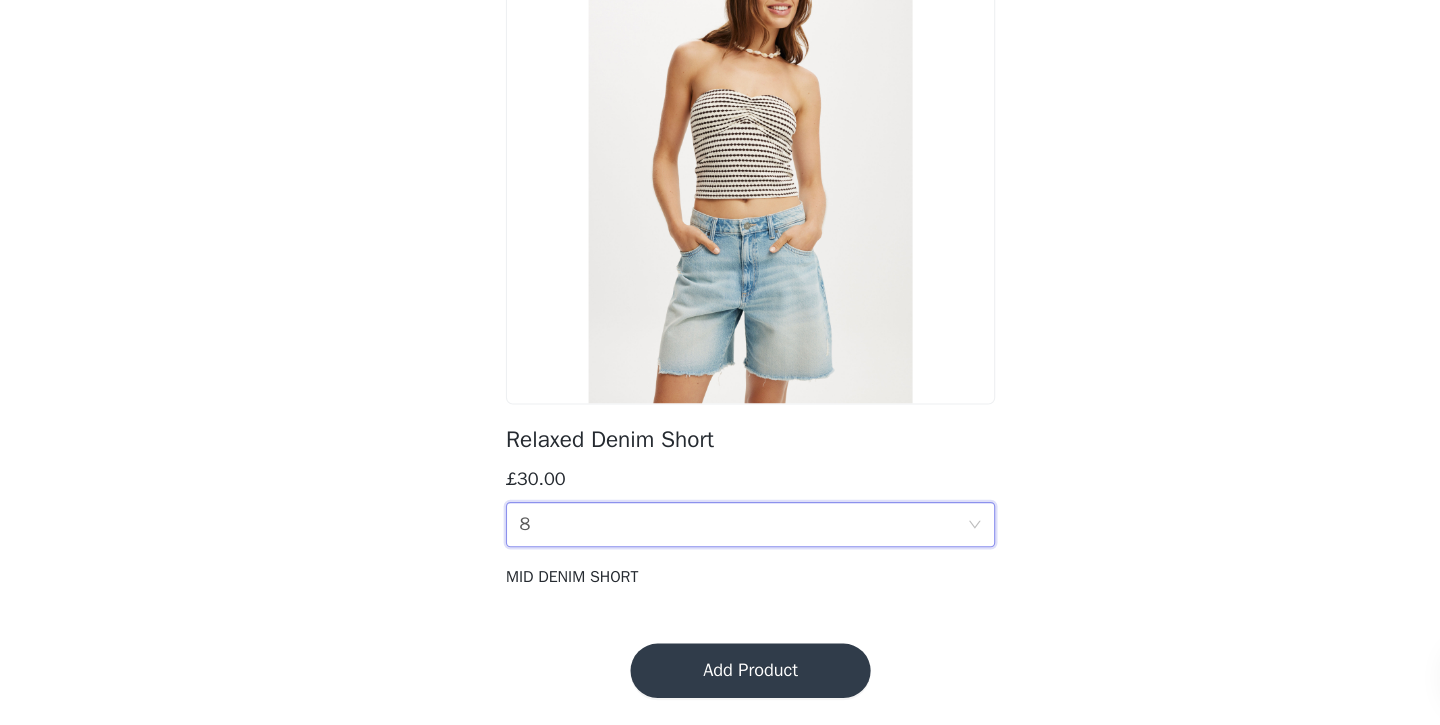 click on "Add Product" at bounding box center [720, 677] 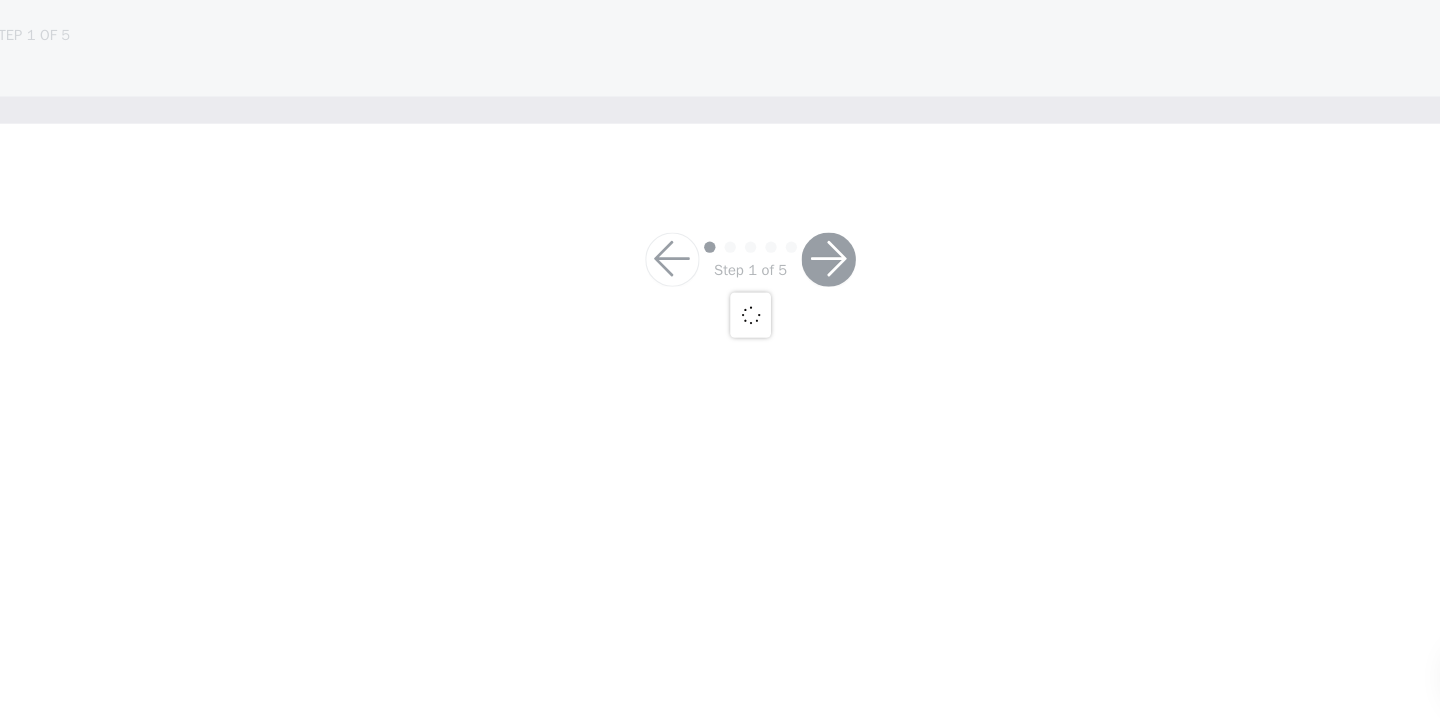 scroll, scrollTop: 0, scrollLeft: 0, axis: both 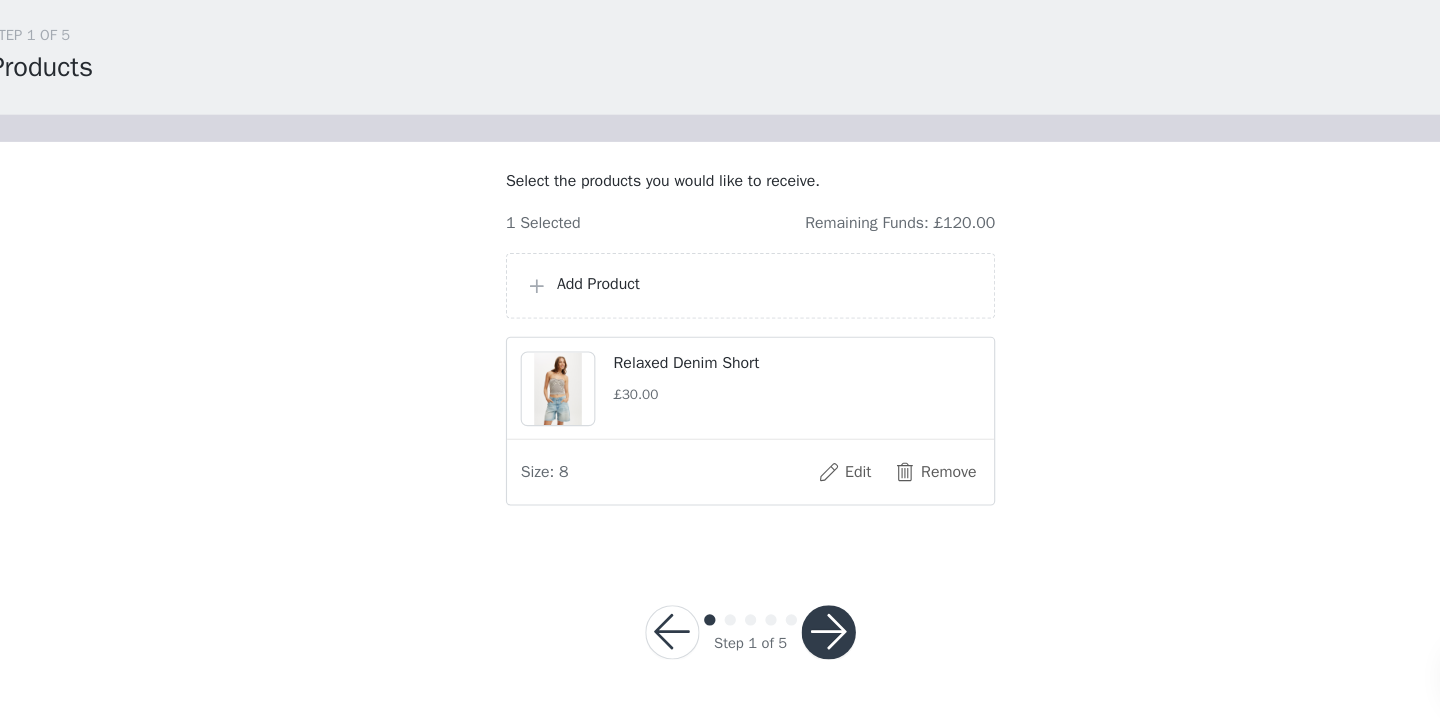 click on "Add Product" at bounding box center [734, 335] 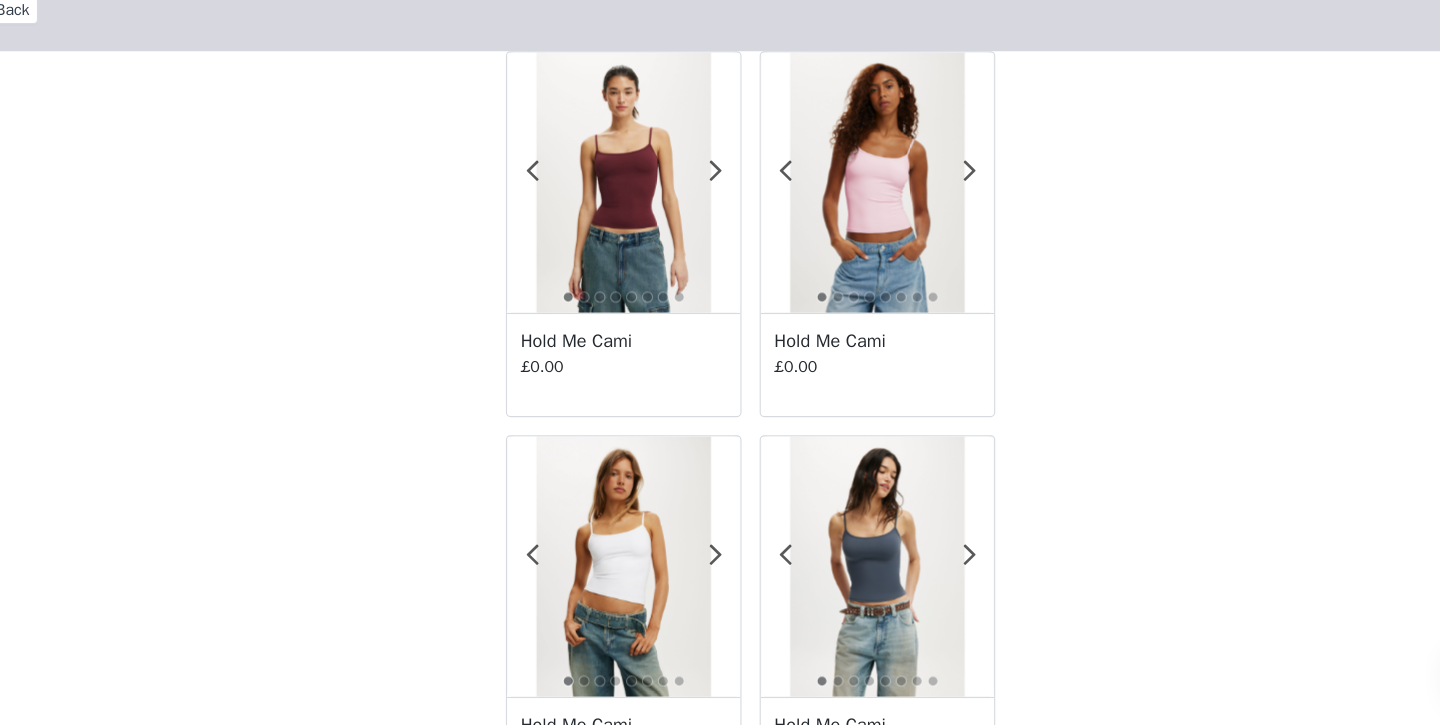 click on "Hold Me Cami" at bounding box center [608, 386] 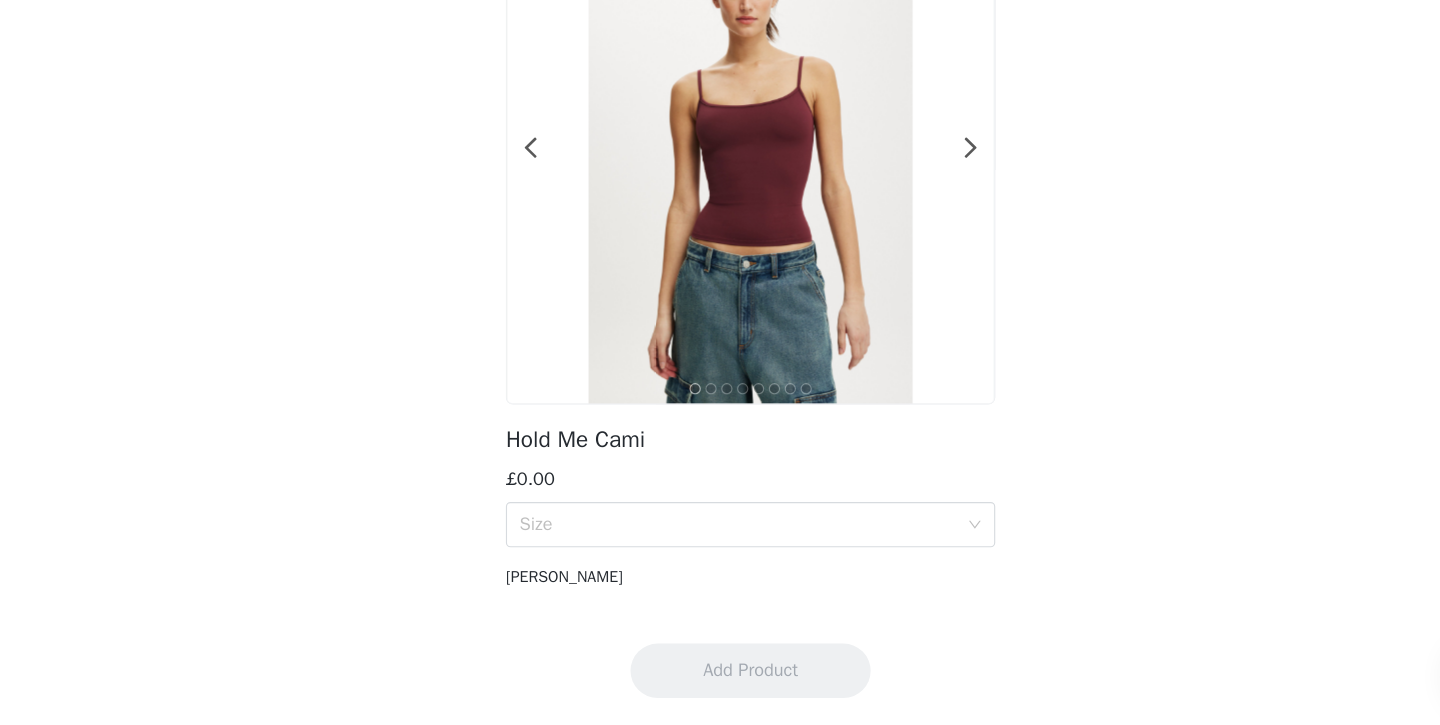 scroll, scrollTop: 120, scrollLeft: 0, axis: vertical 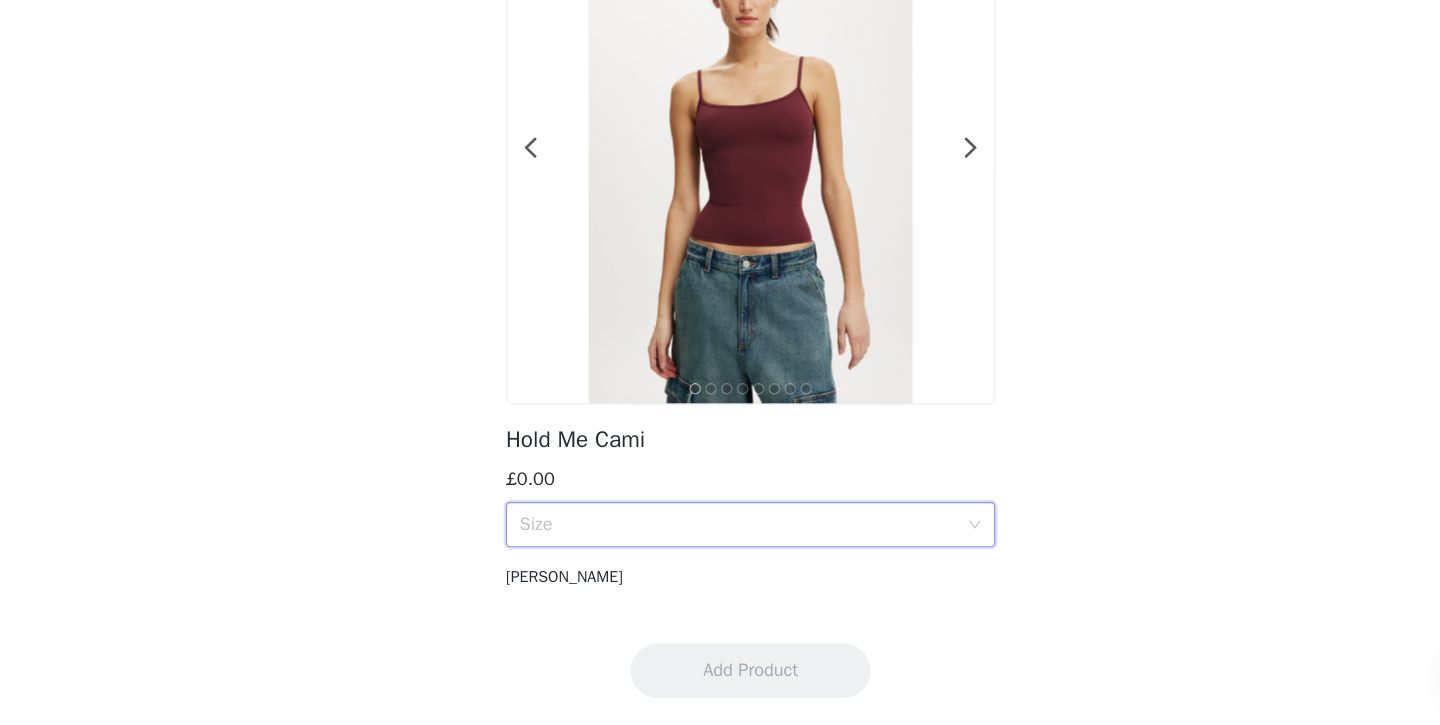 click on "Size" at bounding box center (713, 548) 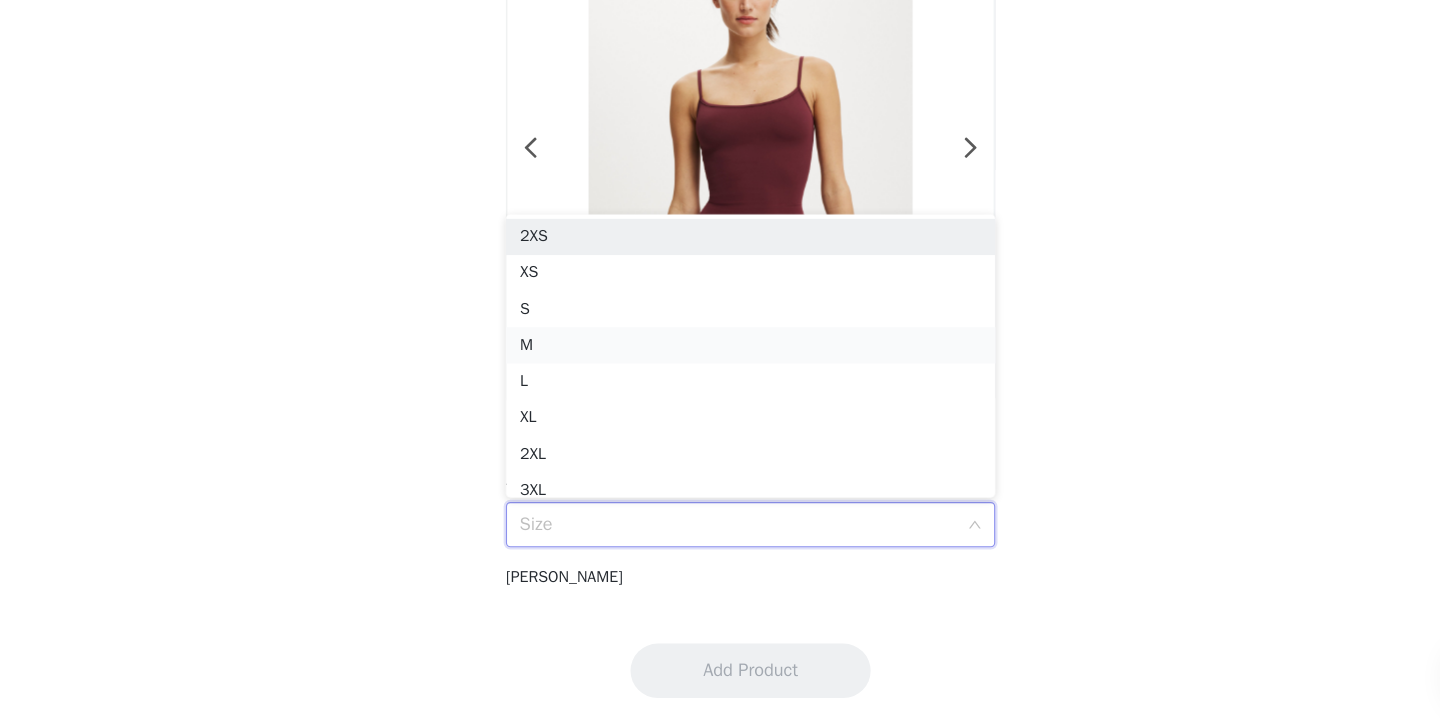 scroll, scrollTop: 10, scrollLeft: 0, axis: vertical 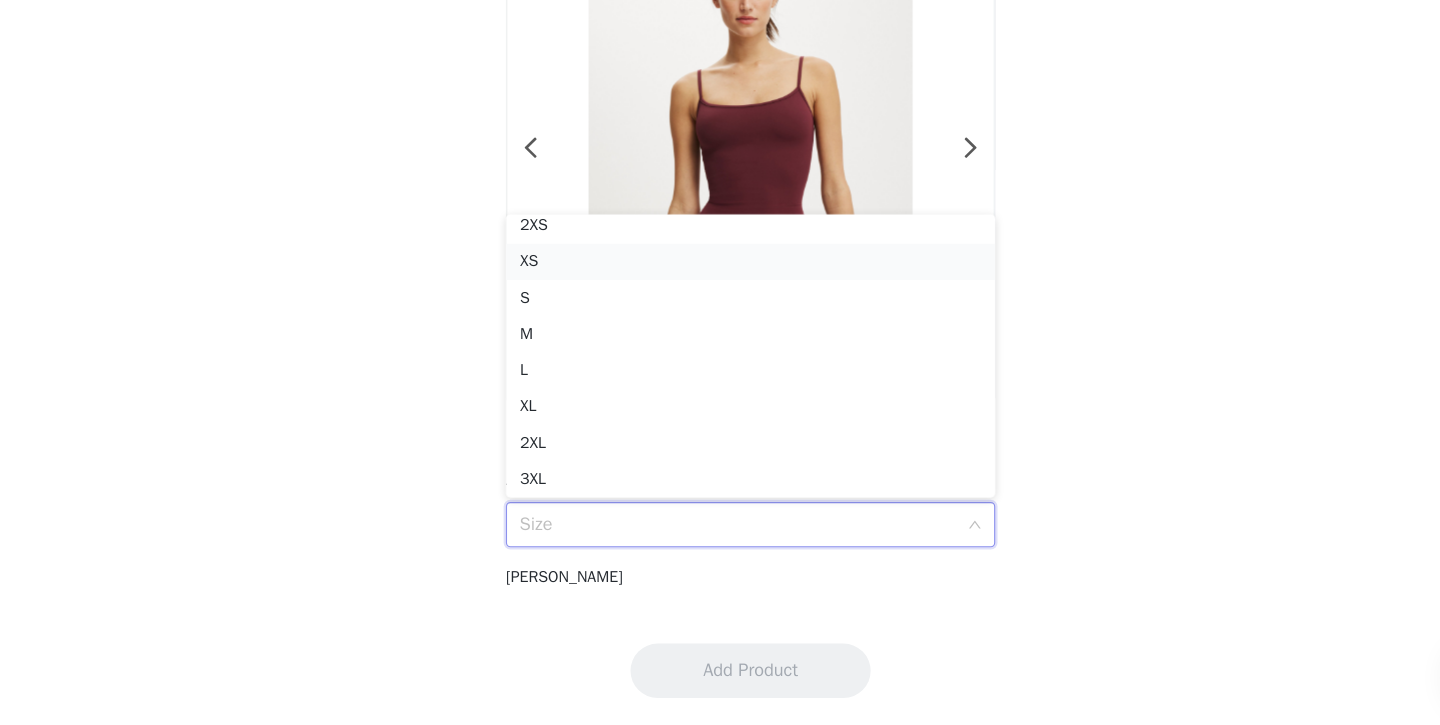 click on "XS" at bounding box center (720, 316) 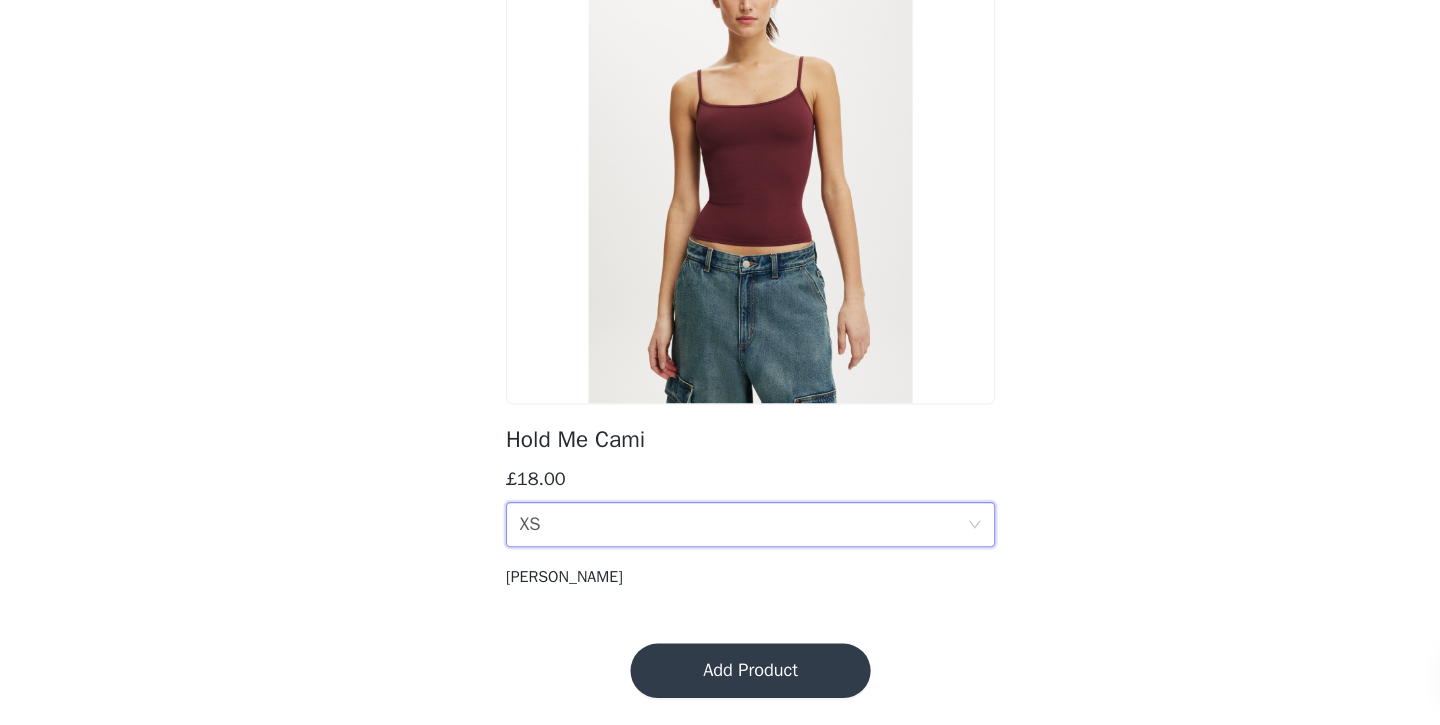 click on "Add Product" at bounding box center [720, 677] 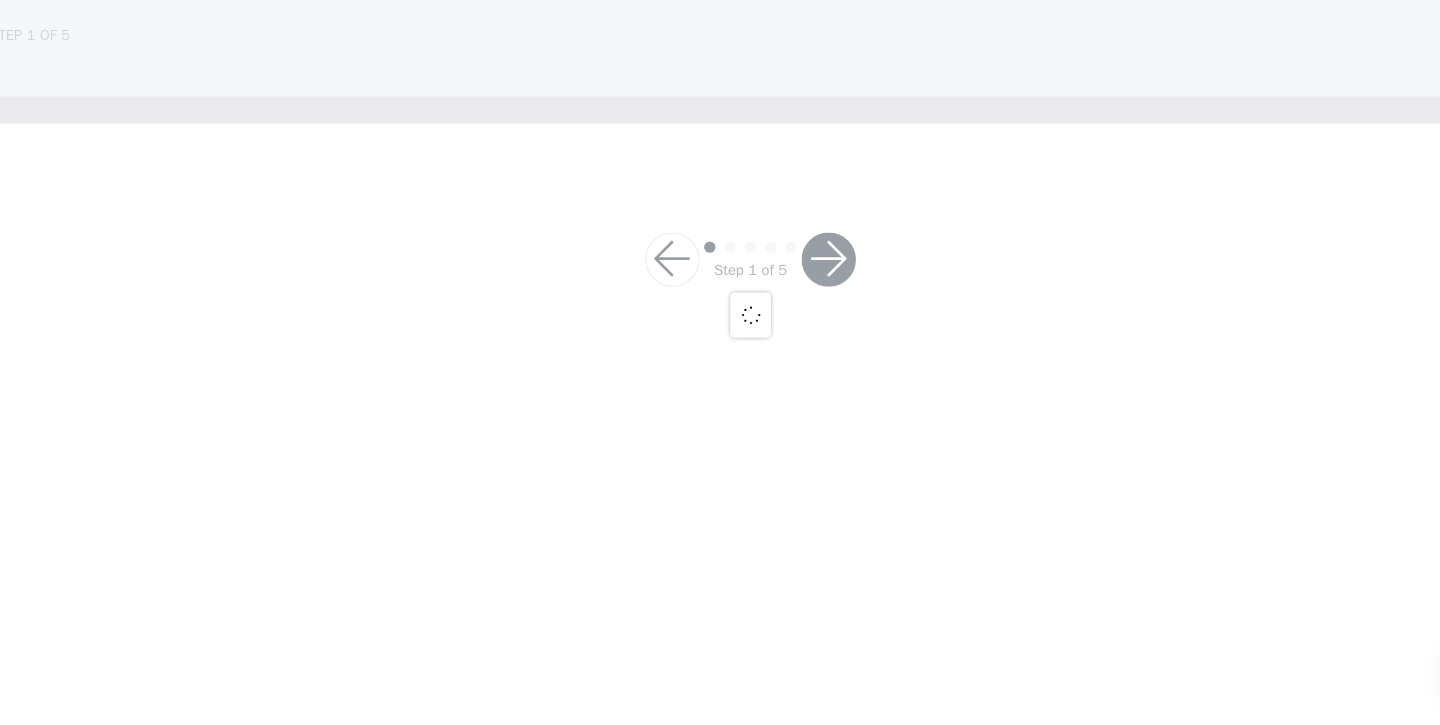 scroll, scrollTop: 0, scrollLeft: 0, axis: both 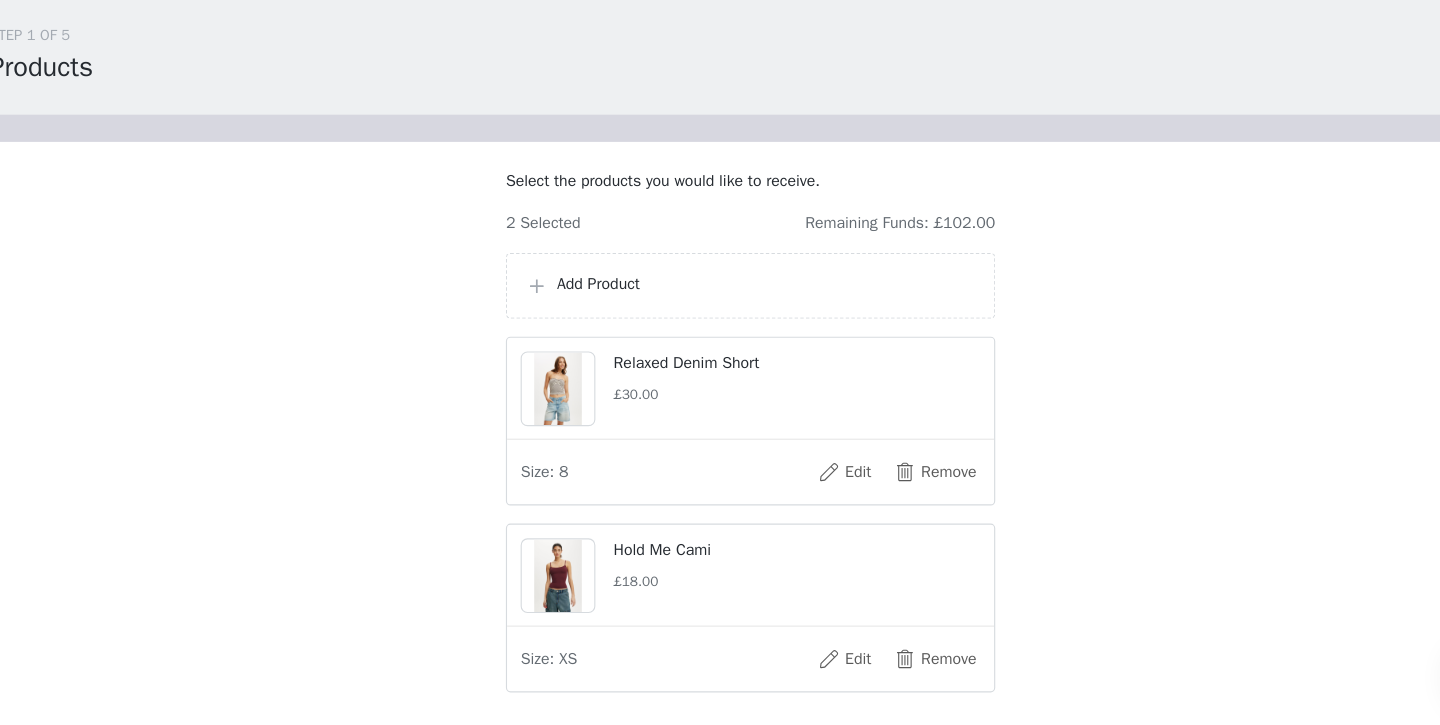 click on "Add Product" at bounding box center (734, 335) 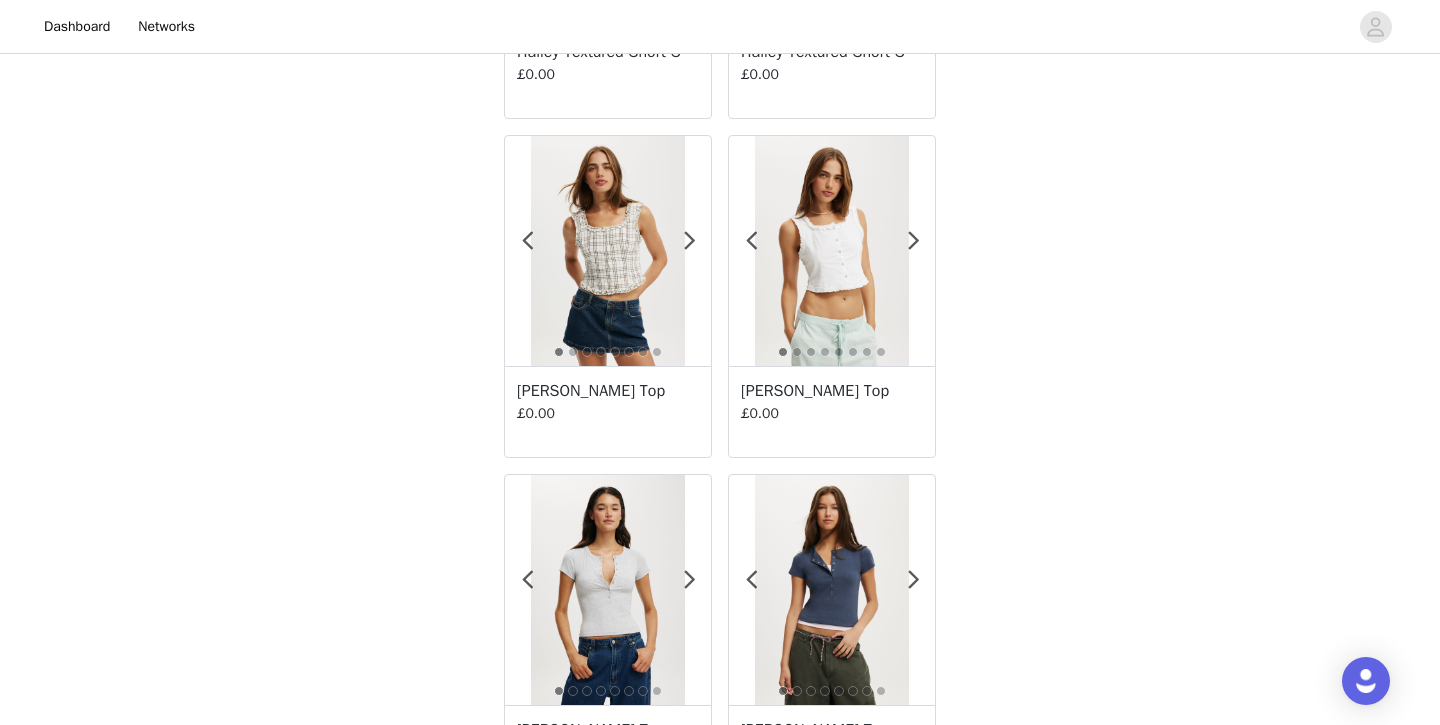 scroll, scrollTop: 3419, scrollLeft: 0, axis: vertical 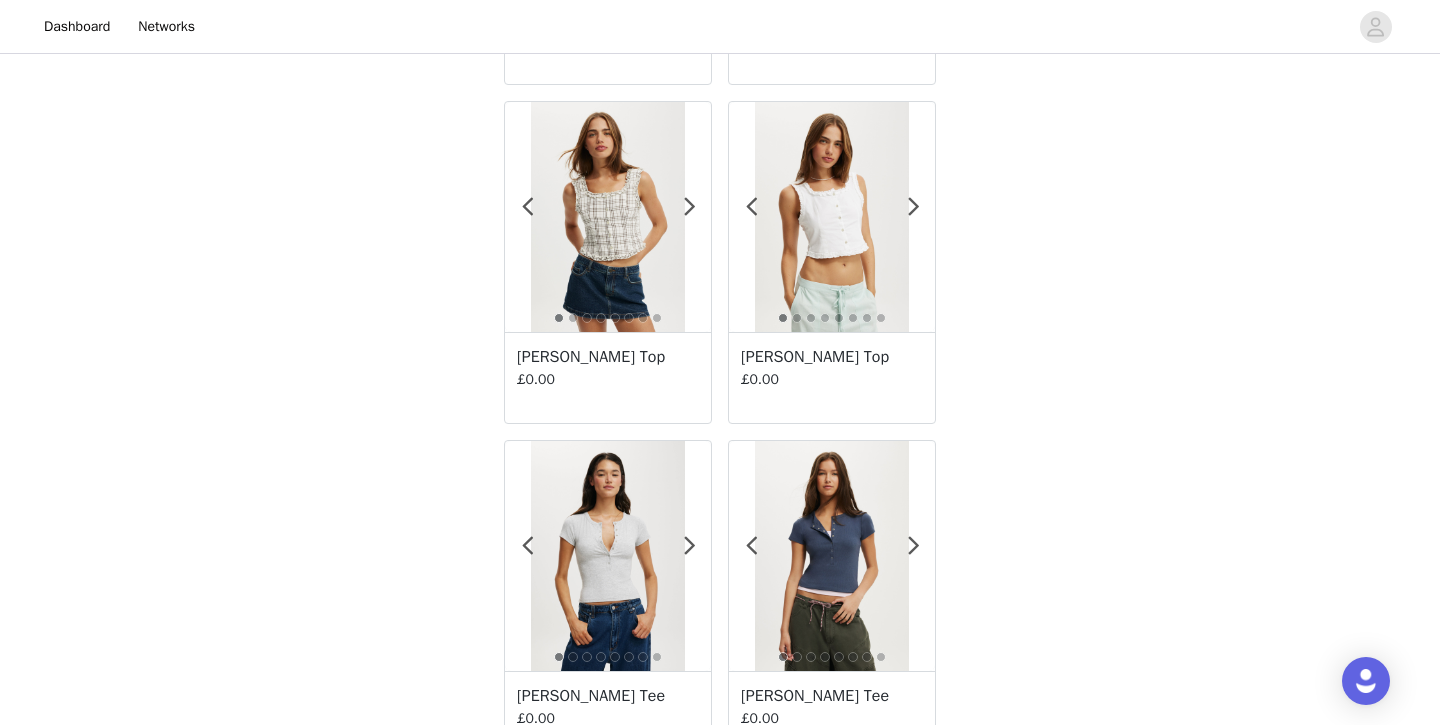 click at bounding box center (607, 556) 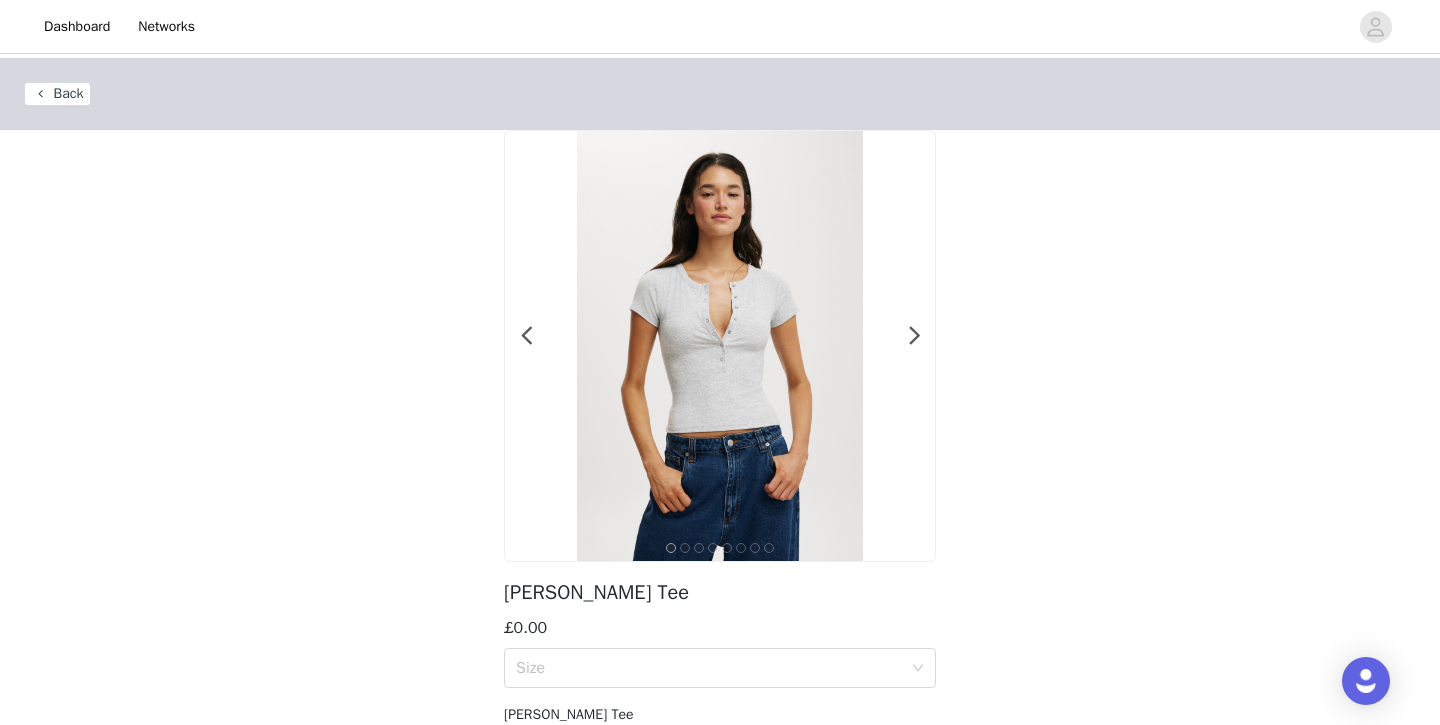 scroll, scrollTop: 0, scrollLeft: 0, axis: both 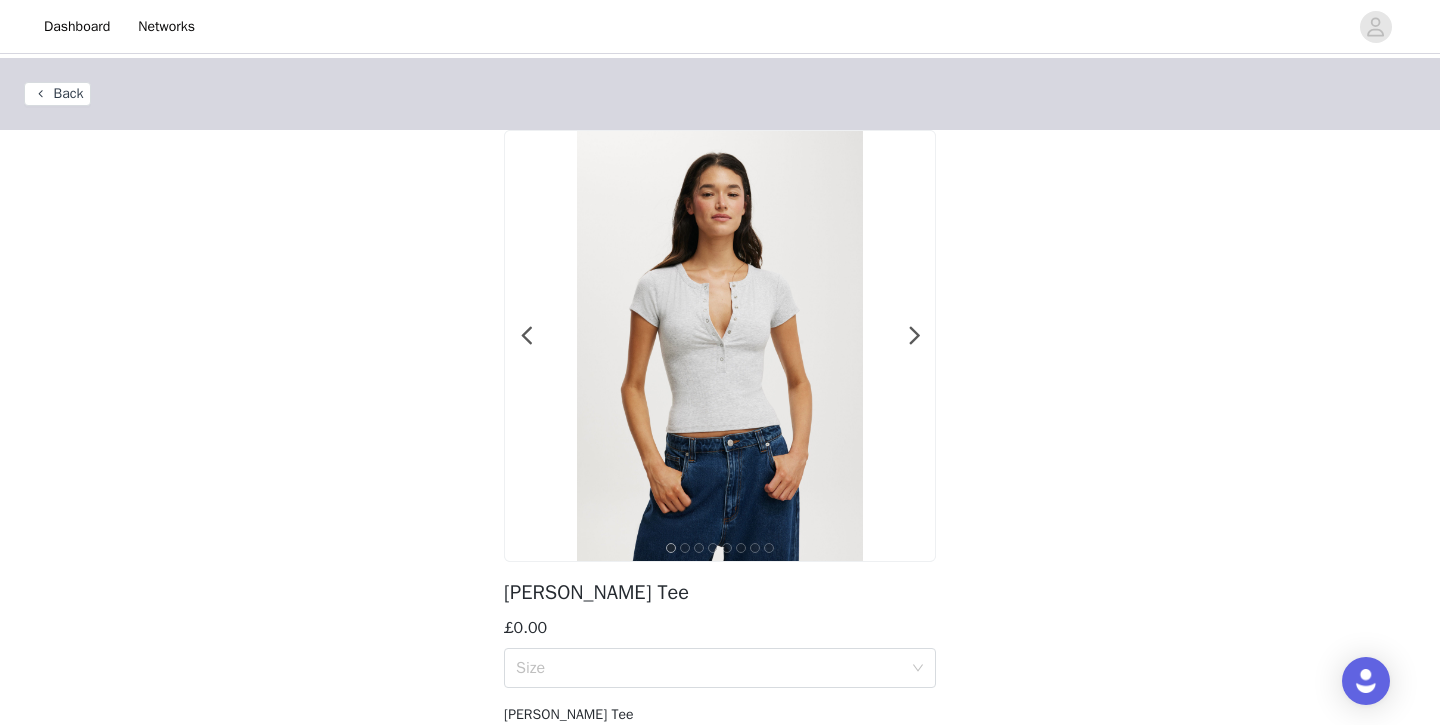 click on "Back" at bounding box center [57, 94] 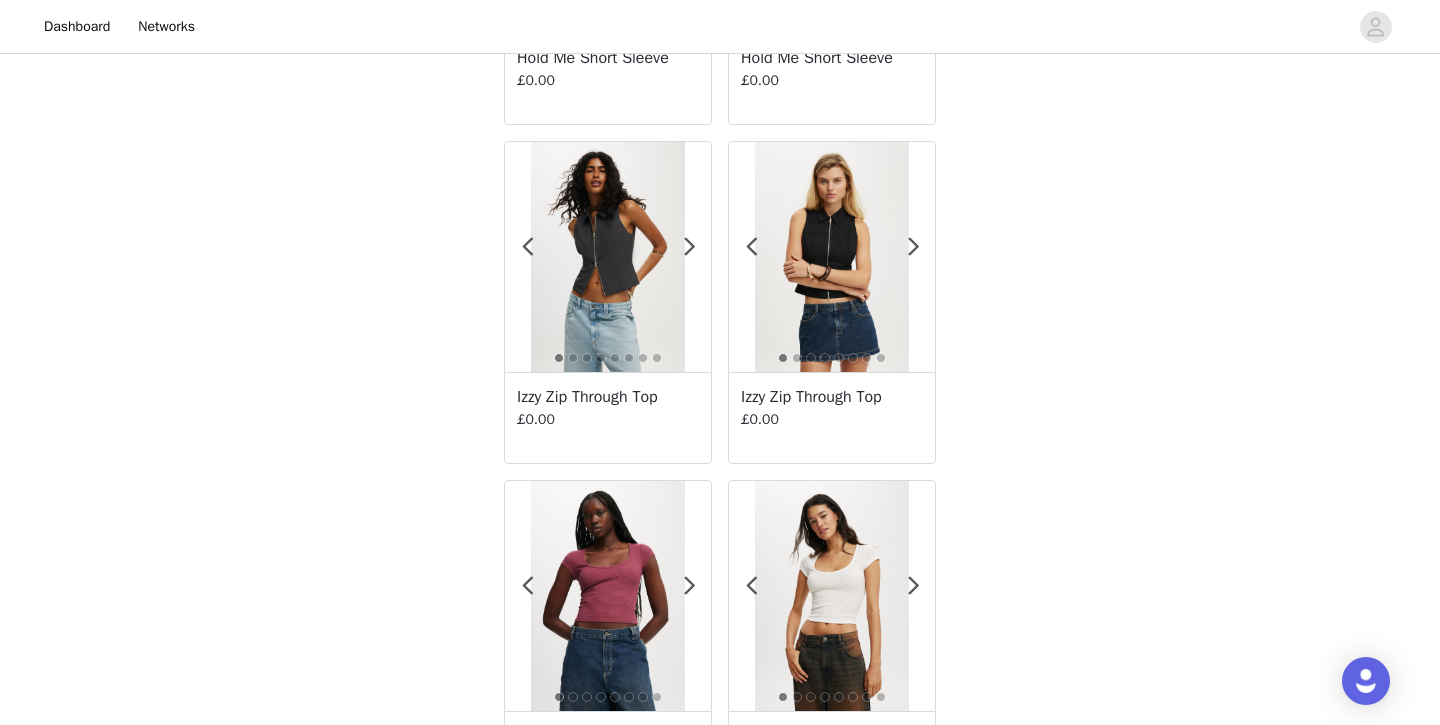 scroll, scrollTop: 1959, scrollLeft: 0, axis: vertical 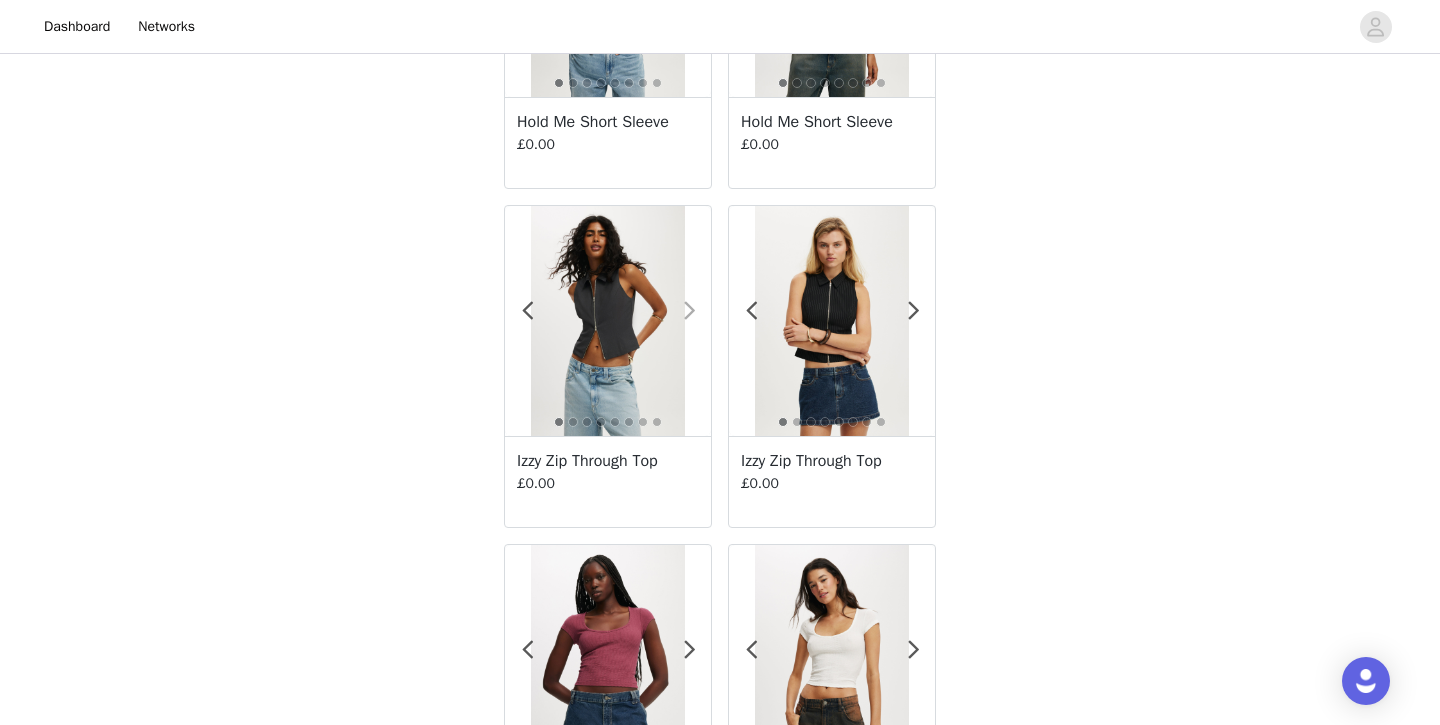 click at bounding box center [689, 311] 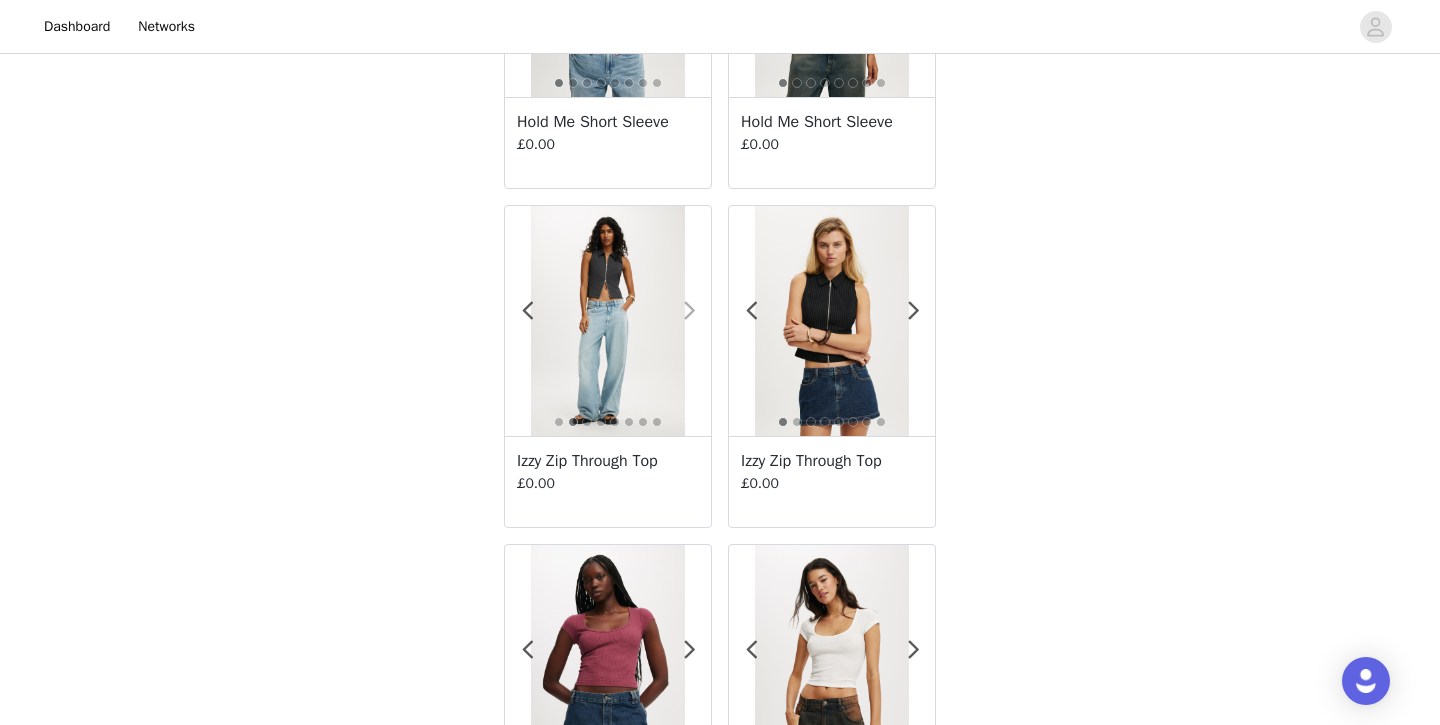 click at bounding box center [689, 311] 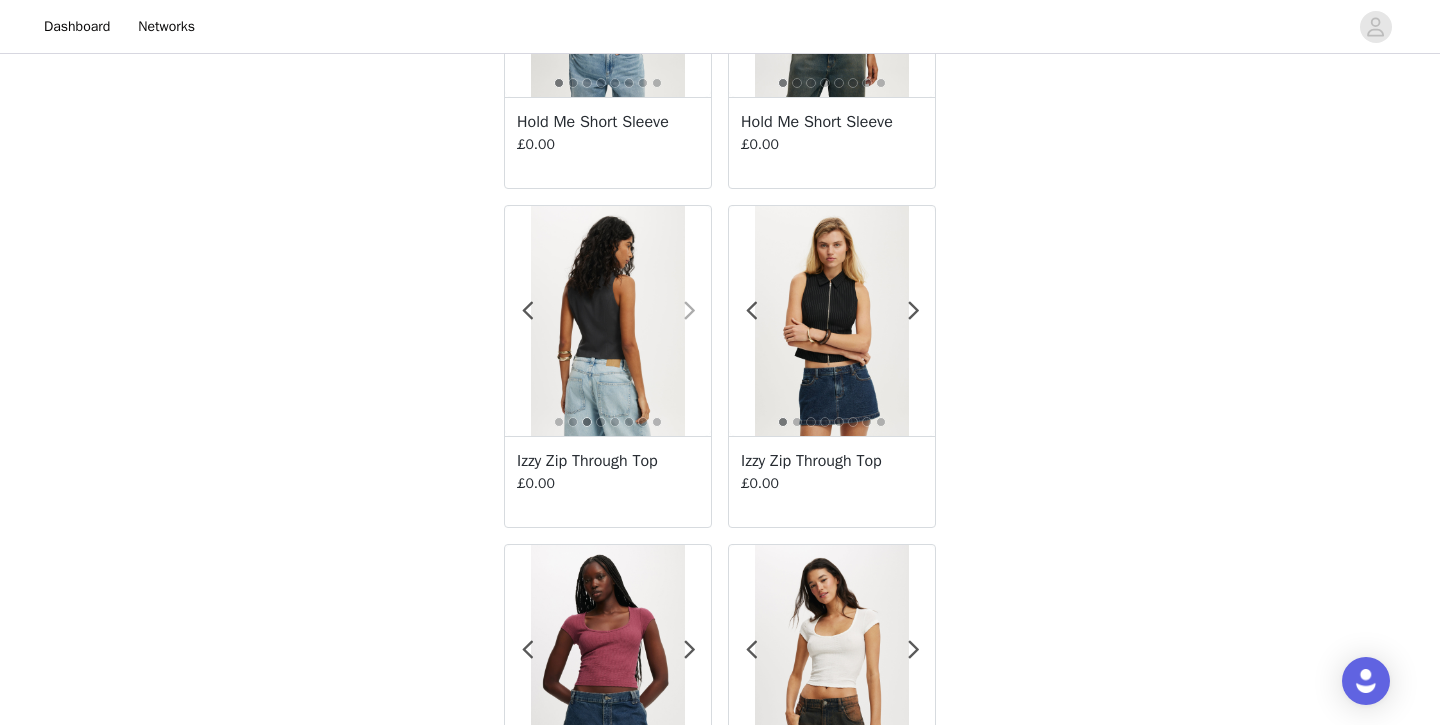 click at bounding box center (689, 311) 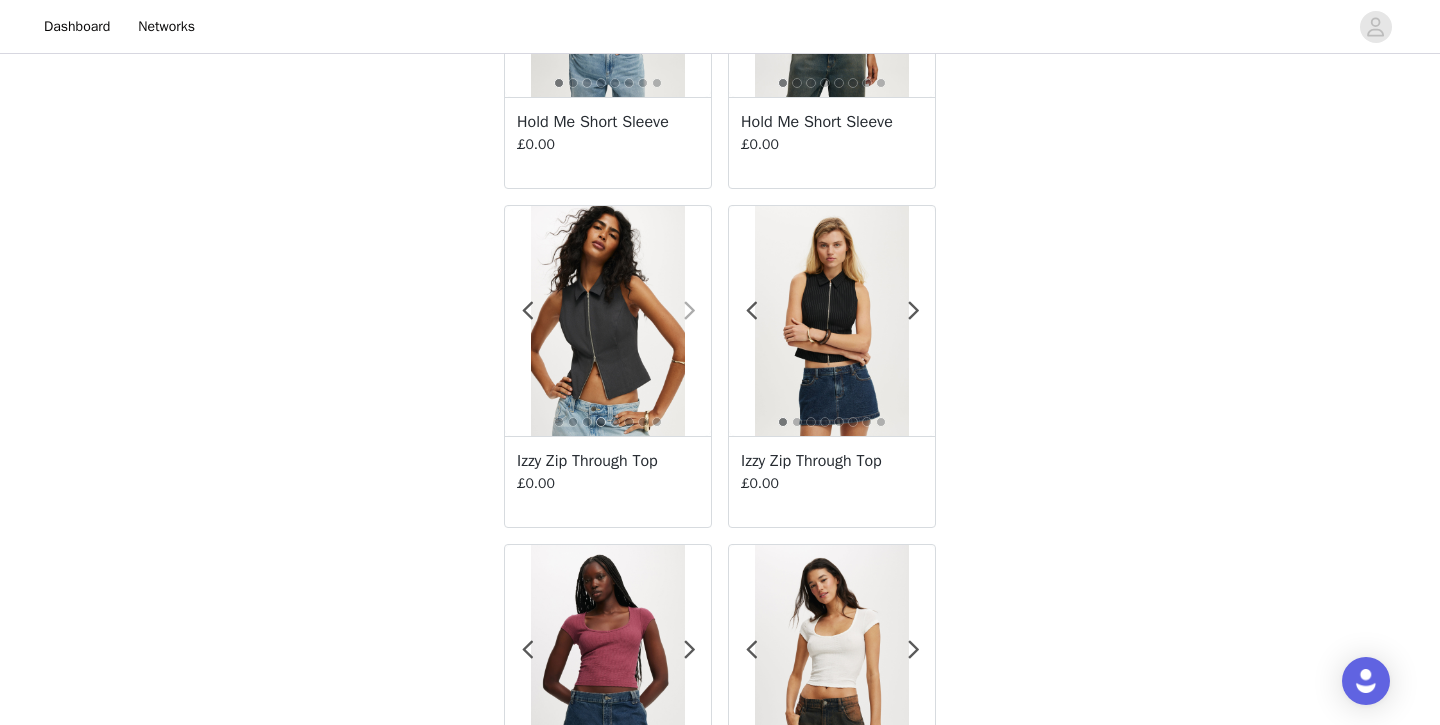 click at bounding box center (689, 311) 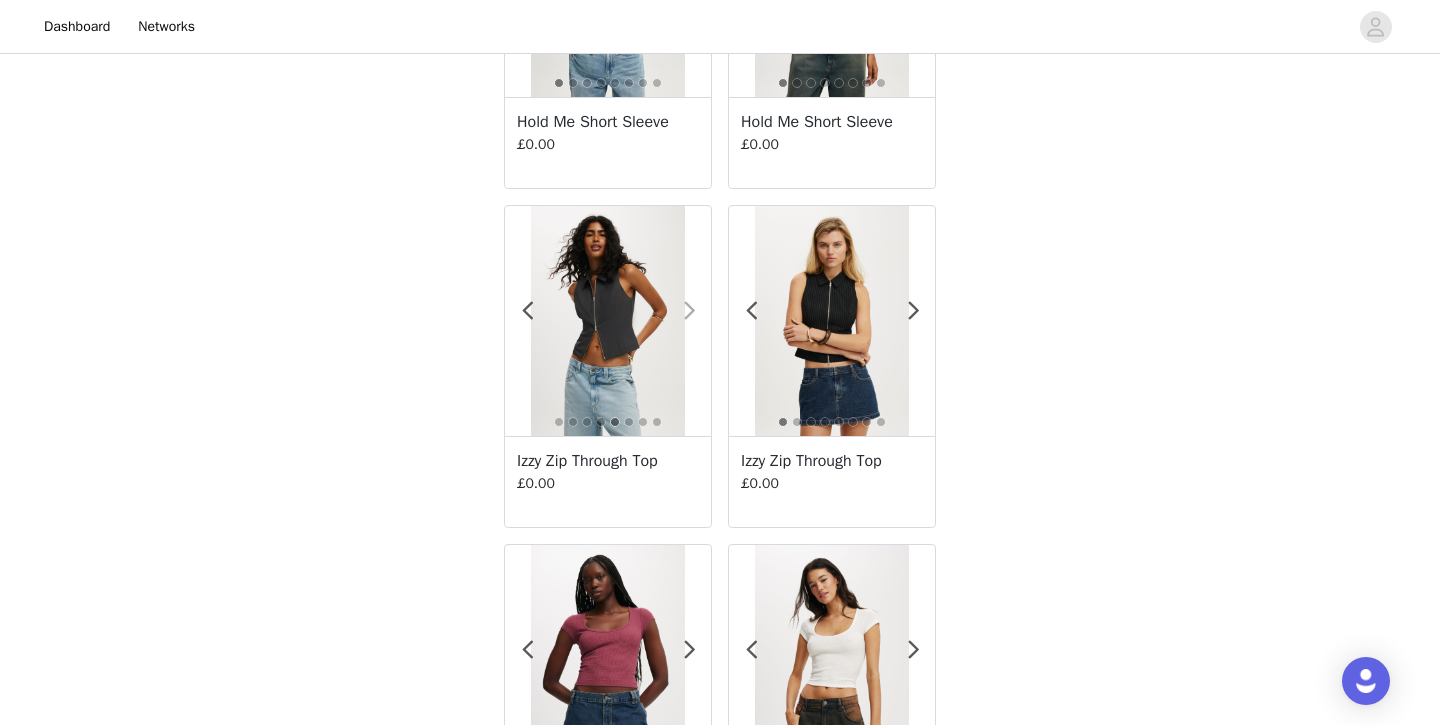 click at bounding box center [689, 311] 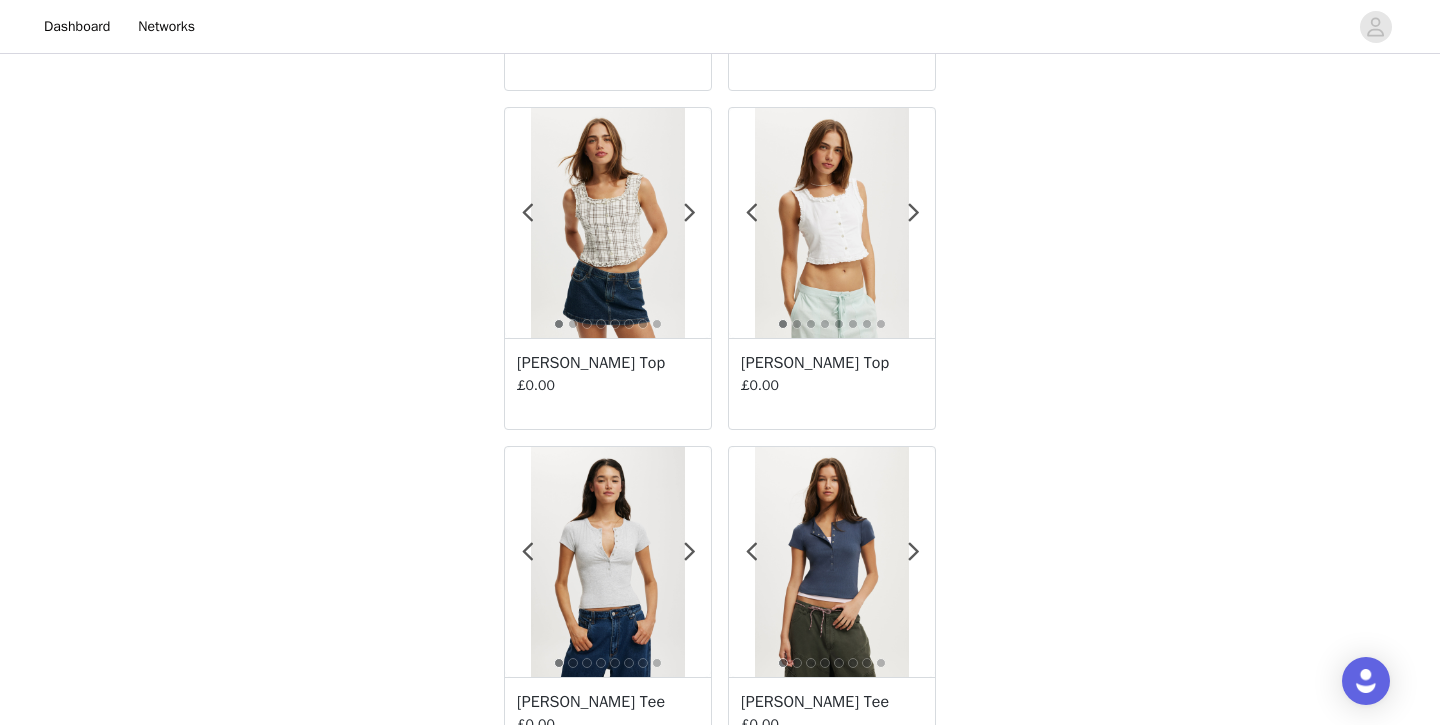scroll, scrollTop: 3415, scrollLeft: 0, axis: vertical 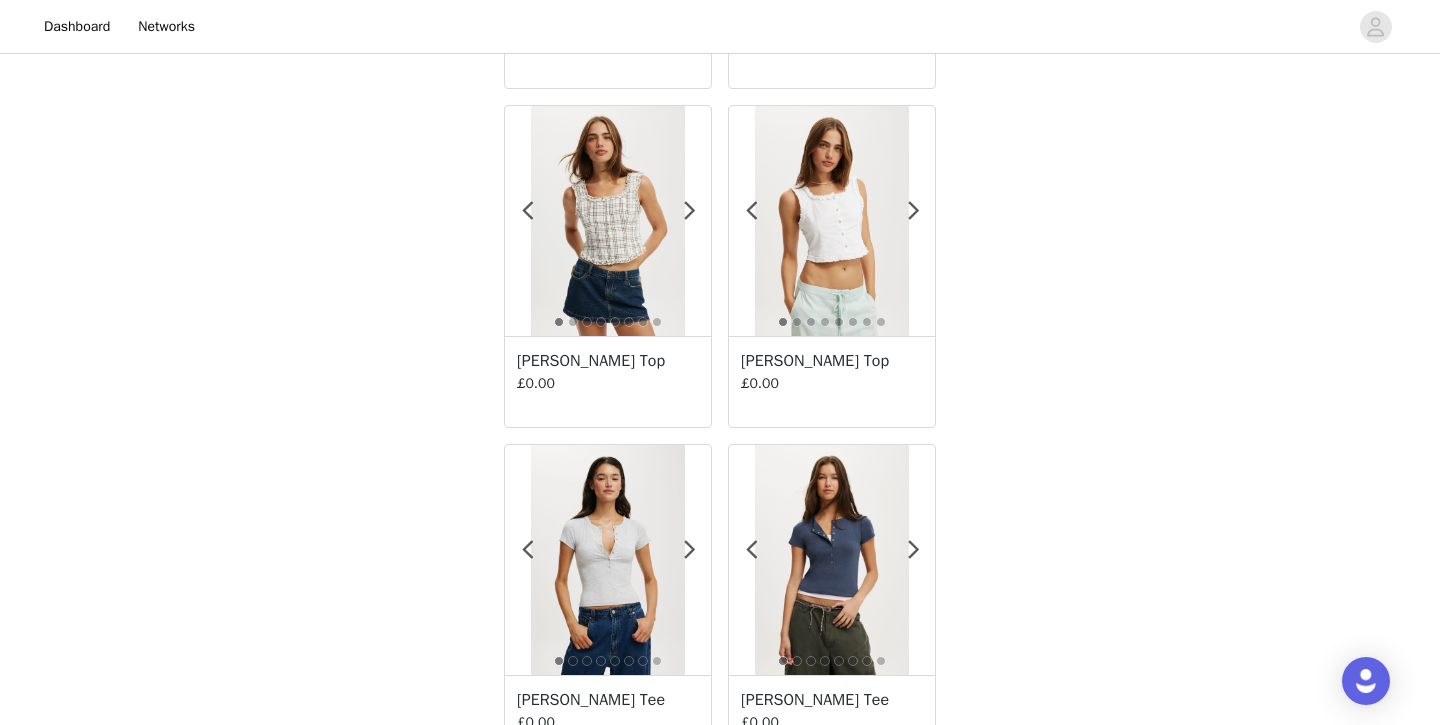 click on "£0.00" at bounding box center [608, 383] 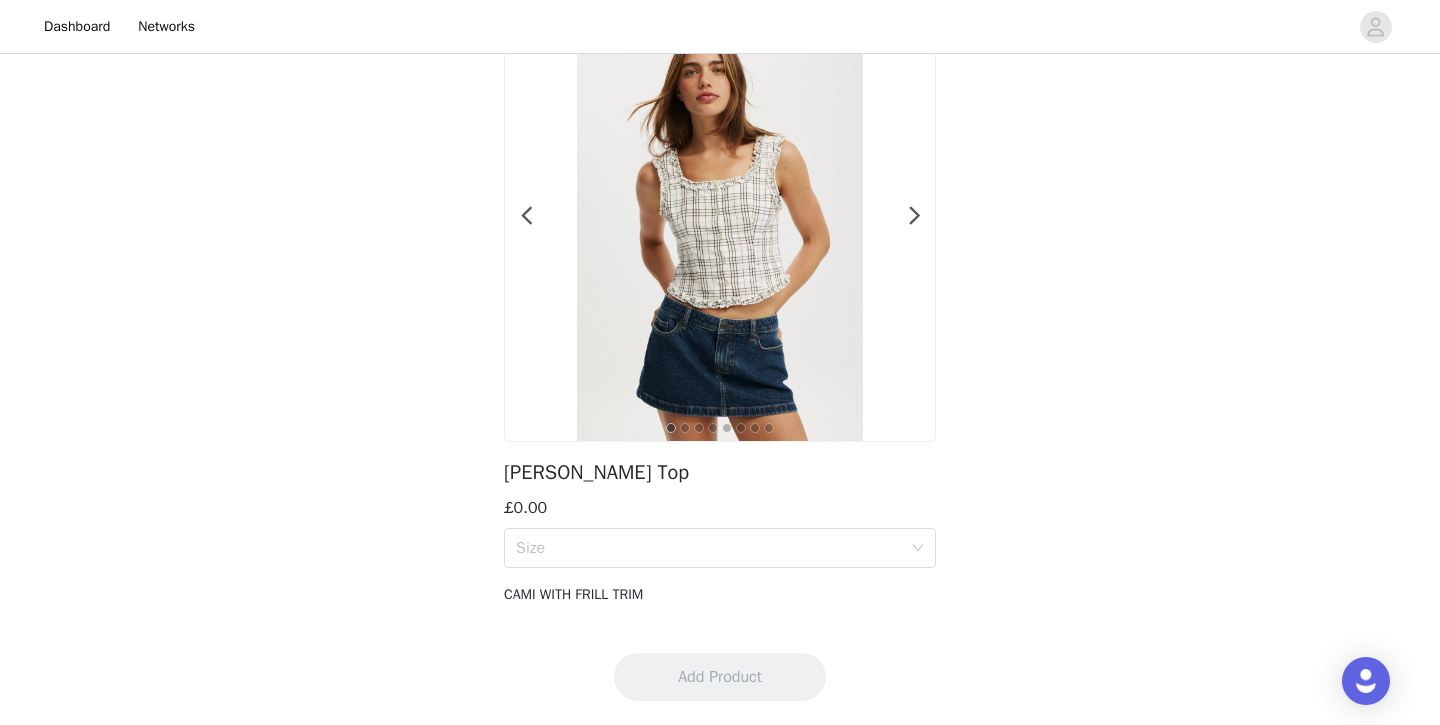 scroll, scrollTop: 120, scrollLeft: 0, axis: vertical 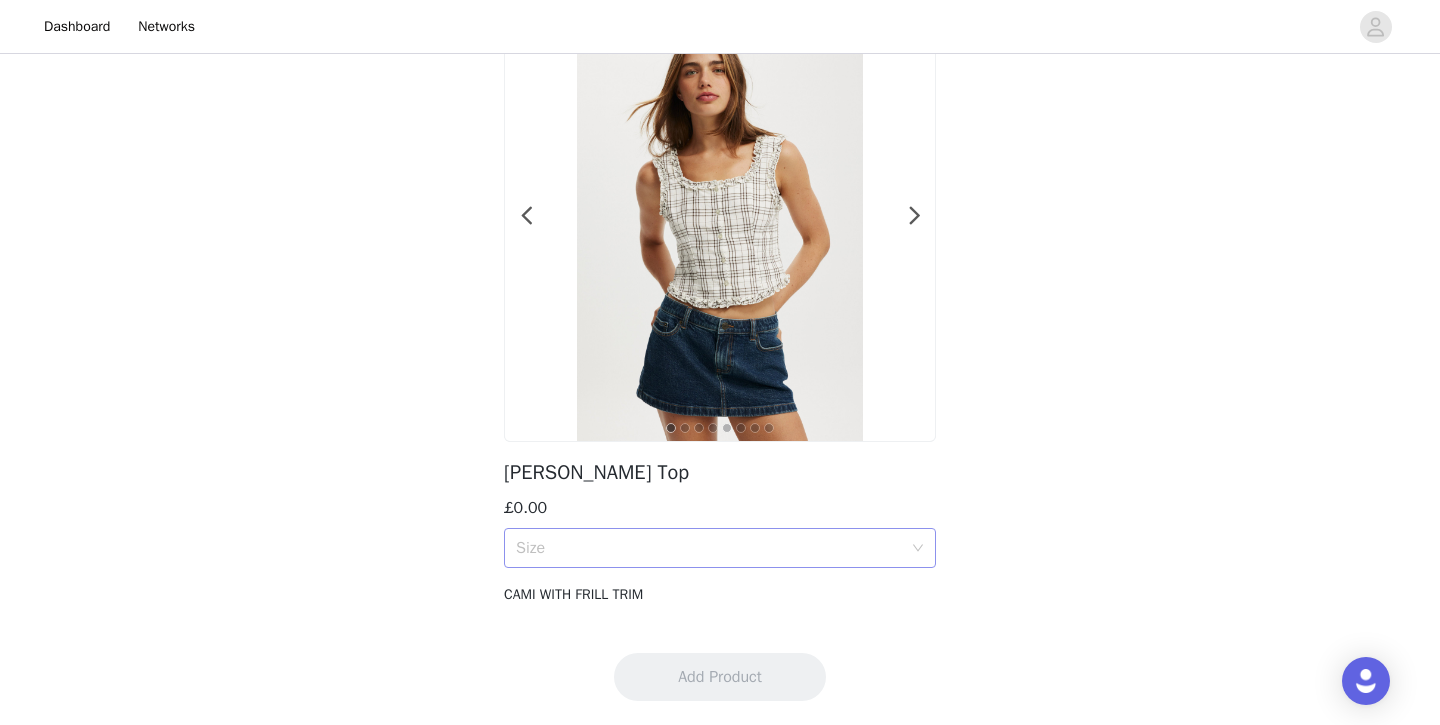 click on "Size" at bounding box center (709, 548) 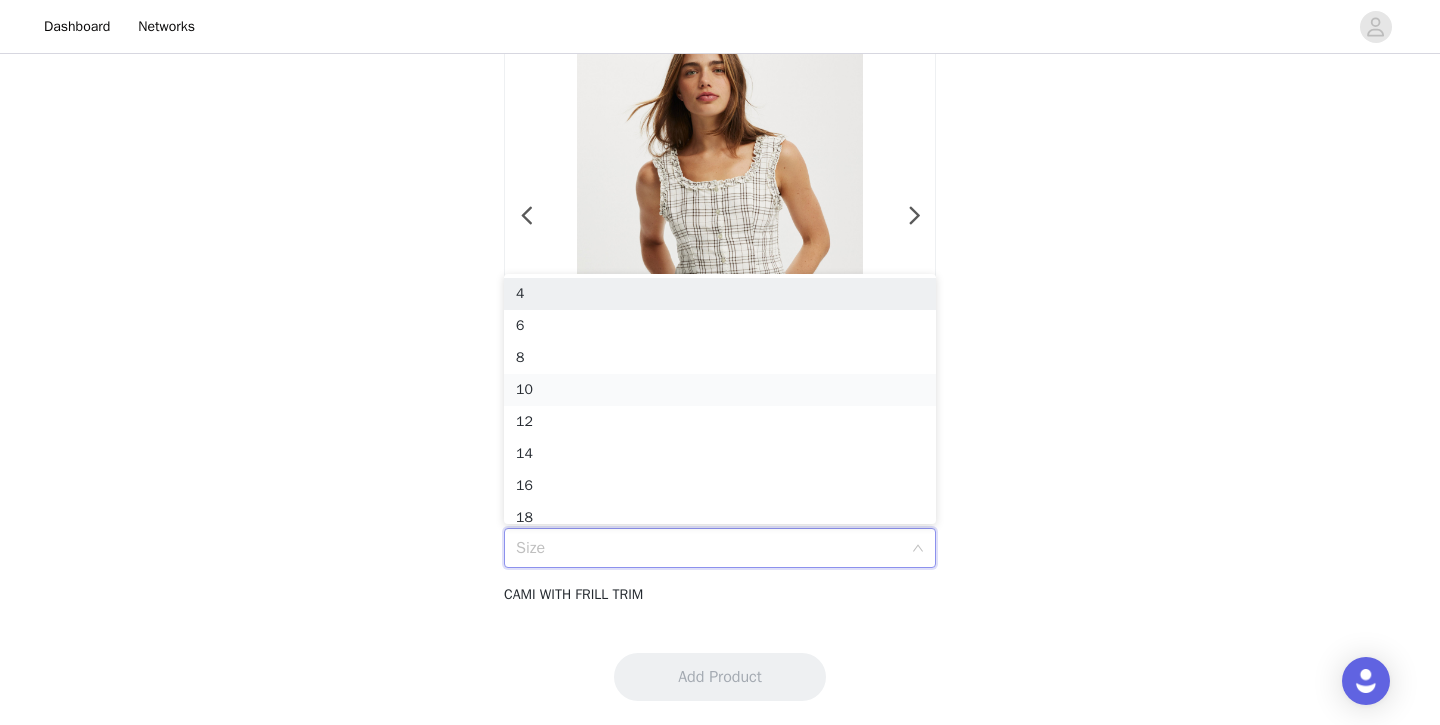 scroll, scrollTop: 10, scrollLeft: 0, axis: vertical 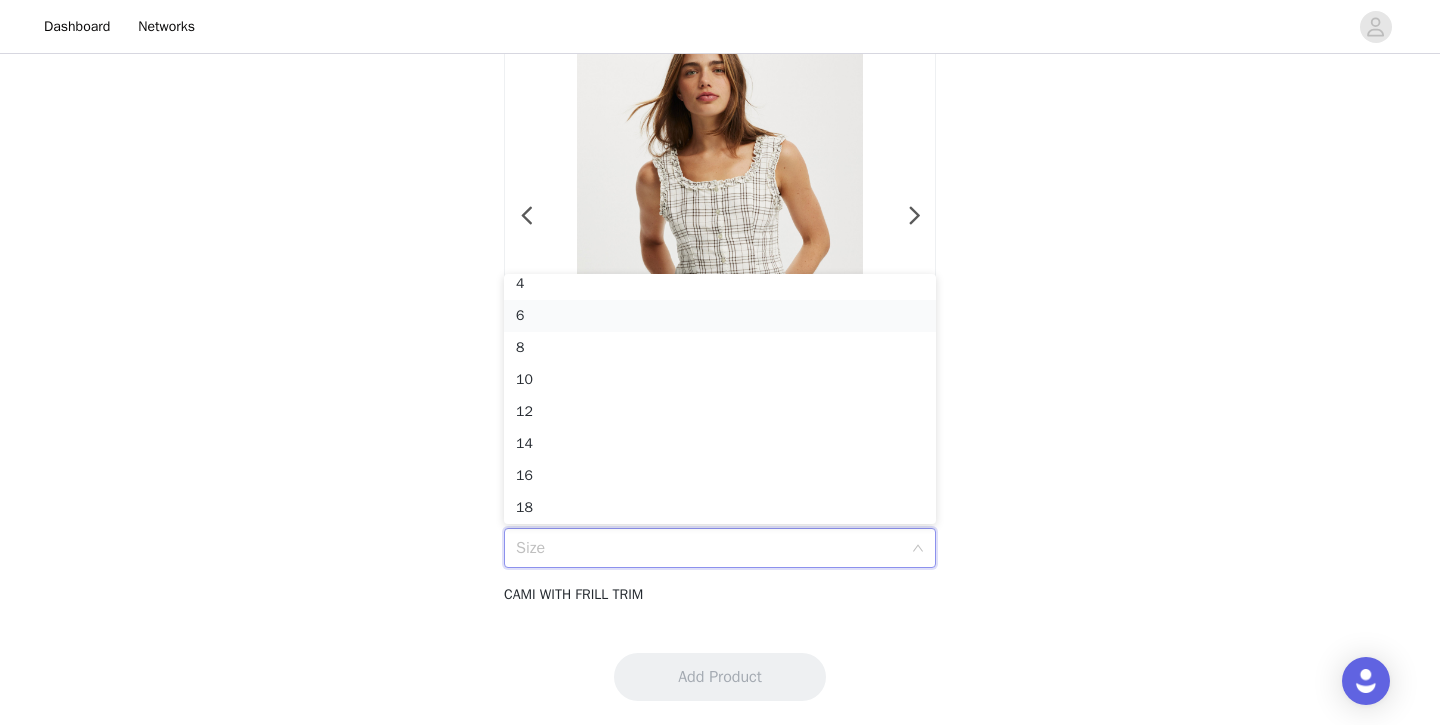 click on "6" at bounding box center [720, 316] 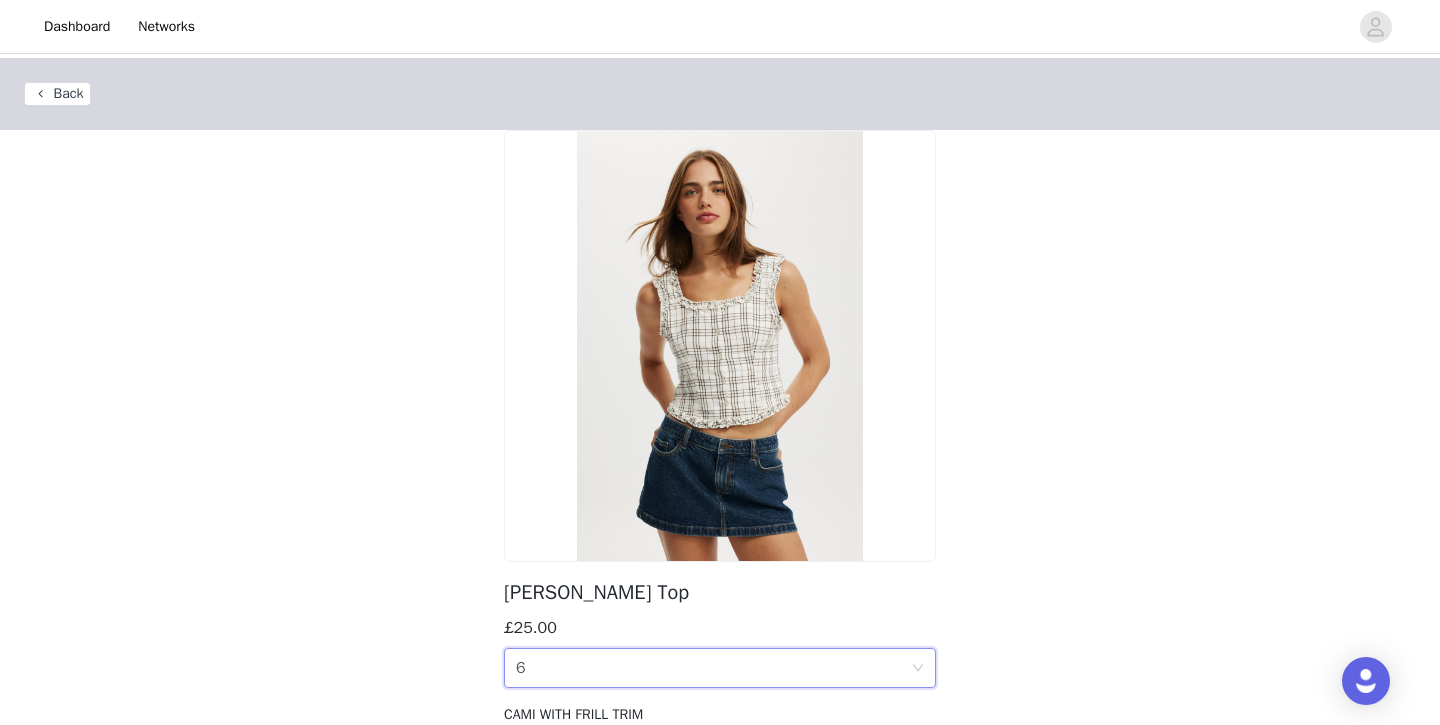 click on "[PERSON_NAME] Top
£25.00
Size 6     CAMI WITH FRILL TRIM" at bounding box center (720, 439) 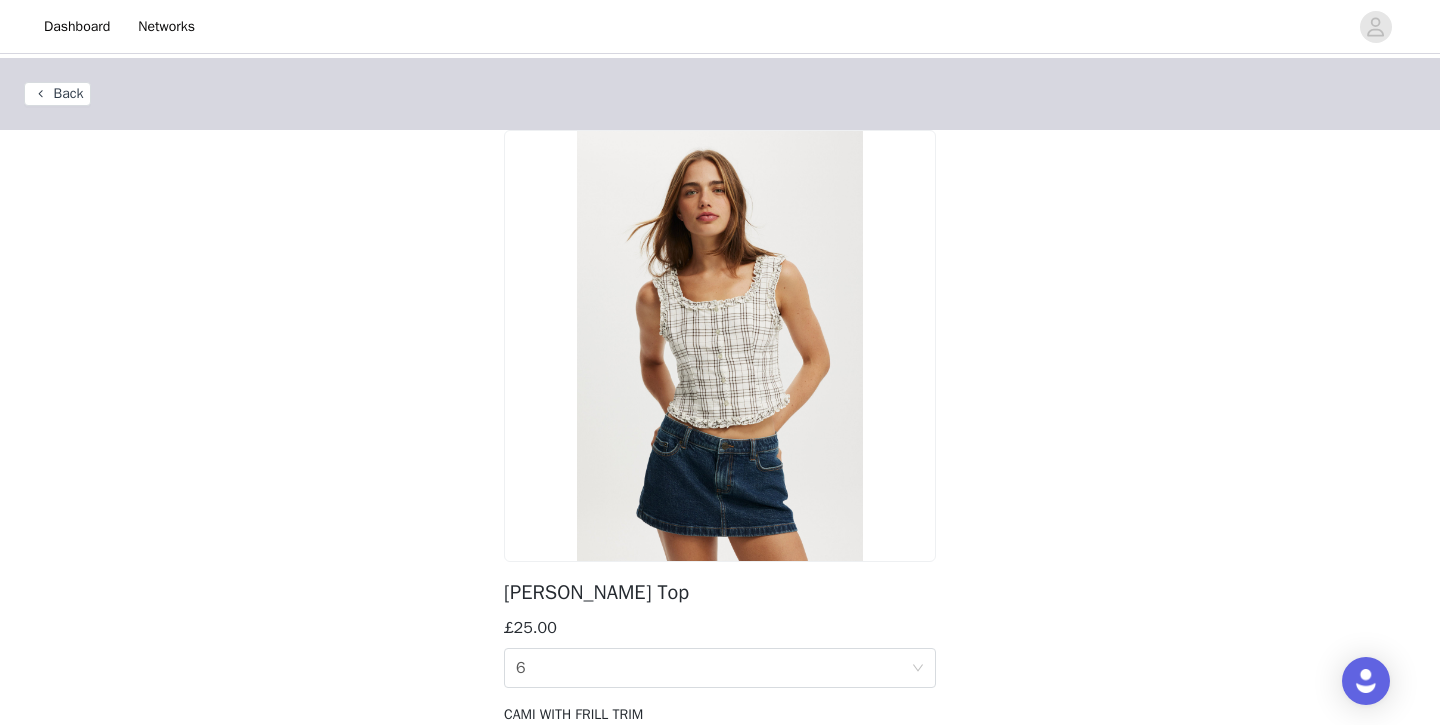 click at bounding box center [720, 346] 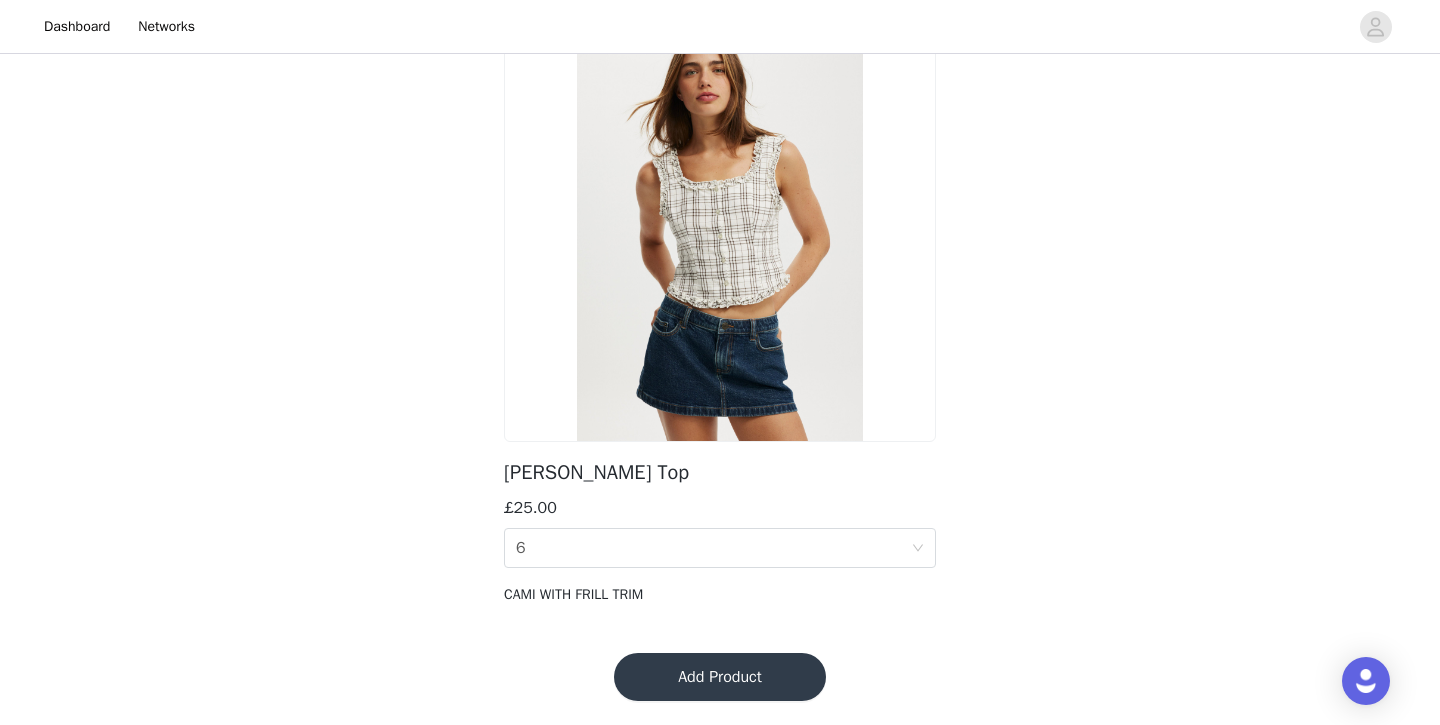 scroll, scrollTop: 120, scrollLeft: 0, axis: vertical 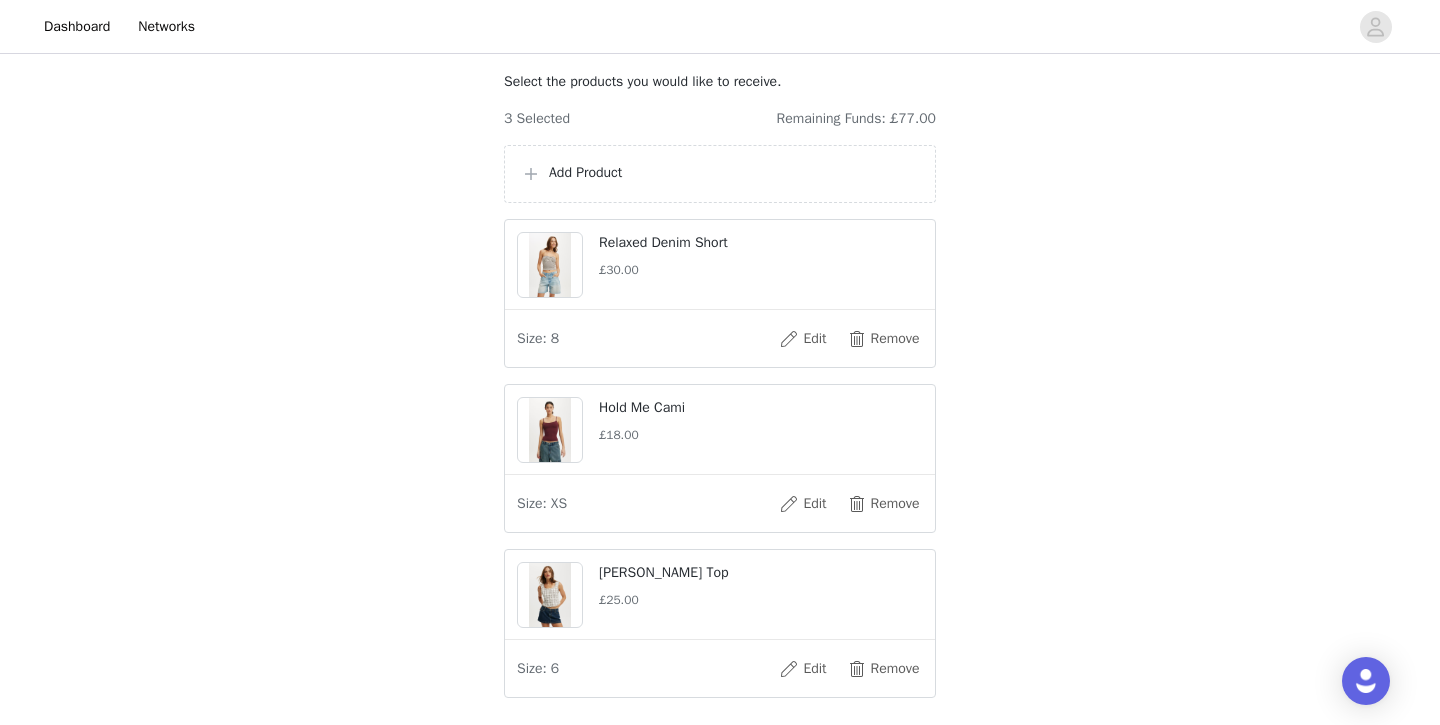 click on "Add Product" at bounding box center [720, 174] 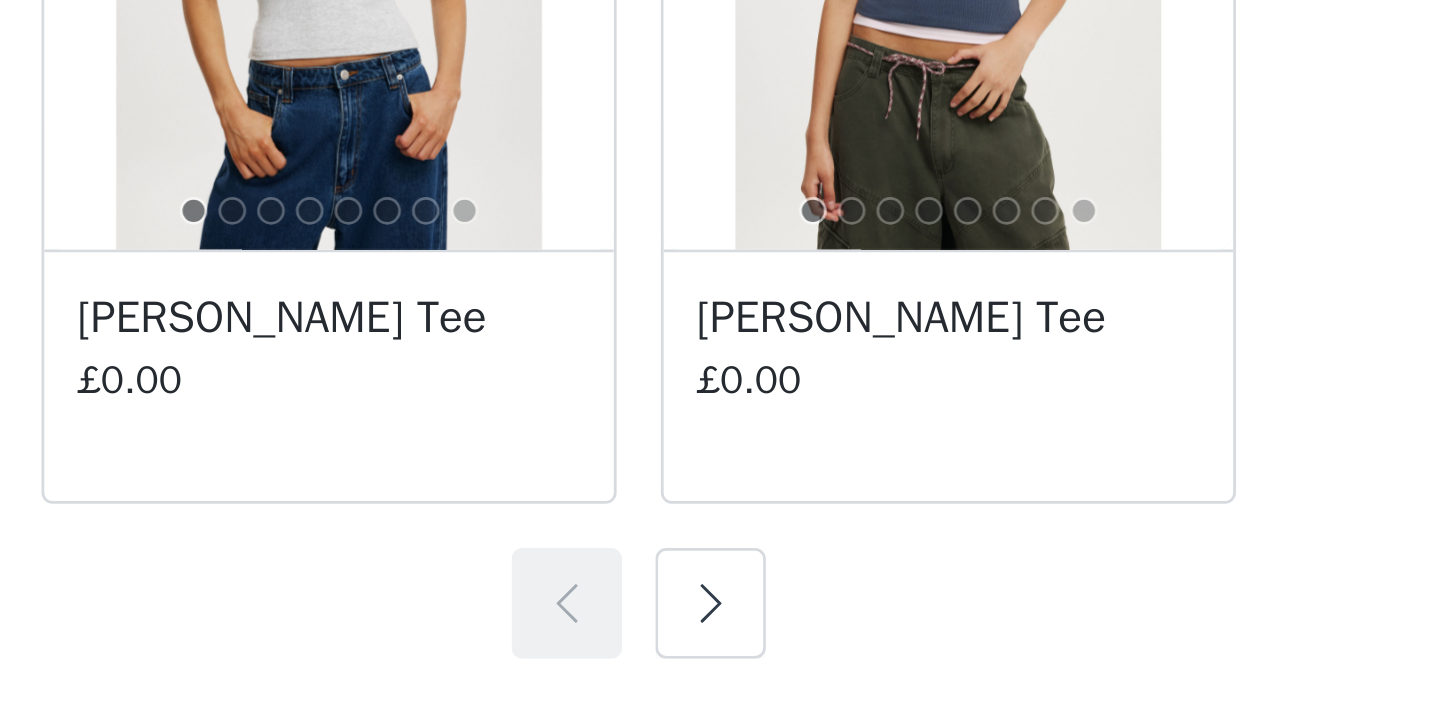 scroll, scrollTop: 3537, scrollLeft: 0, axis: vertical 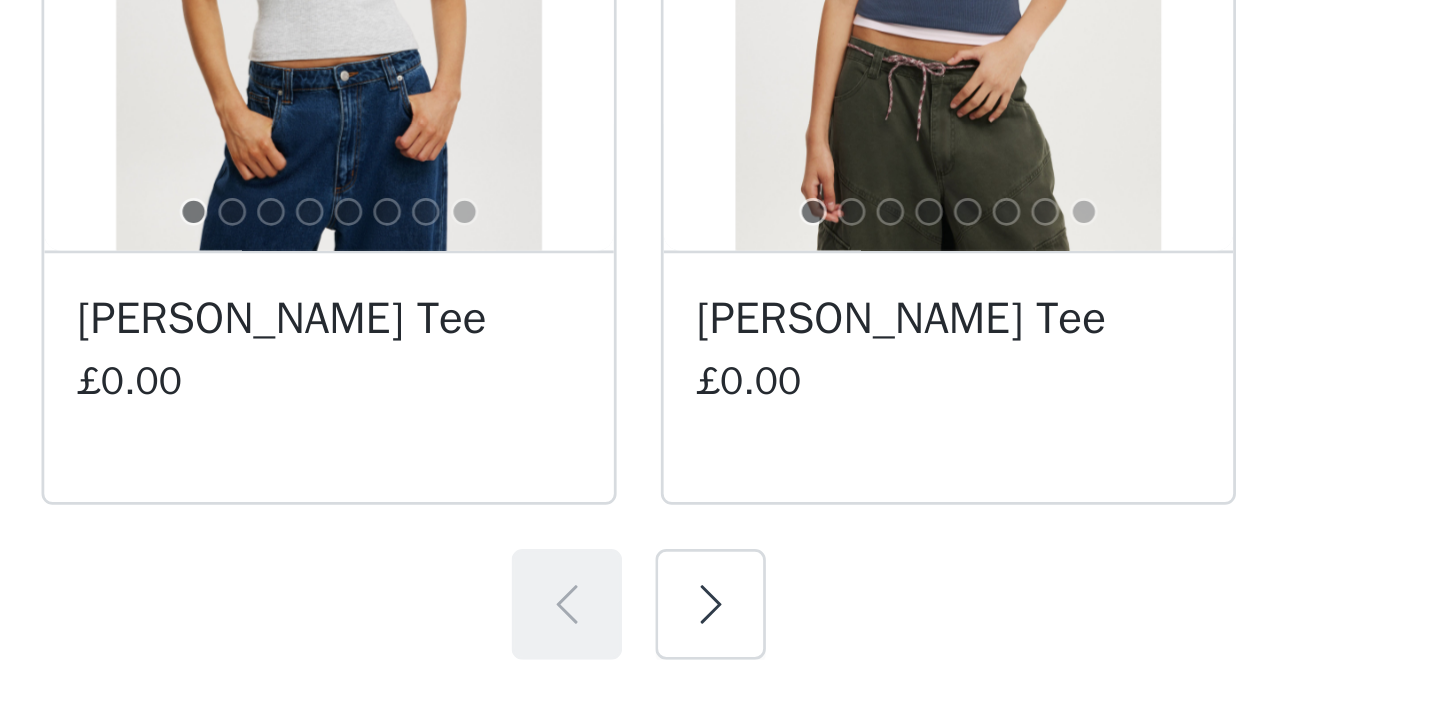 click at bounding box center (746, 681) 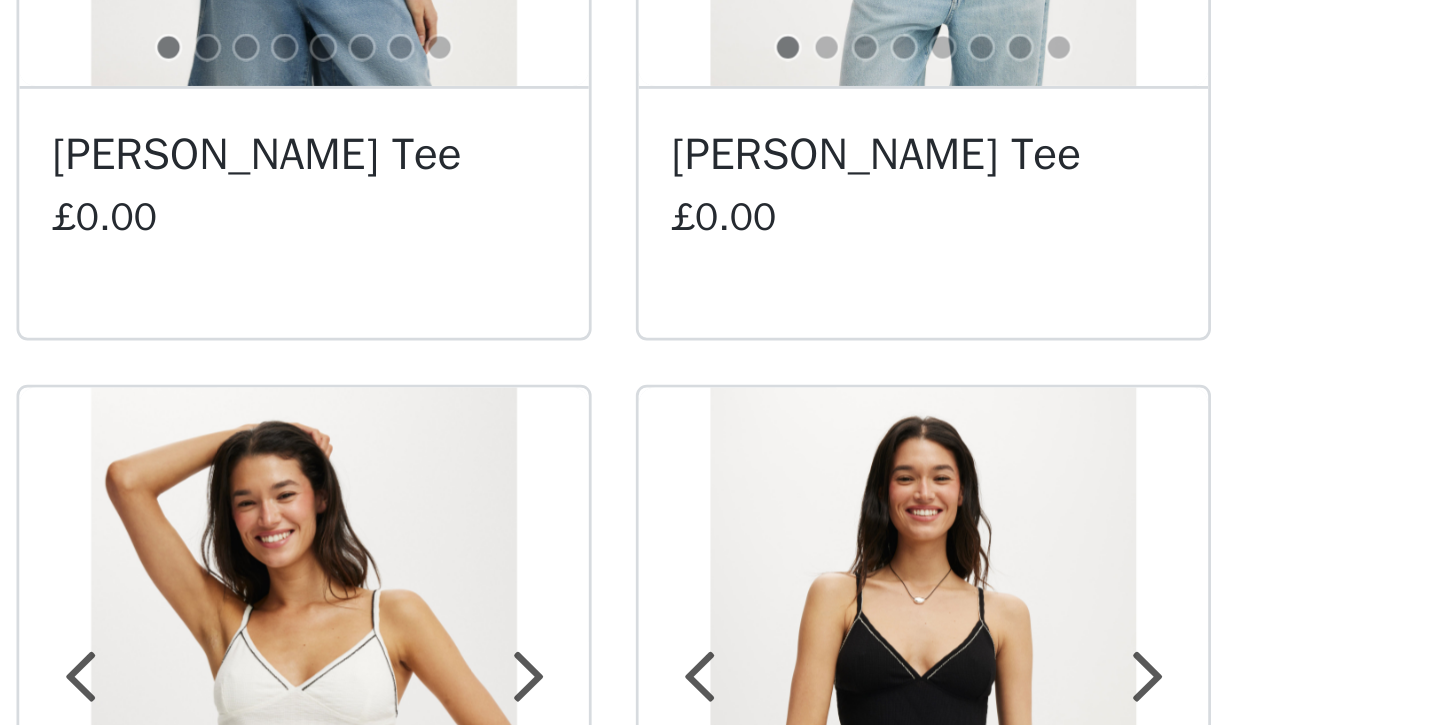 scroll, scrollTop: 969, scrollLeft: 0, axis: vertical 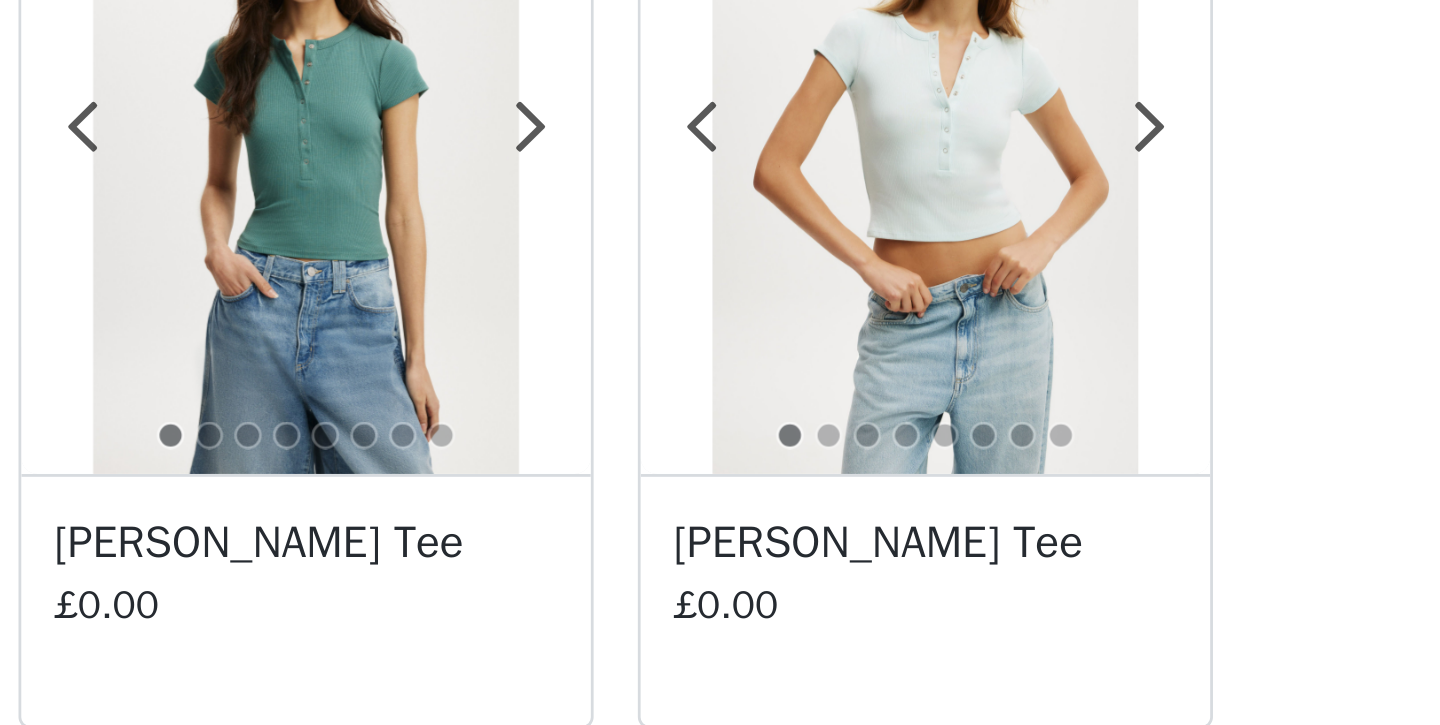 click on "£0.00" at bounding box center [832, 456] 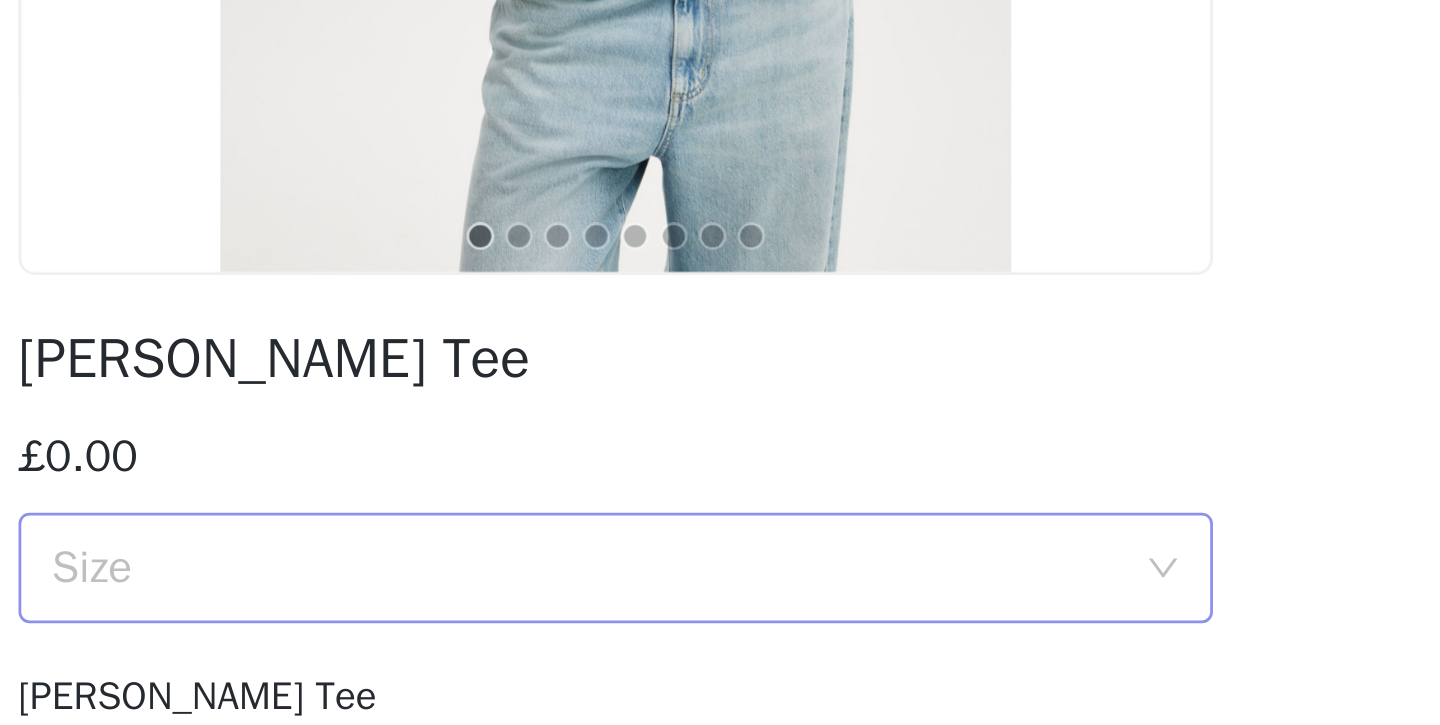 click on "Size" at bounding box center [709, 668] 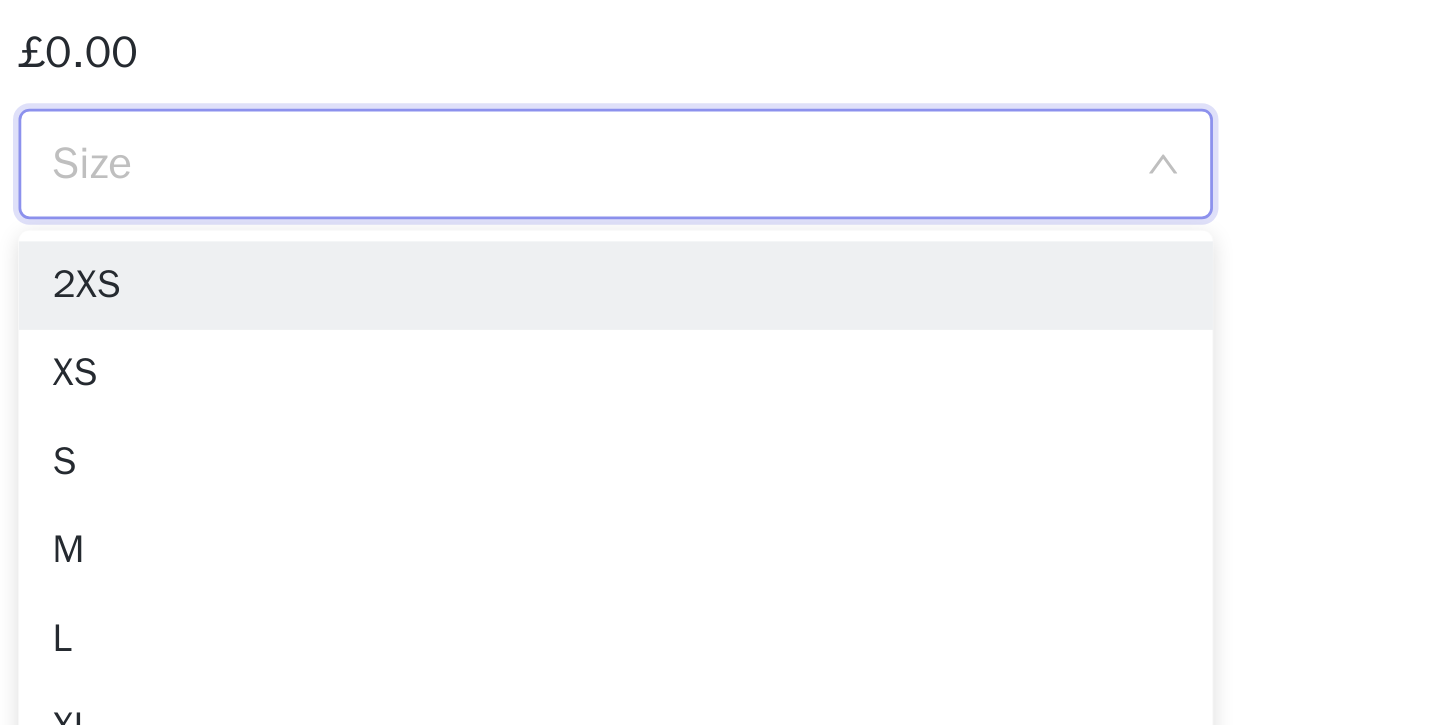 scroll, scrollTop: 147, scrollLeft: 0, axis: vertical 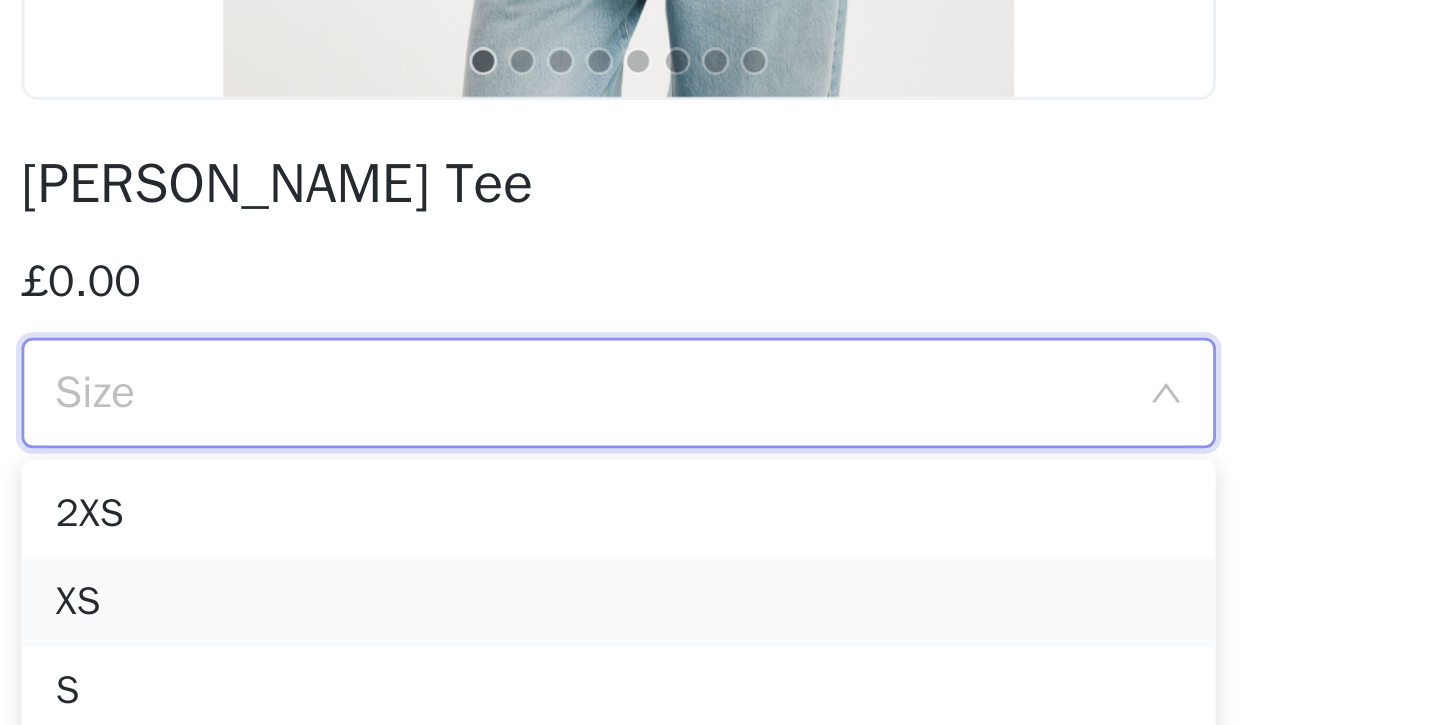 click on "XS" at bounding box center (720, 597) 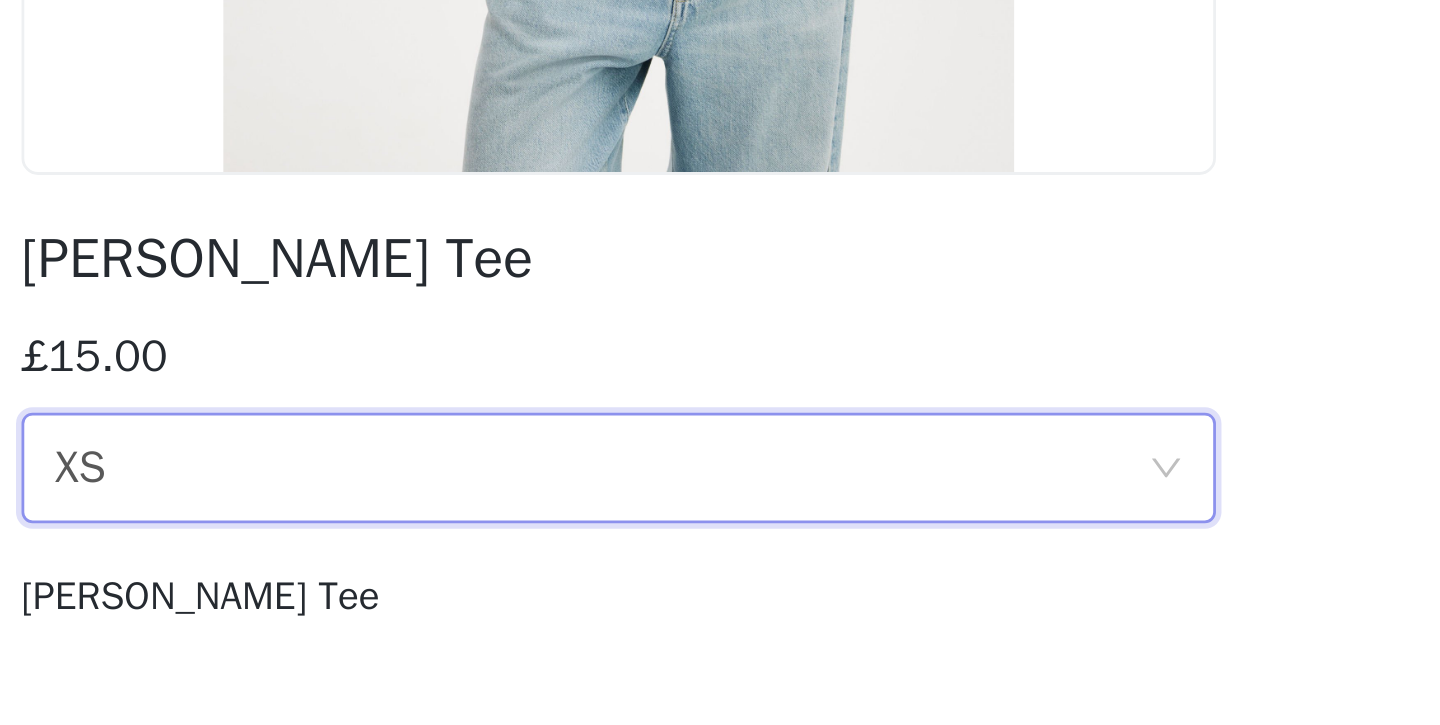 scroll, scrollTop: 120, scrollLeft: 0, axis: vertical 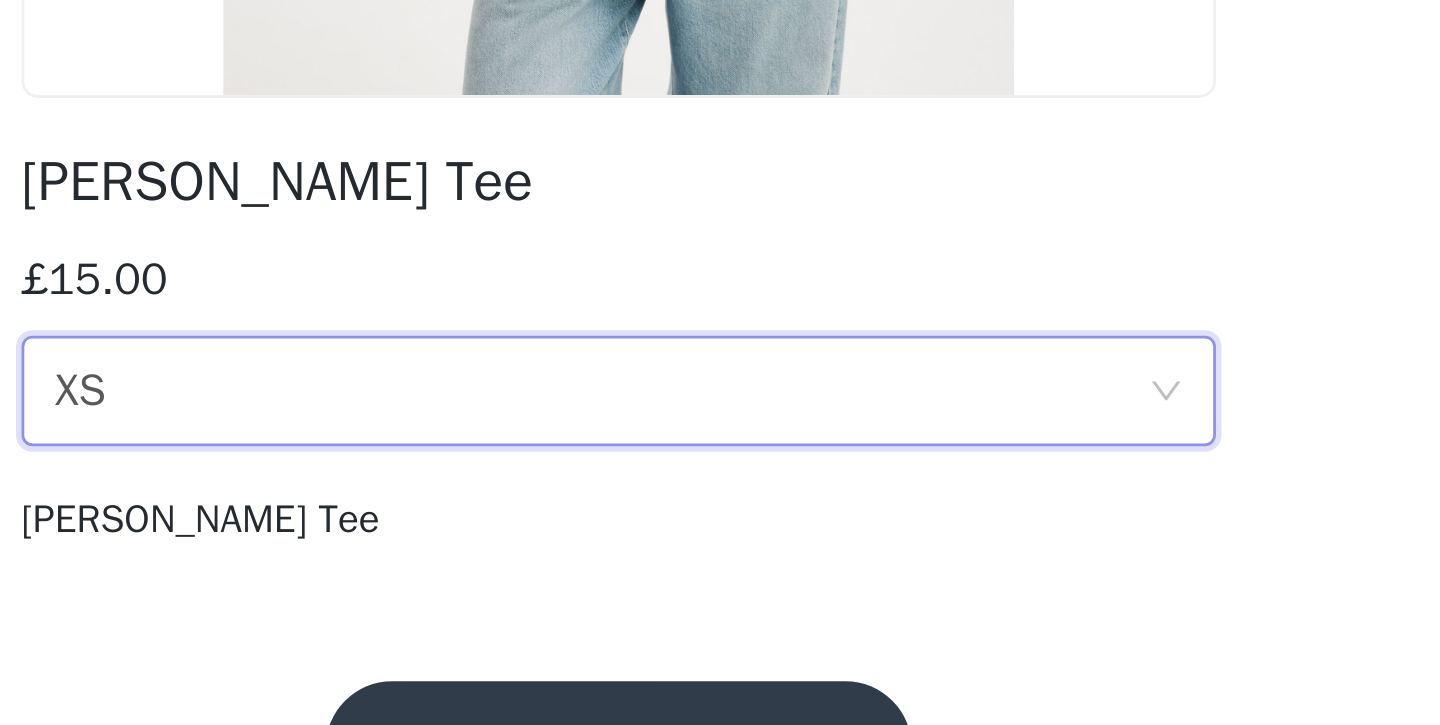 click on "Add Product" at bounding box center [720, 677] 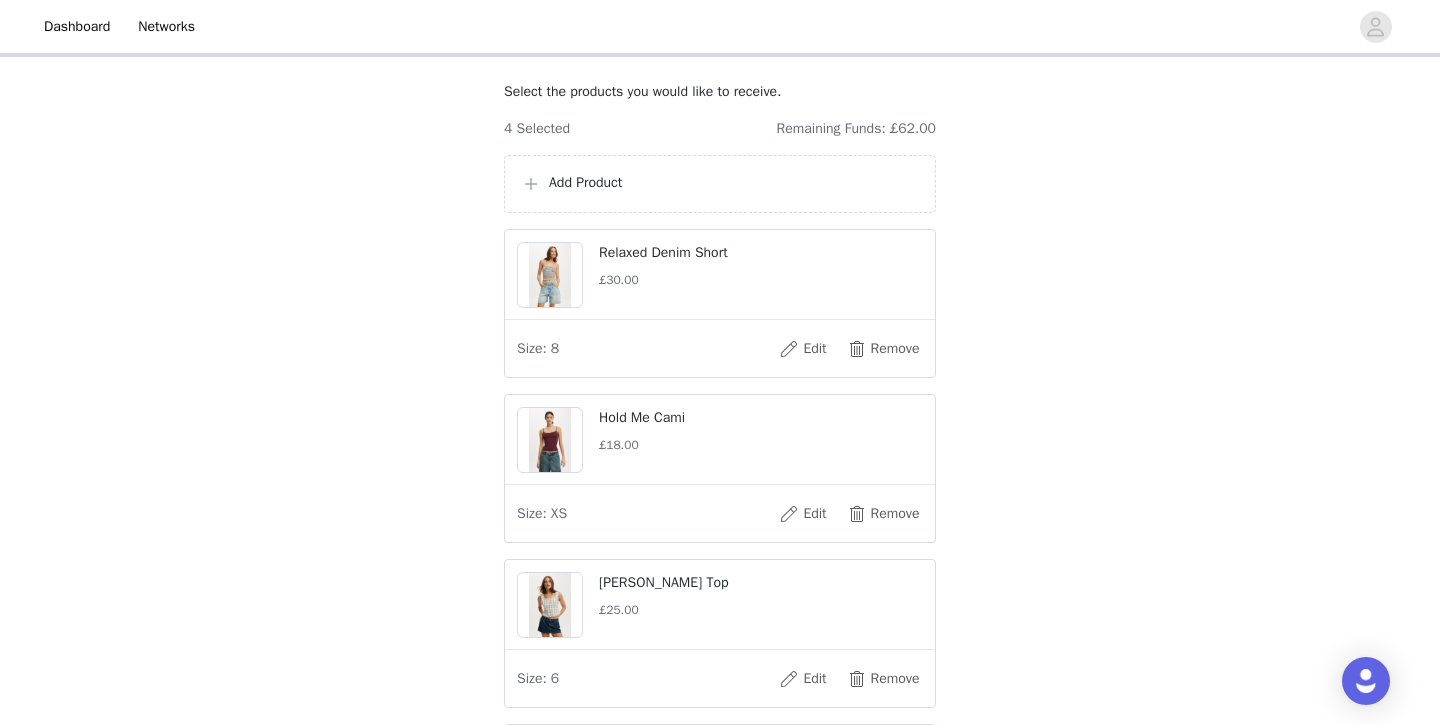 scroll, scrollTop: 161, scrollLeft: 0, axis: vertical 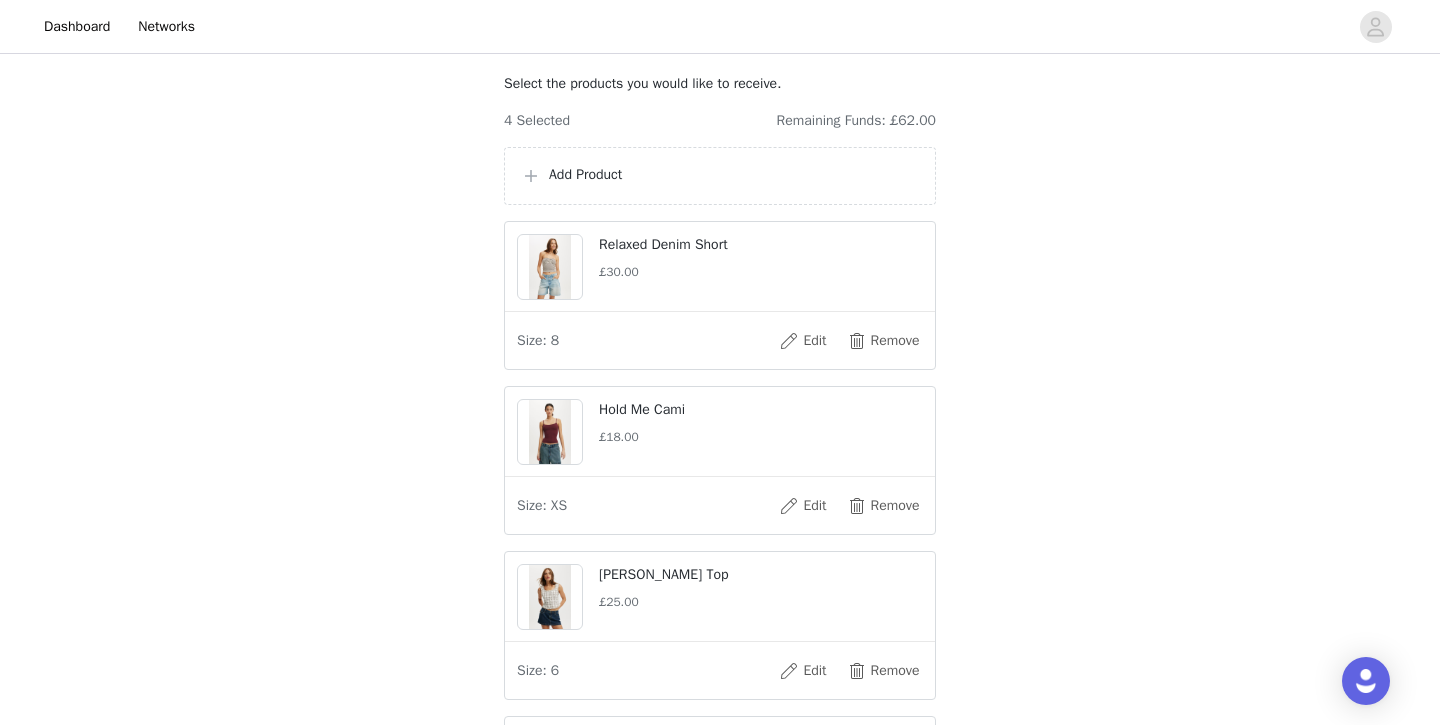 click on "Add Product" at bounding box center [734, 174] 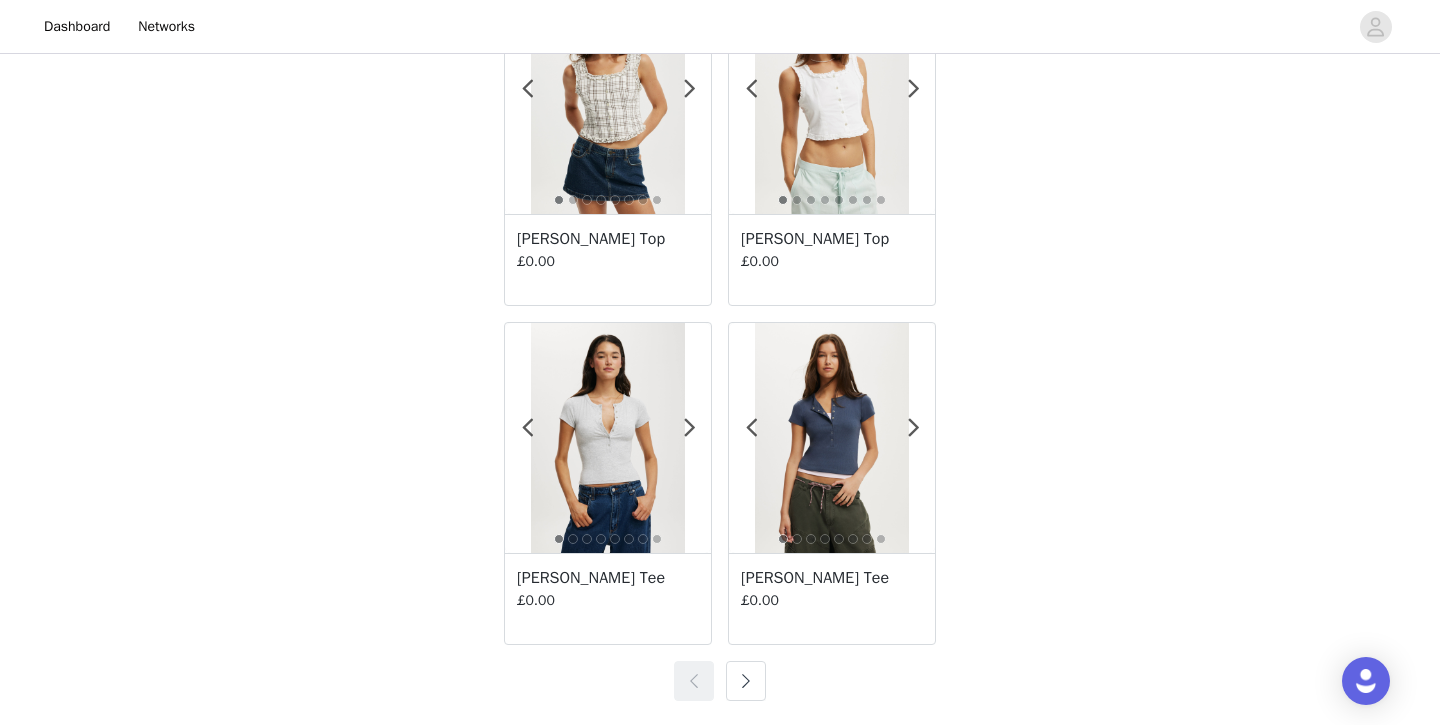 scroll, scrollTop: 3537, scrollLeft: 0, axis: vertical 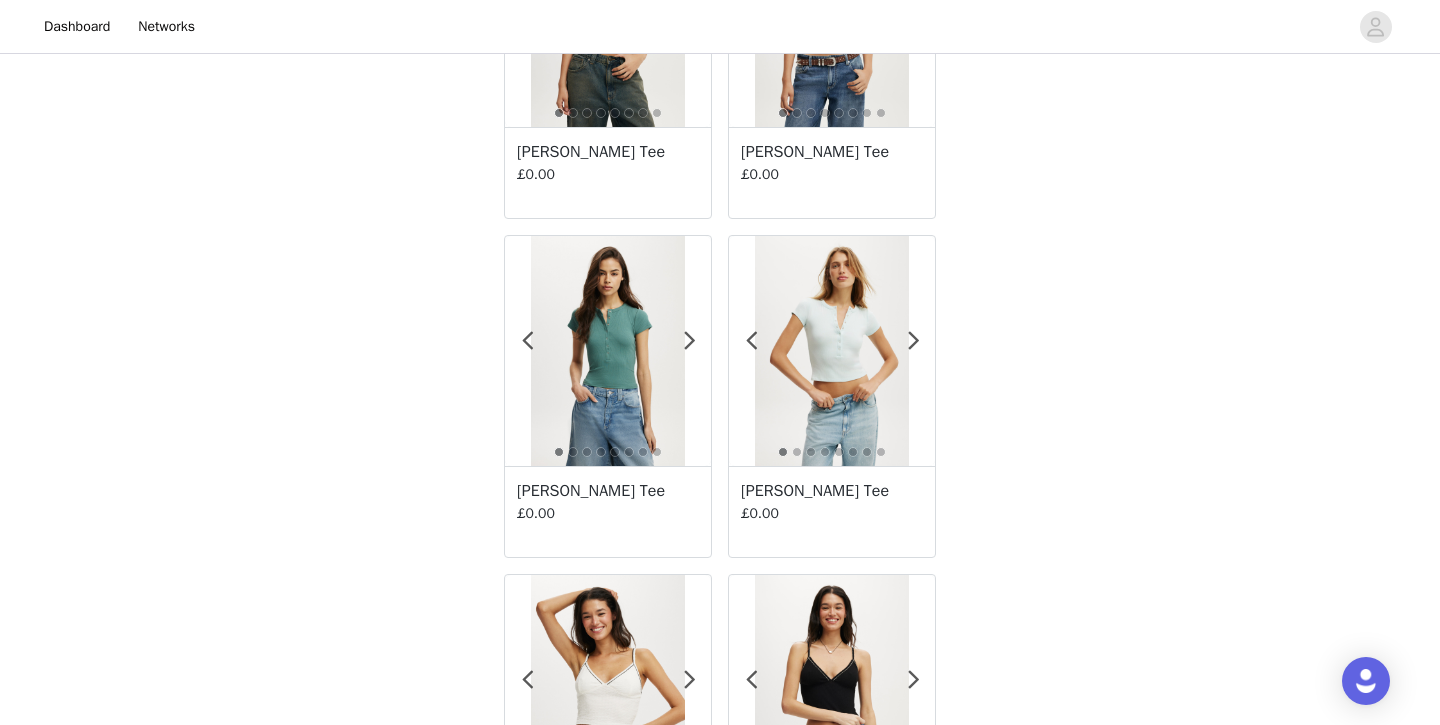 click on "[PERSON_NAME] Tee" at bounding box center [608, 491] 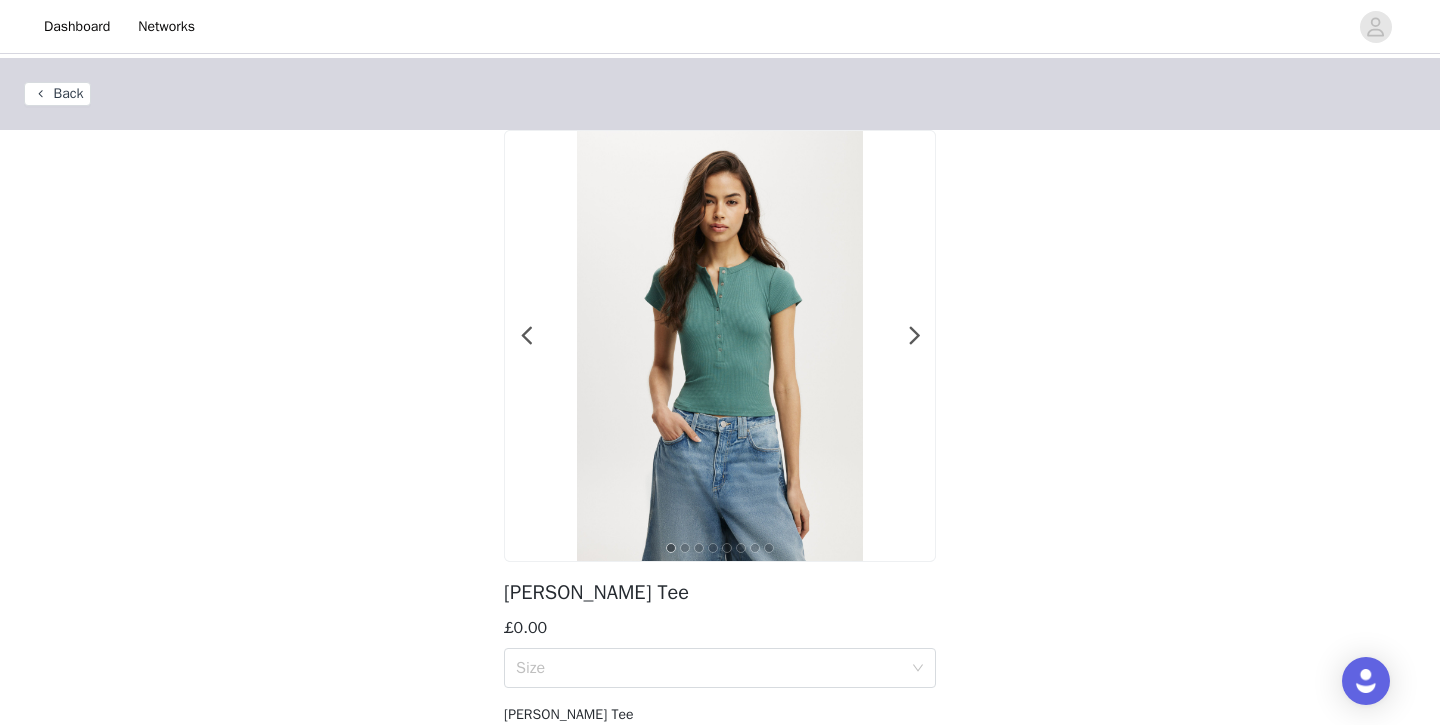 scroll, scrollTop: 70, scrollLeft: 0, axis: vertical 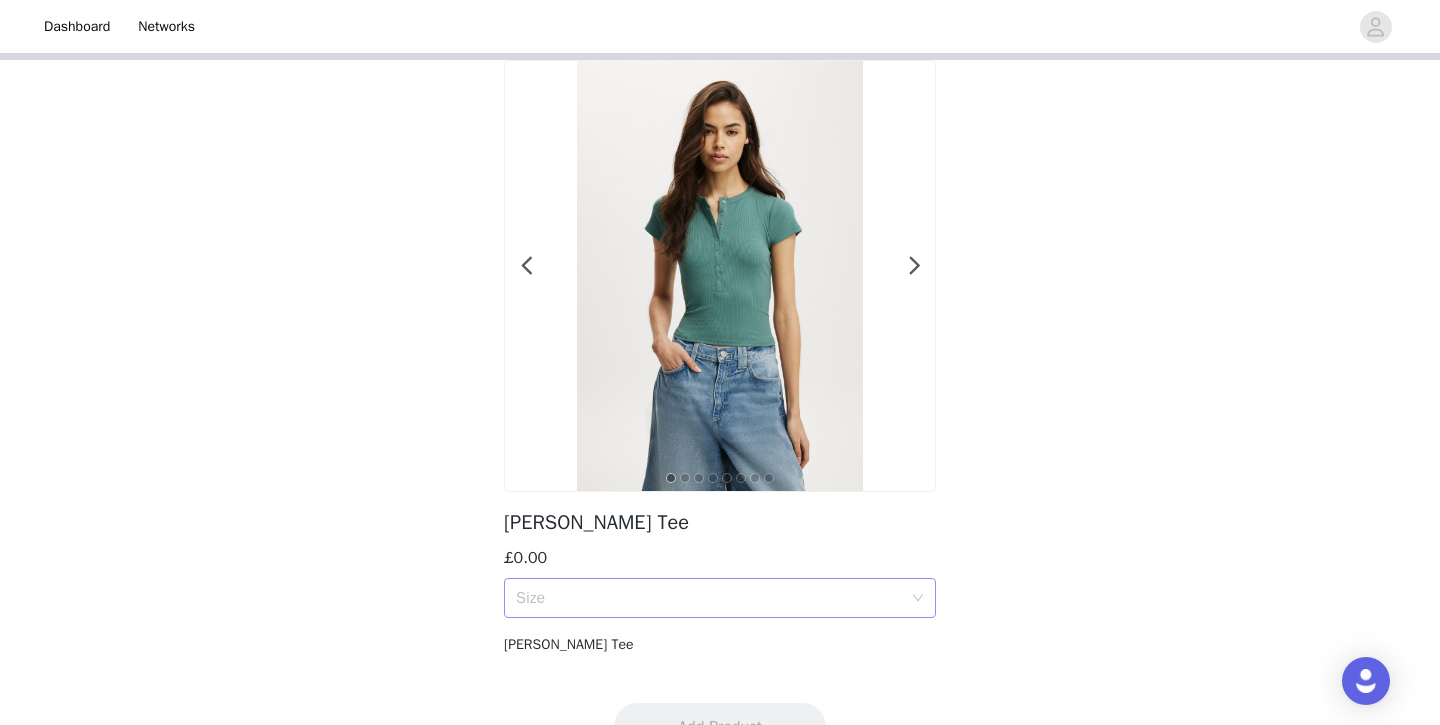 click on "Size" at bounding box center (713, 598) 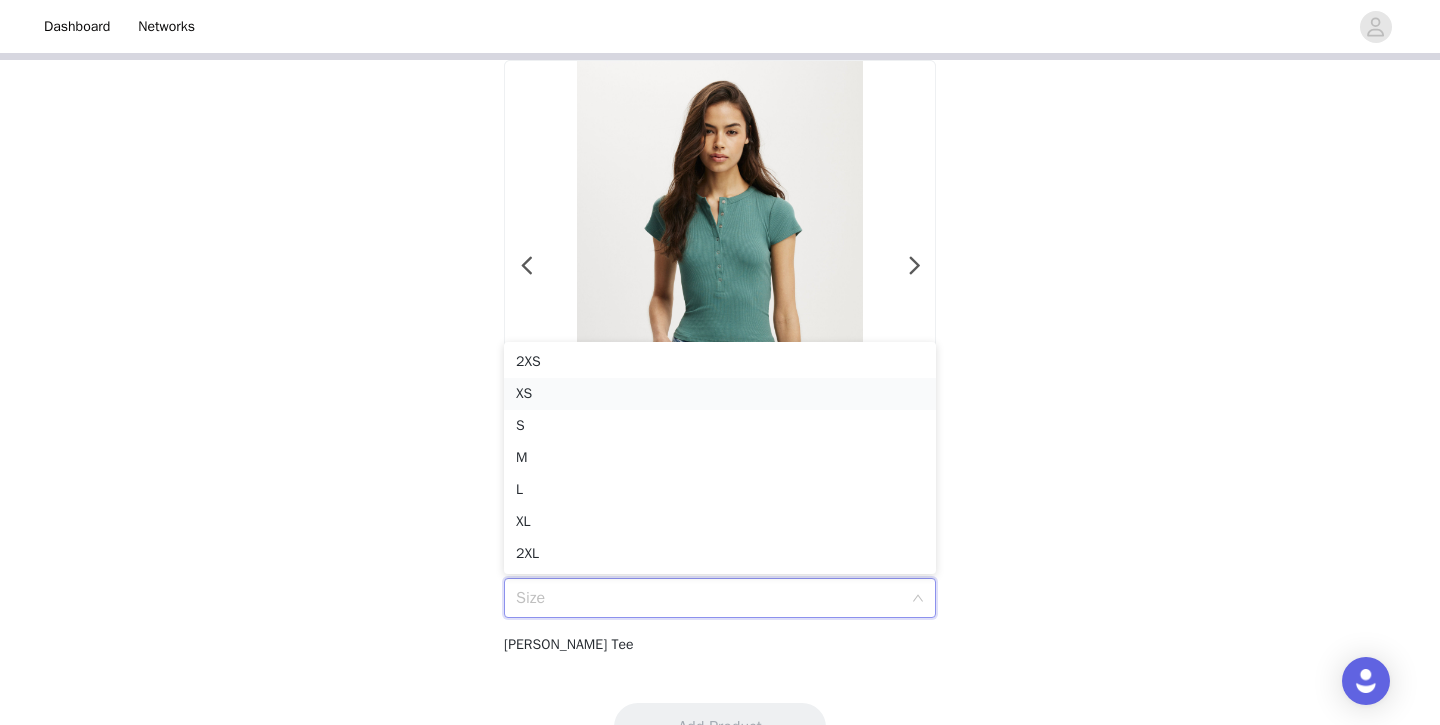 click on "XS" at bounding box center (720, 394) 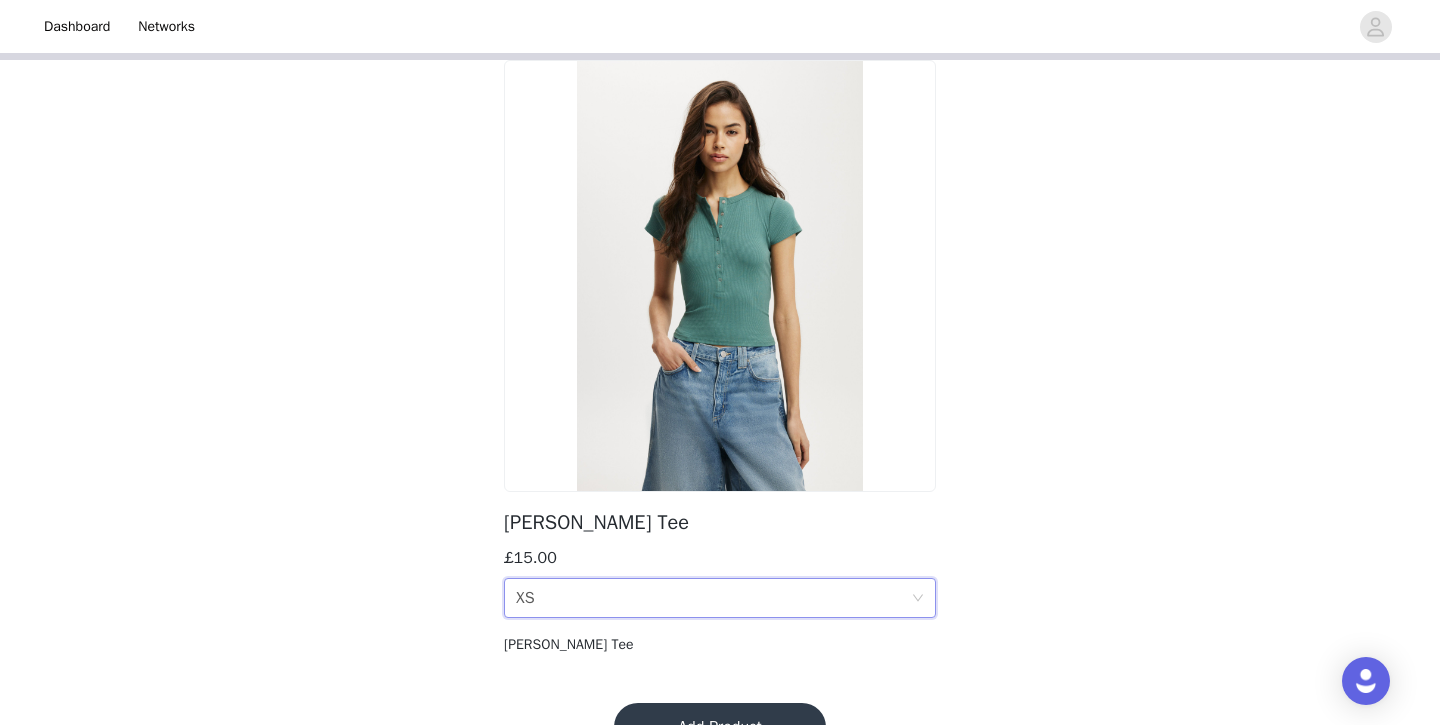 click on "Add Product" at bounding box center (720, 727) 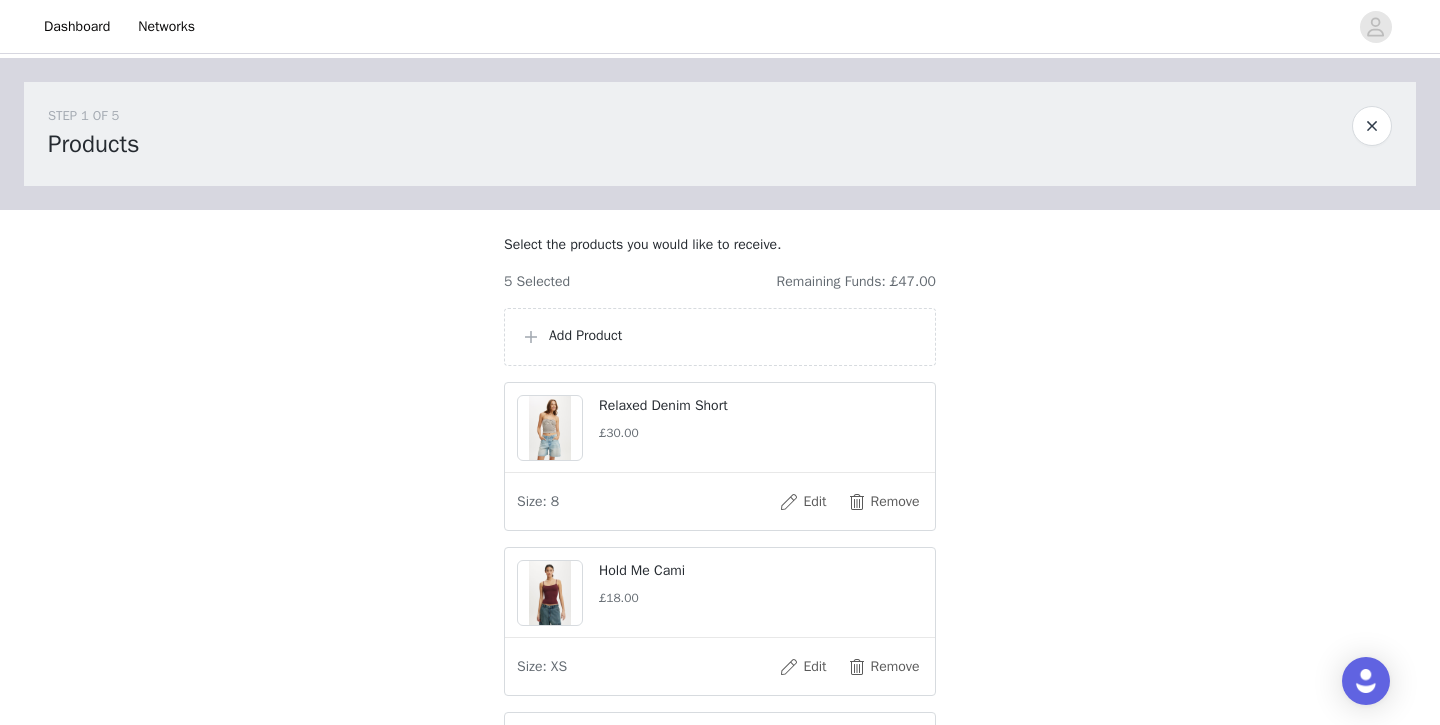 scroll, scrollTop: 0, scrollLeft: 0, axis: both 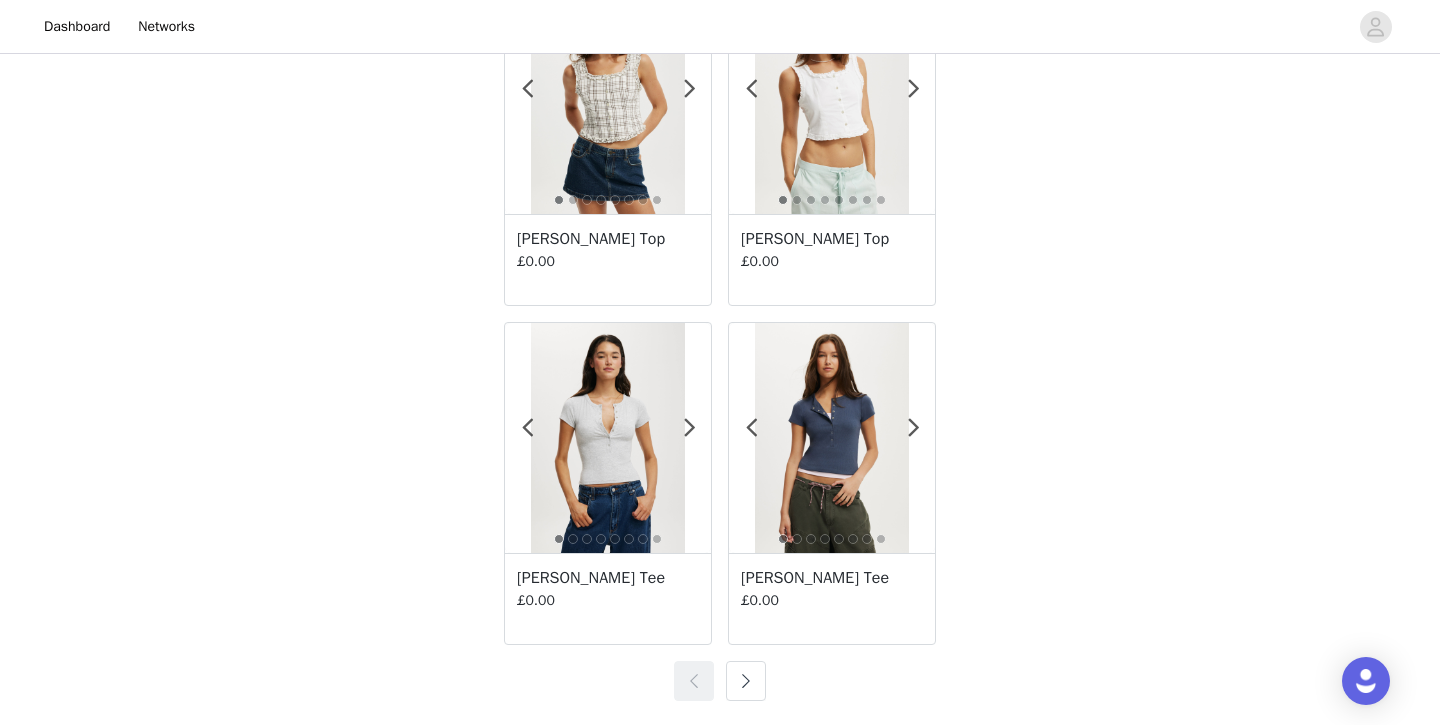 click at bounding box center [746, 681] 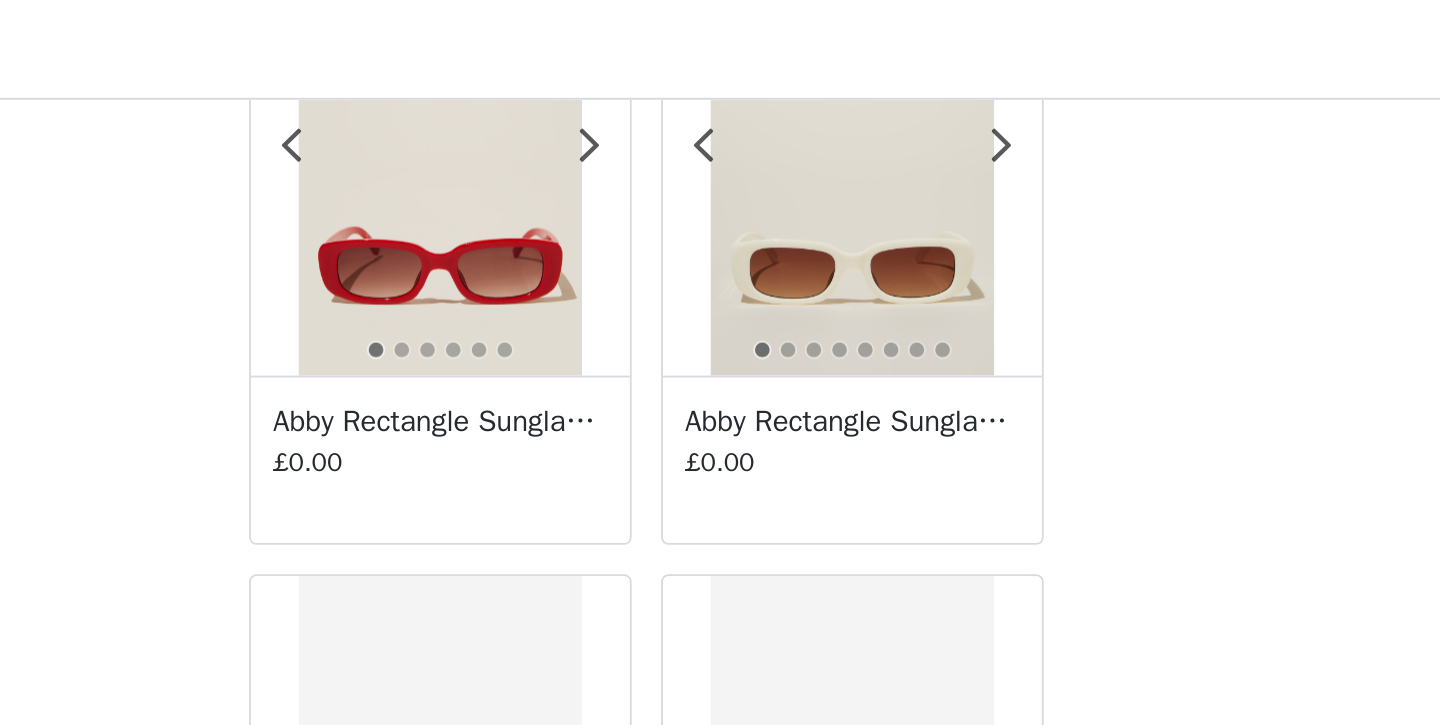 scroll, scrollTop: 2866, scrollLeft: 0, axis: vertical 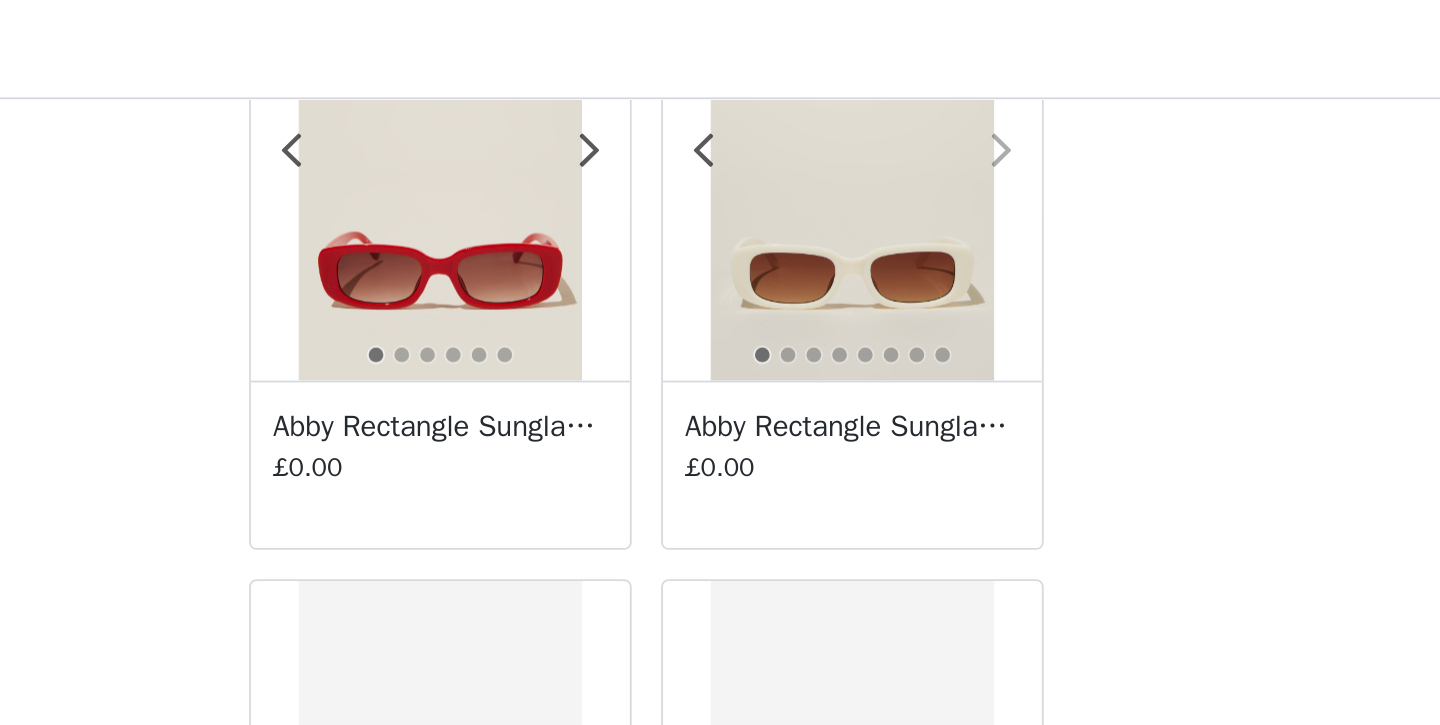 click at bounding box center (913, 82) 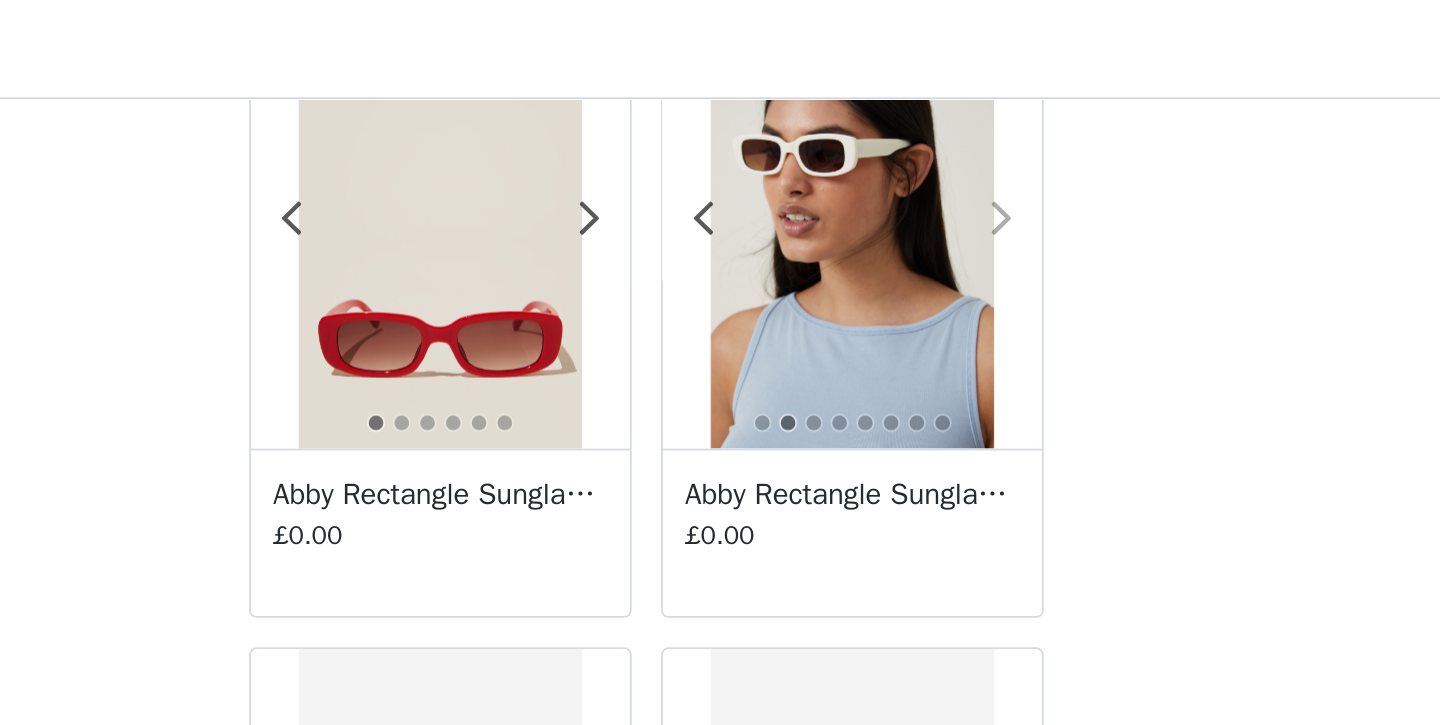 scroll, scrollTop: 2823, scrollLeft: 0, axis: vertical 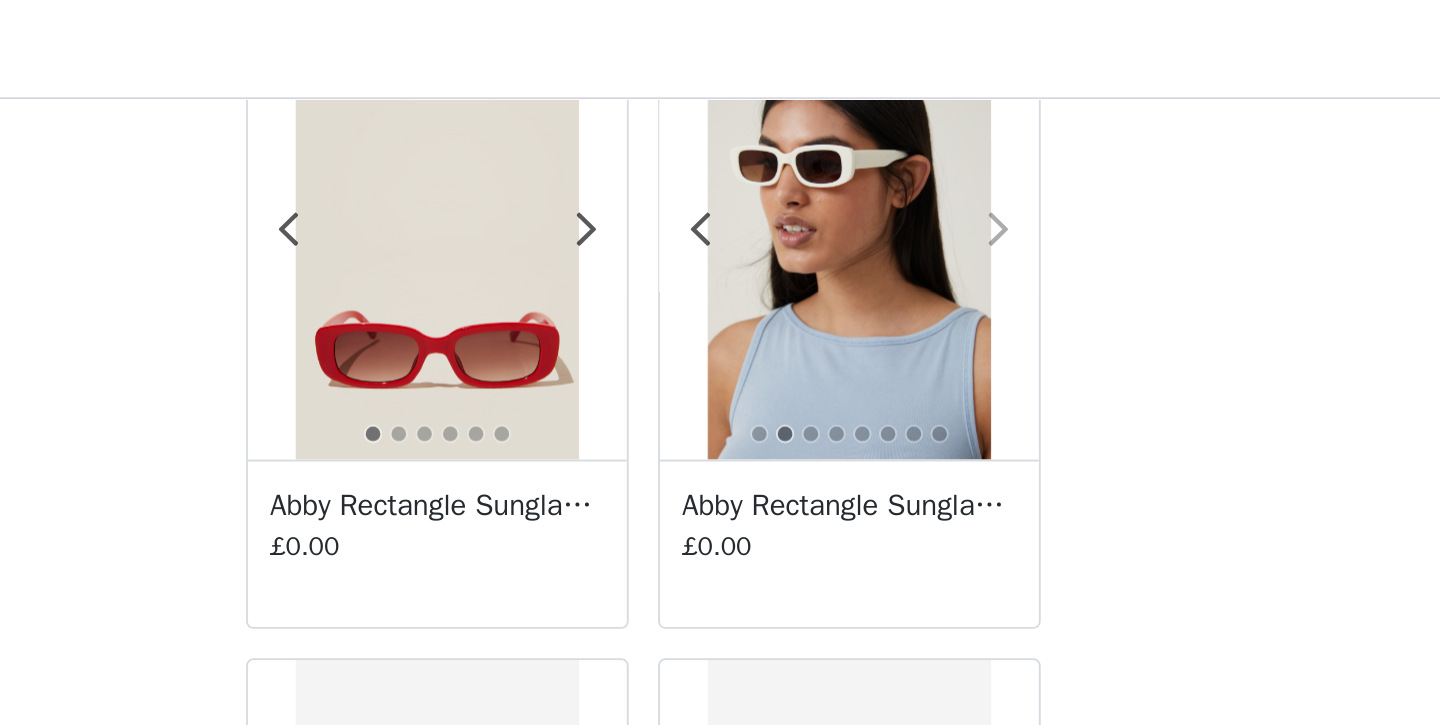 click at bounding box center [913, 125] 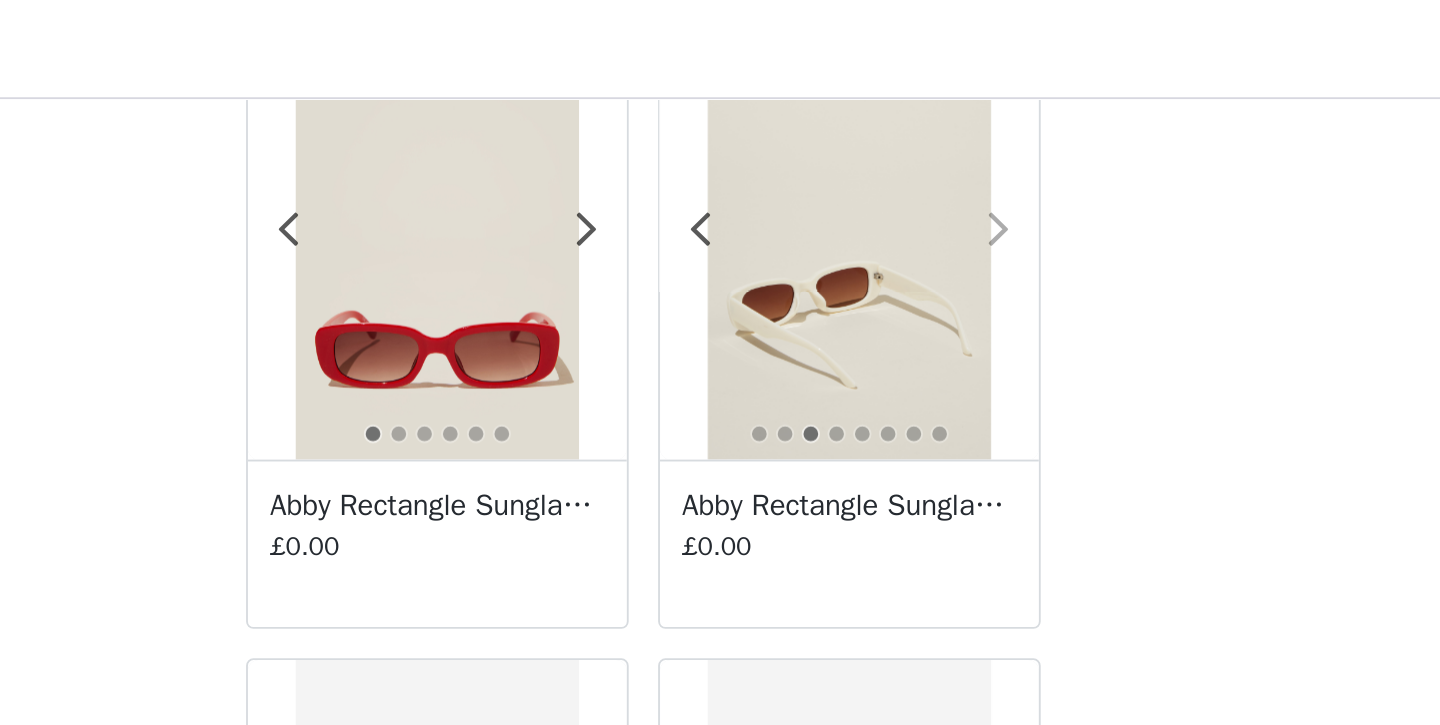 click at bounding box center (913, 125) 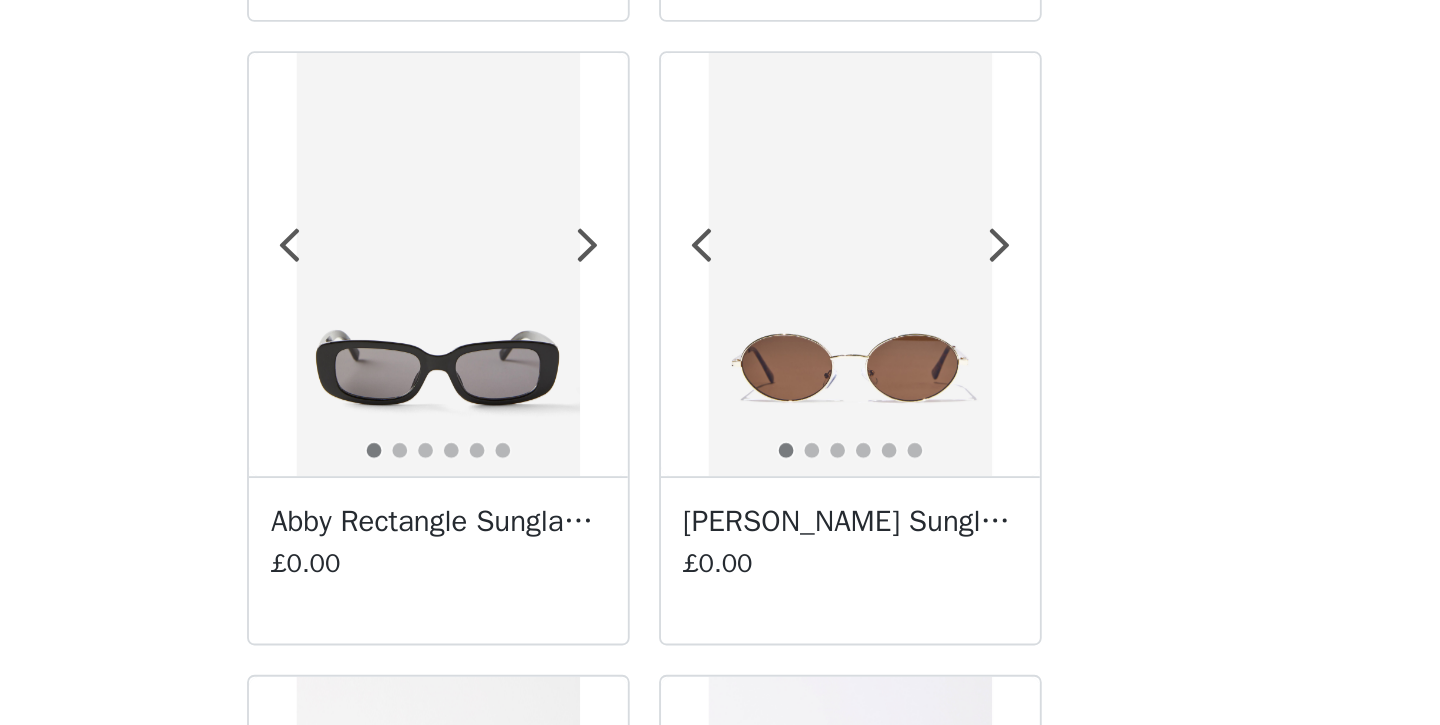 scroll, scrollTop: 2826, scrollLeft: 0, axis: vertical 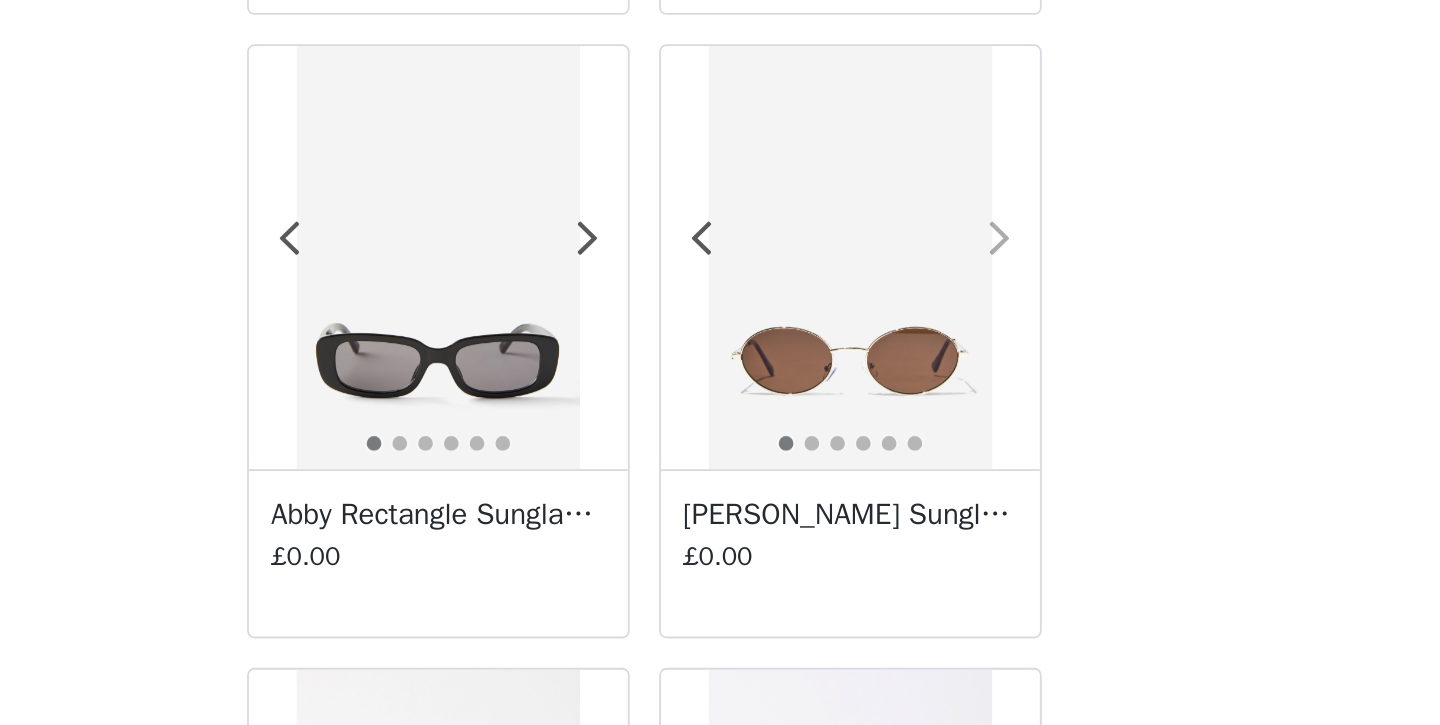 click at bounding box center [913, 461] 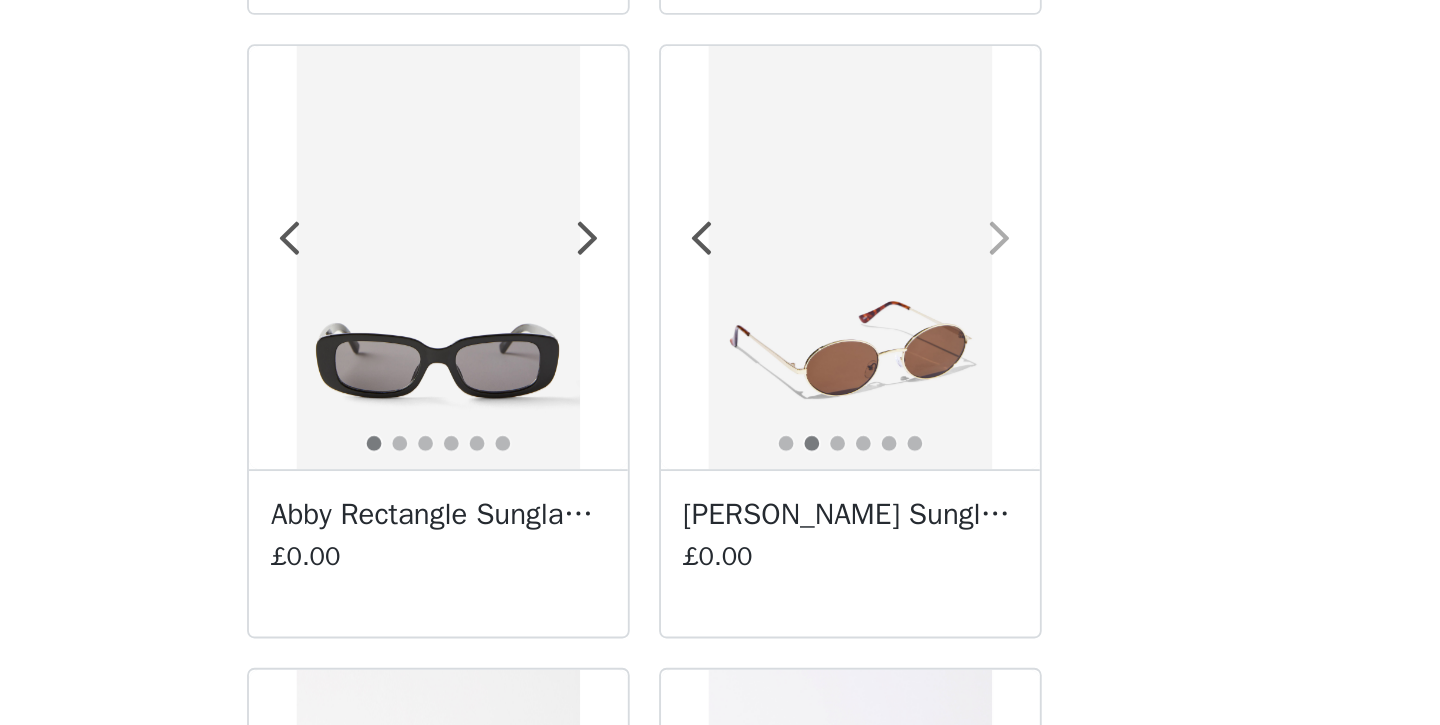 click at bounding box center (913, 461) 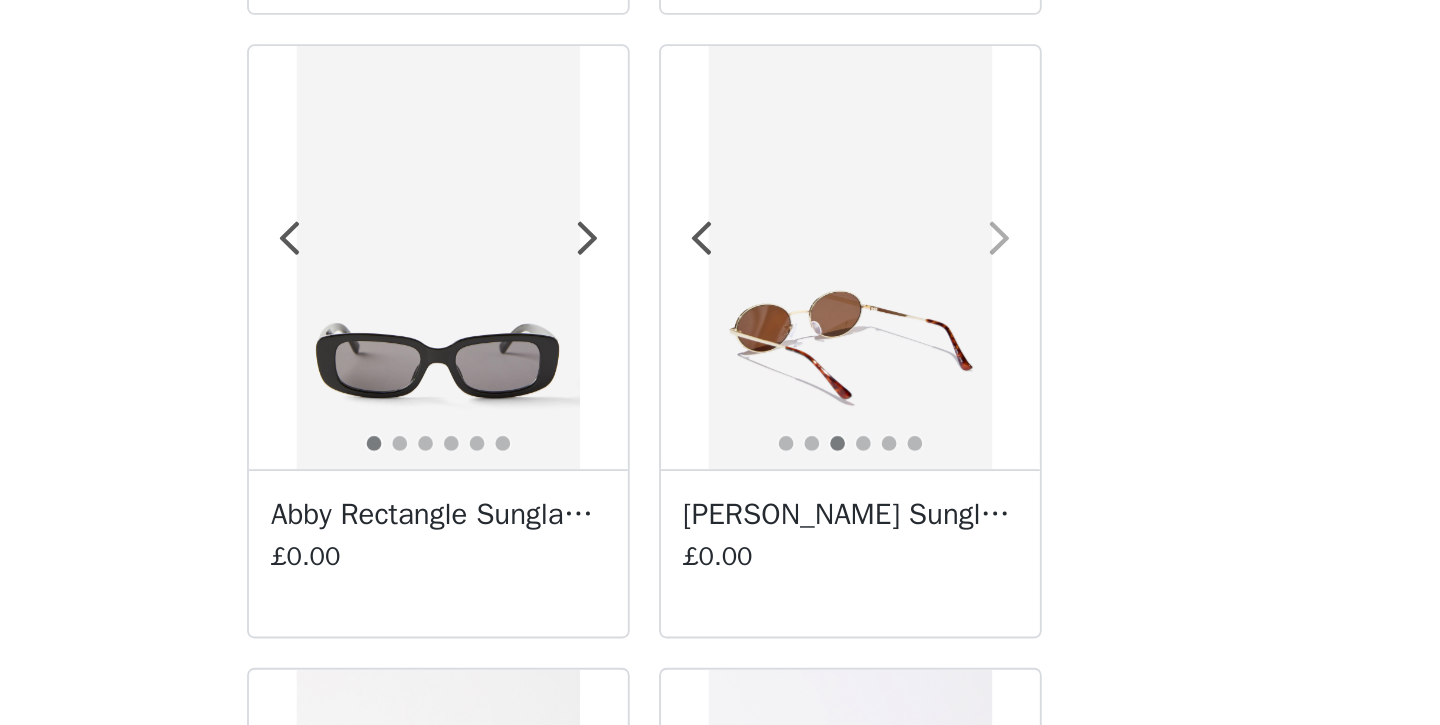 click at bounding box center [913, 461] 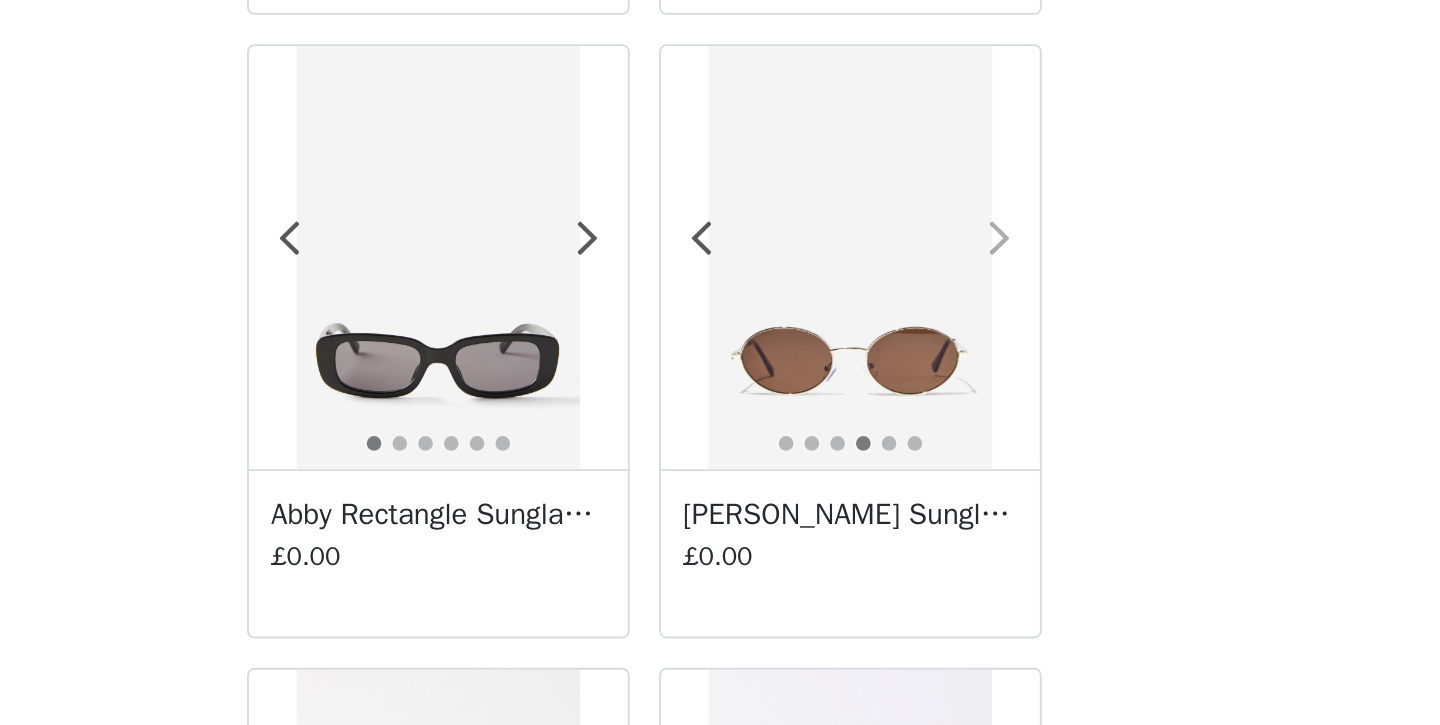 click at bounding box center [913, 461] 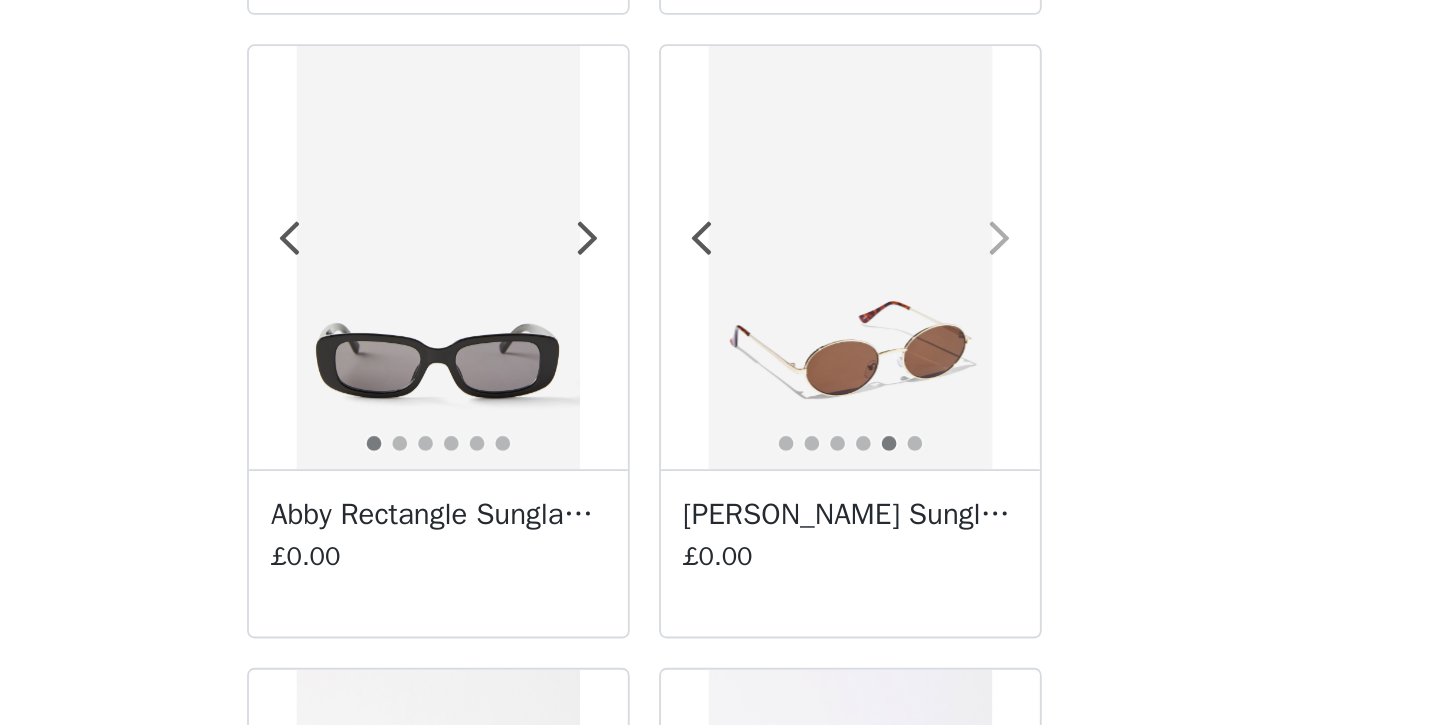 click at bounding box center [913, 461] 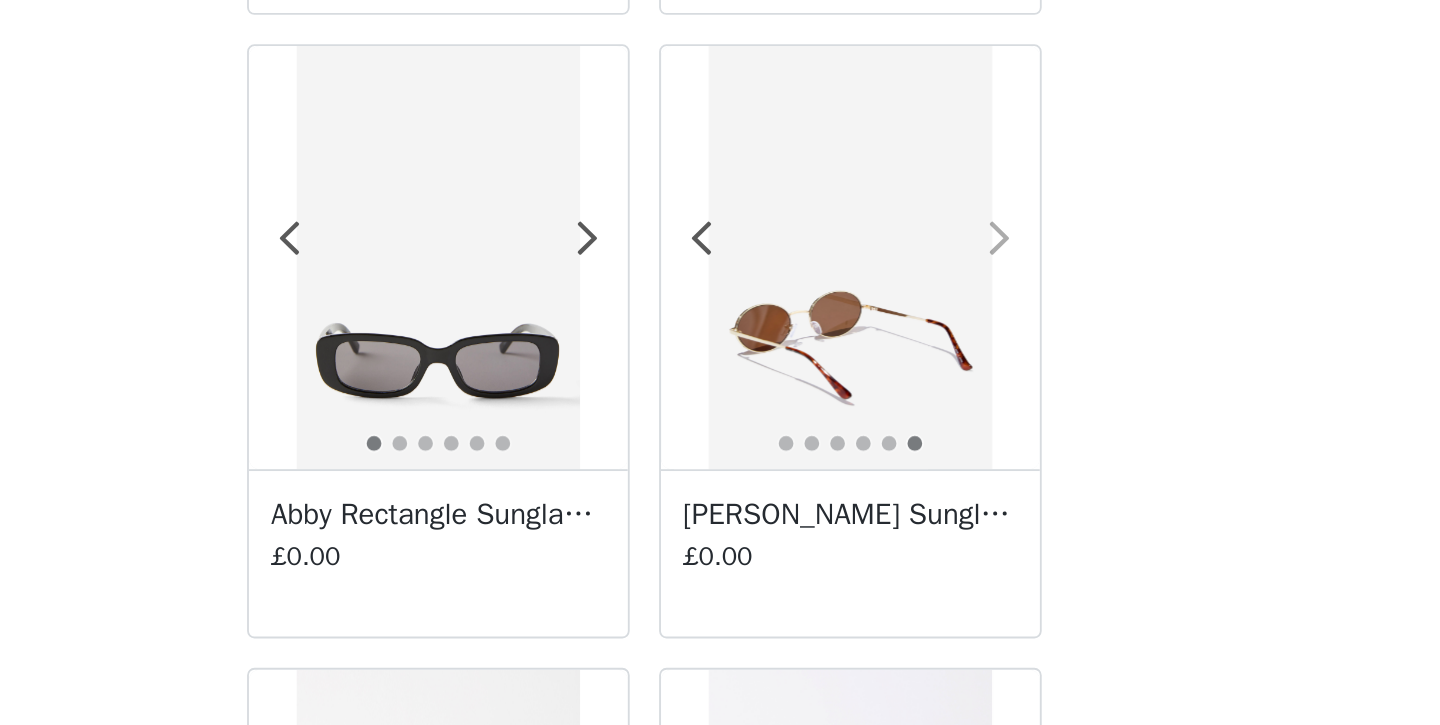 click at bounding box center (913, 461) 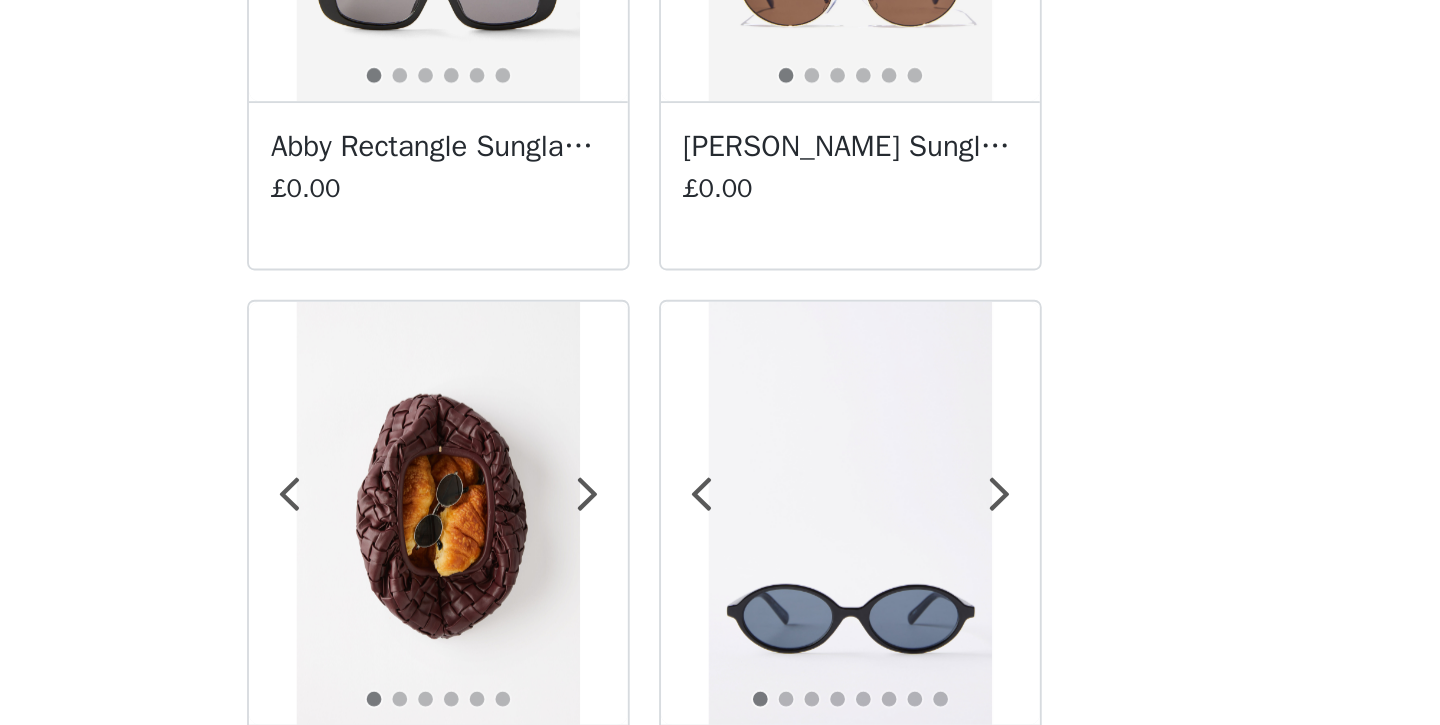 scroll, scrollTop: 3028, scrollLeft: 0, axis: vertical 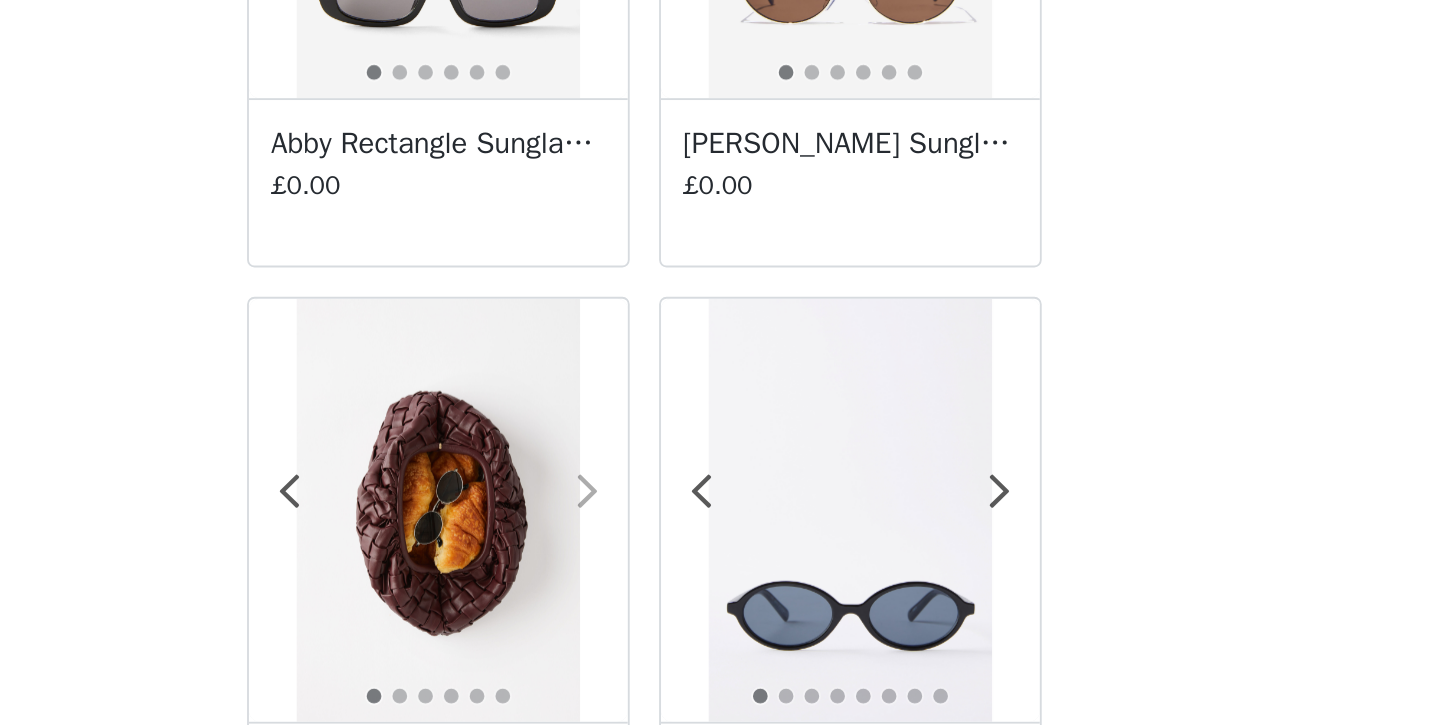click at bounding box center [689, 598] 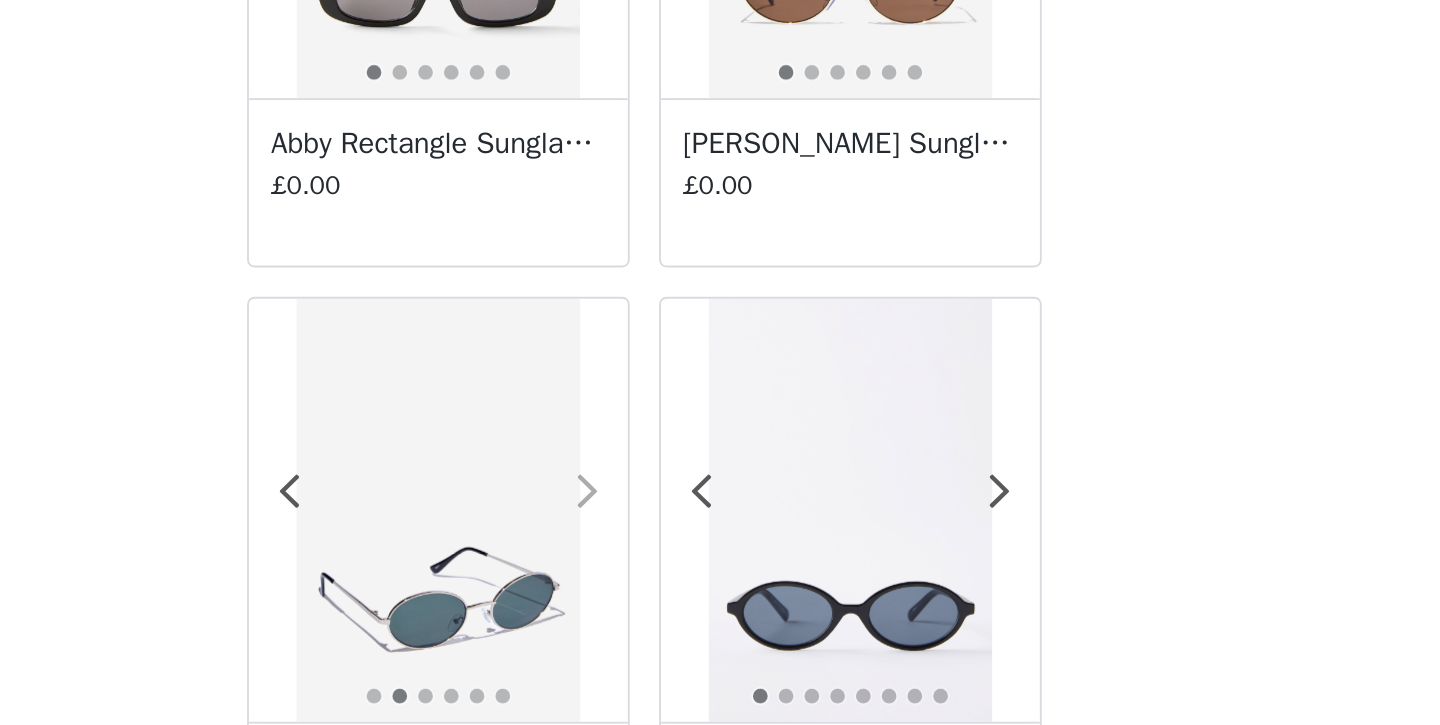 click at bounding box center [689, 598] 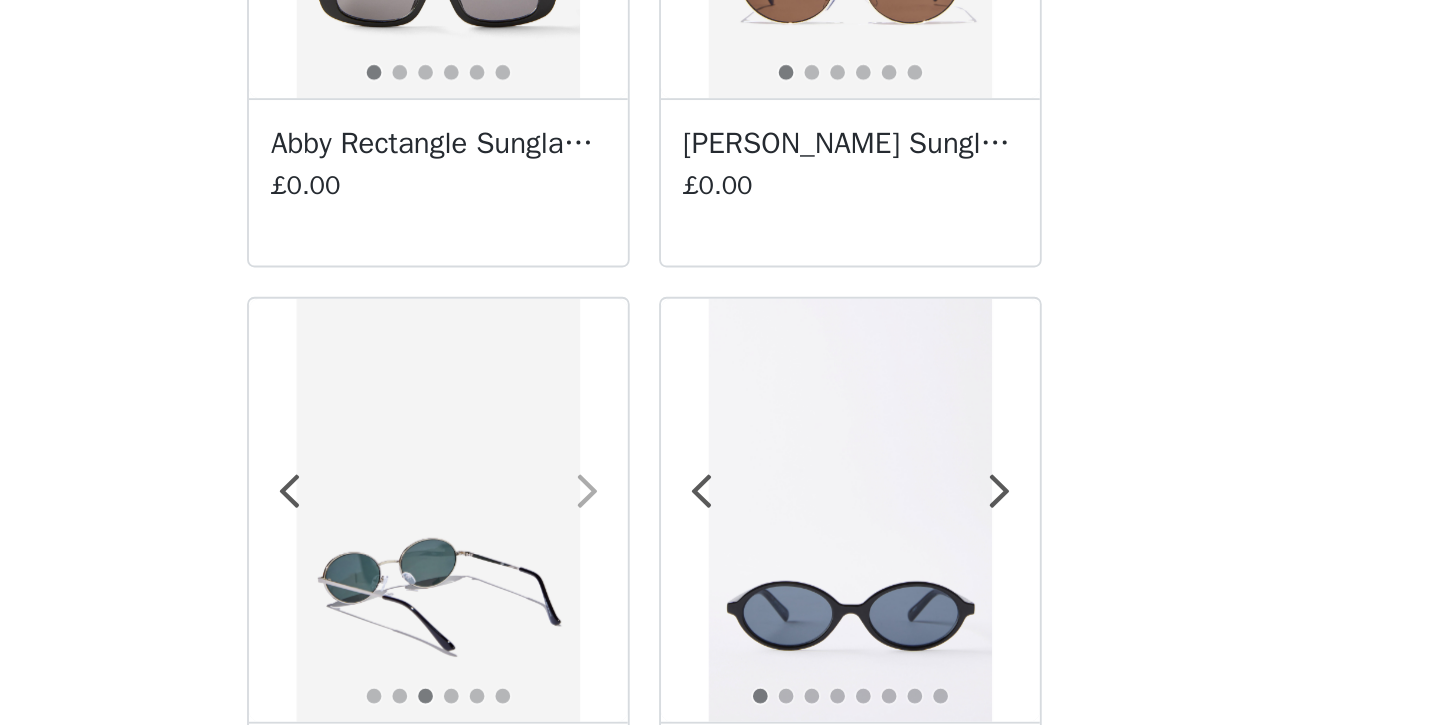 click at bounding box center [689, 598] 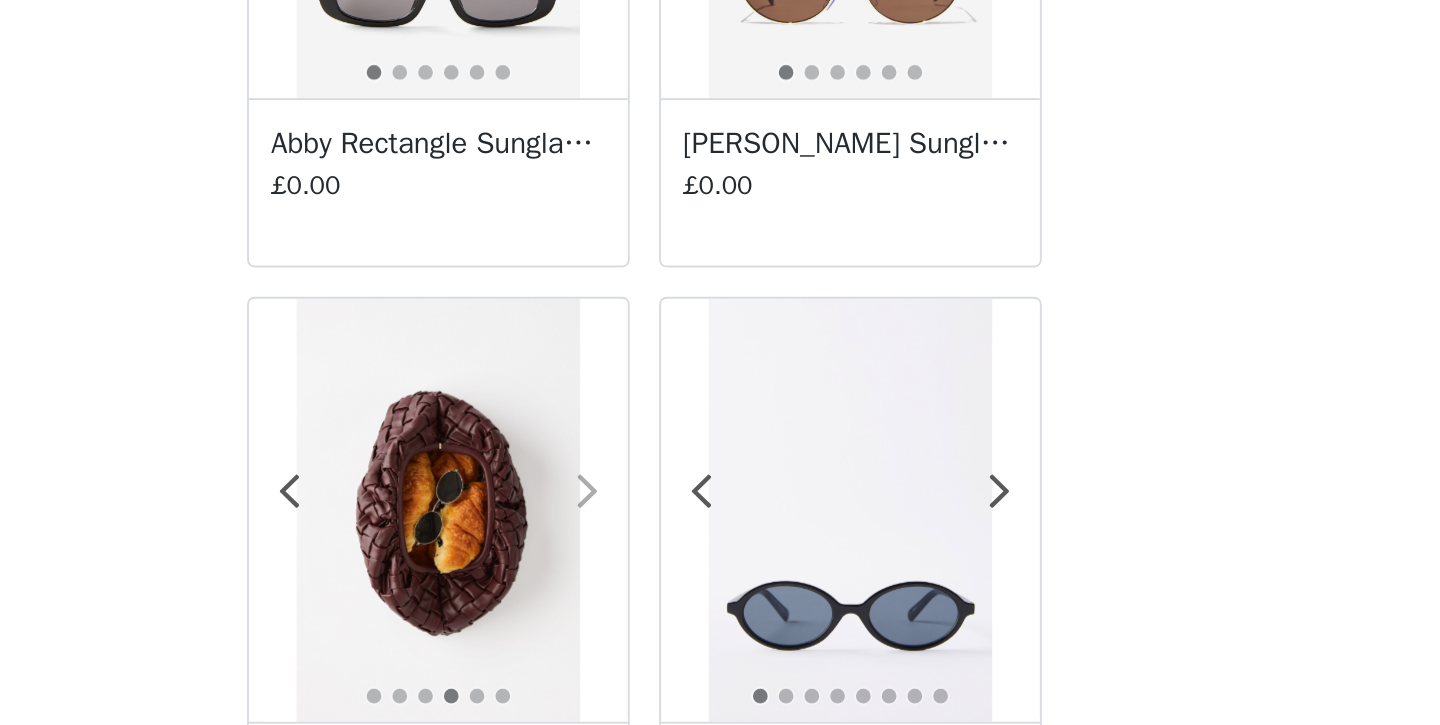 click at bounding box center [689, 598] 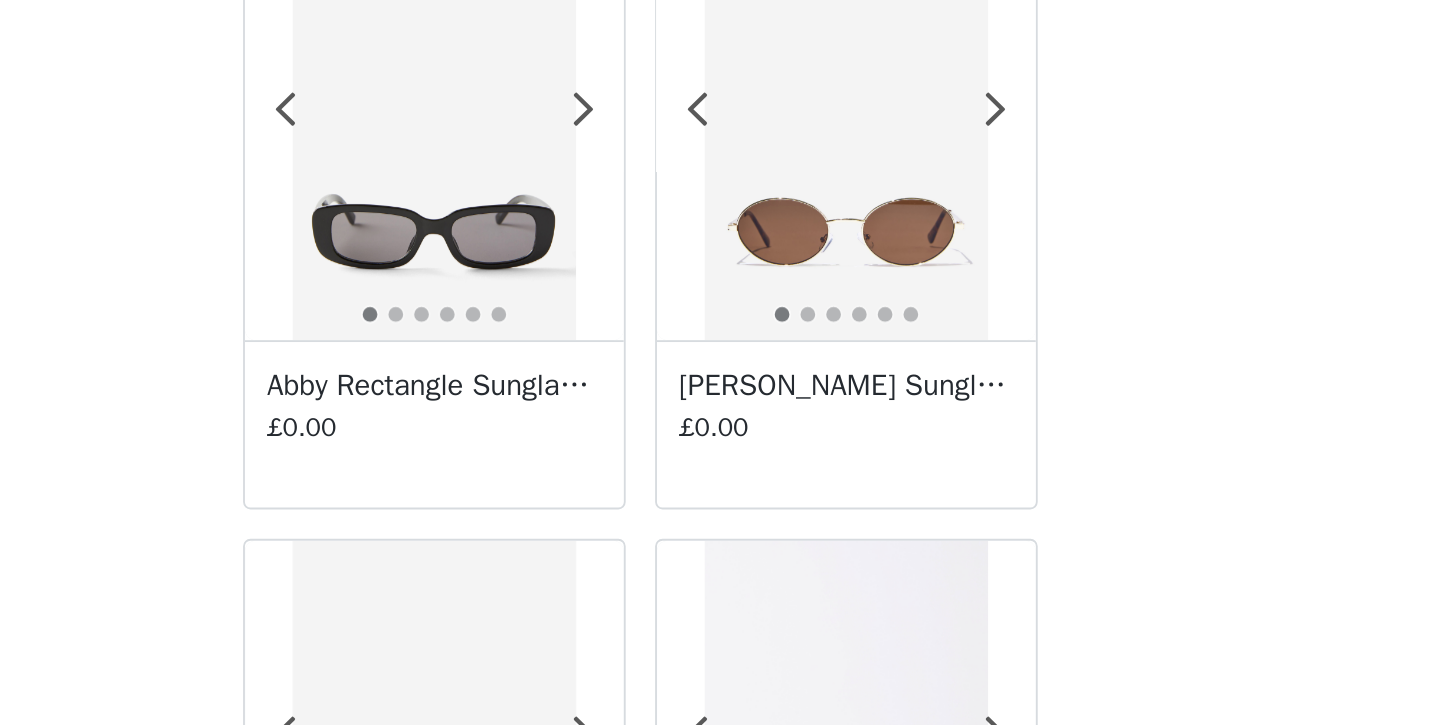 click on "£0.00" at bounding box center (832, 431) 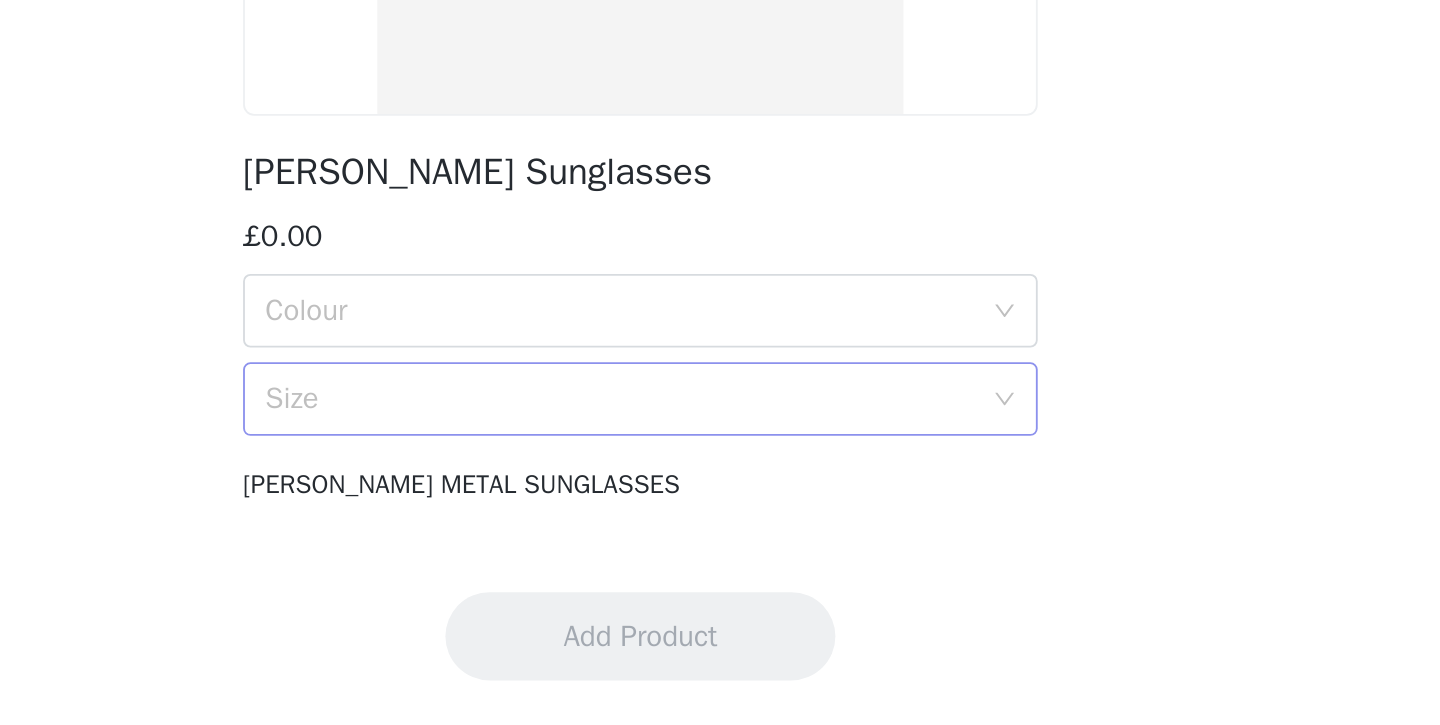 scroll, scrollTop: 168, scrollLeft: 0, axis: vertical 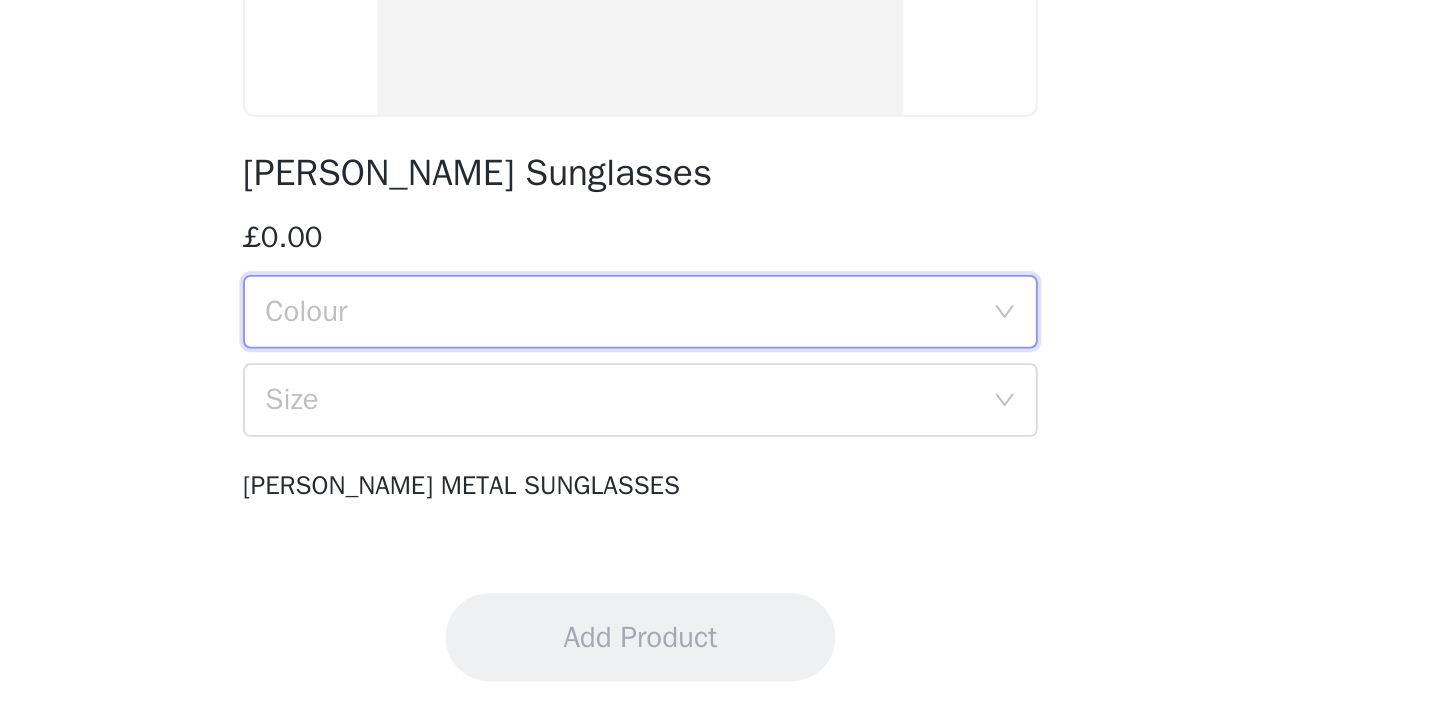 click on "Colour" at bounding box center (713, 500) 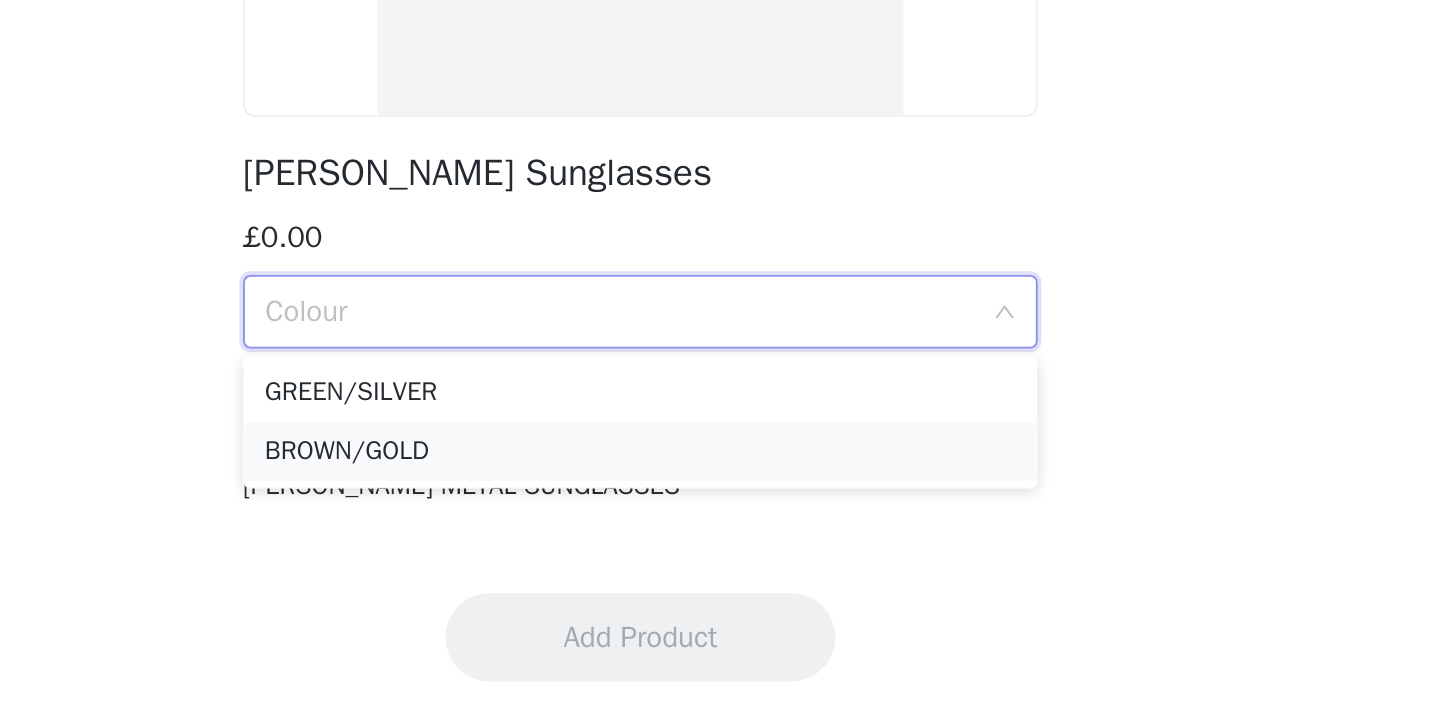 click on "BROWN/GOLD" at bounding box center (720, 576) 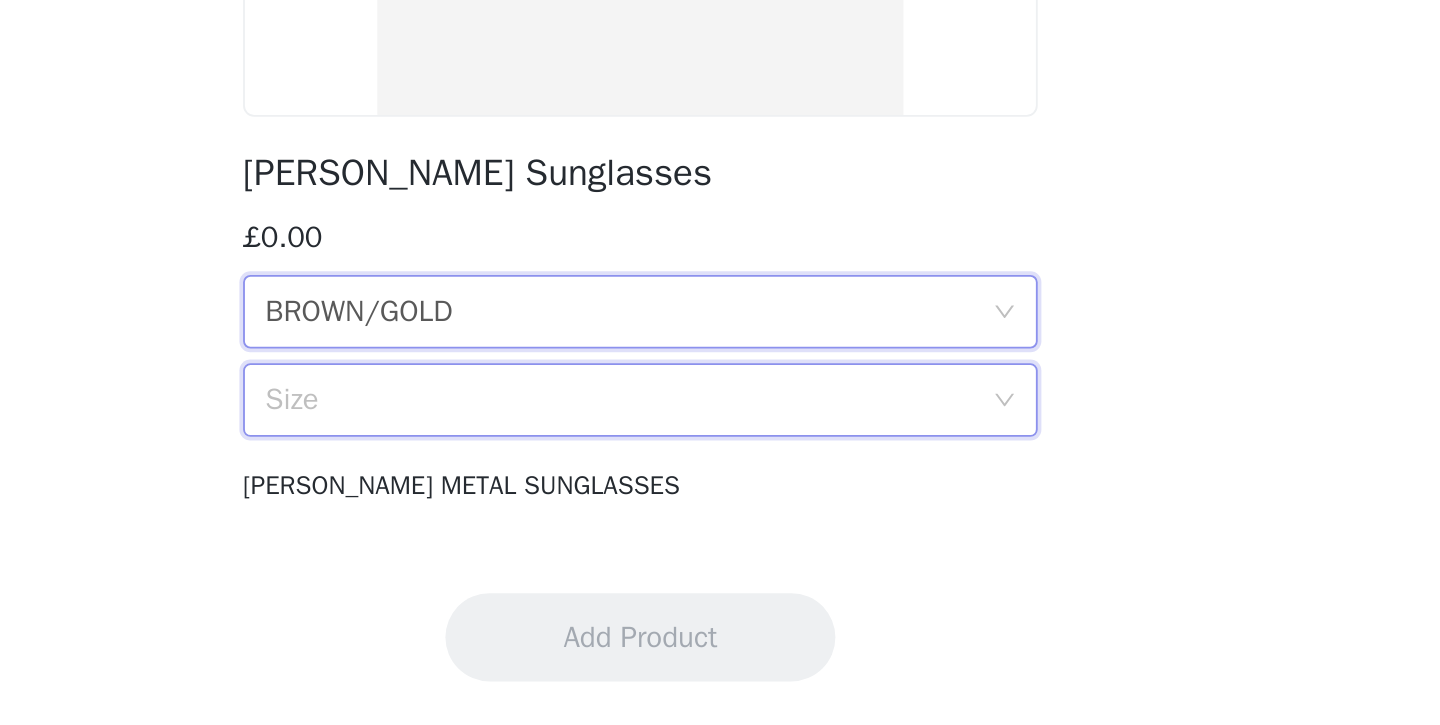 click on "Size" at bounding box center (713, 548) 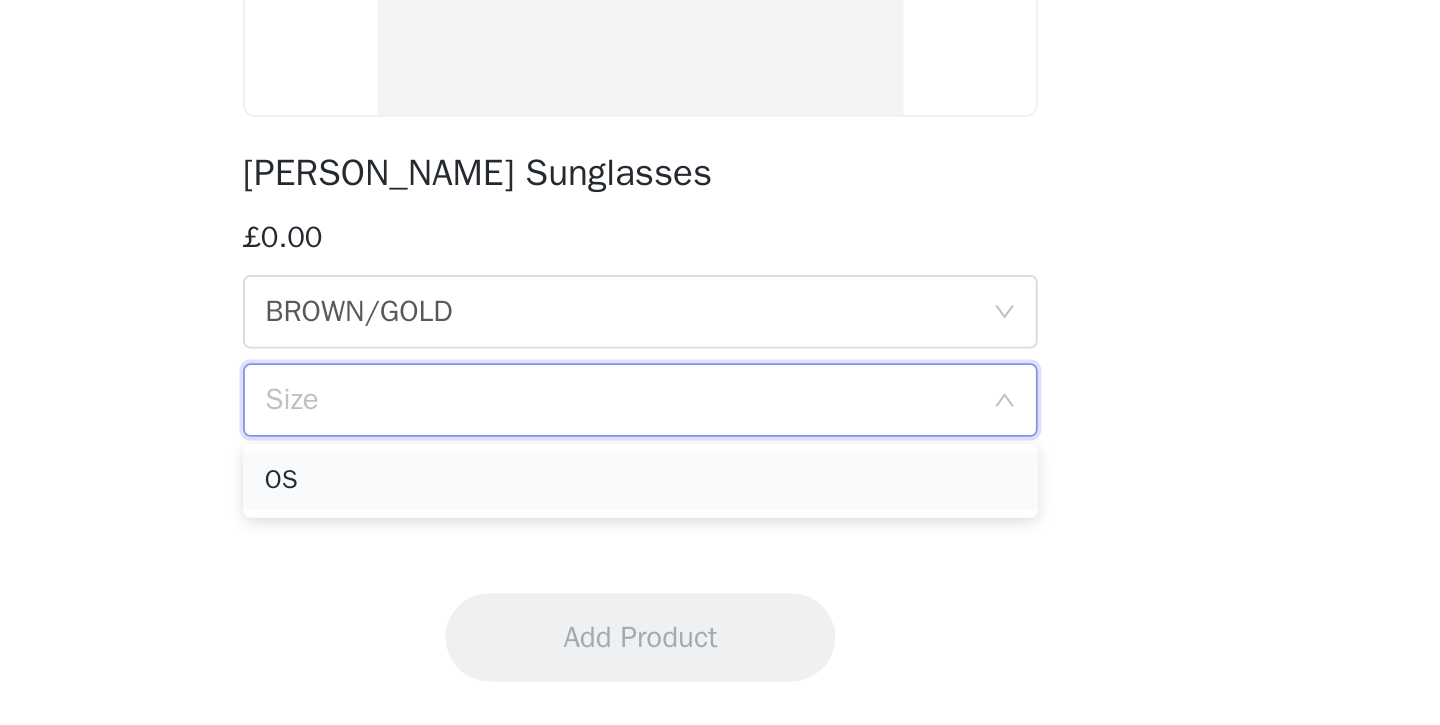 click on "OS" at bounding box center [720, 592] 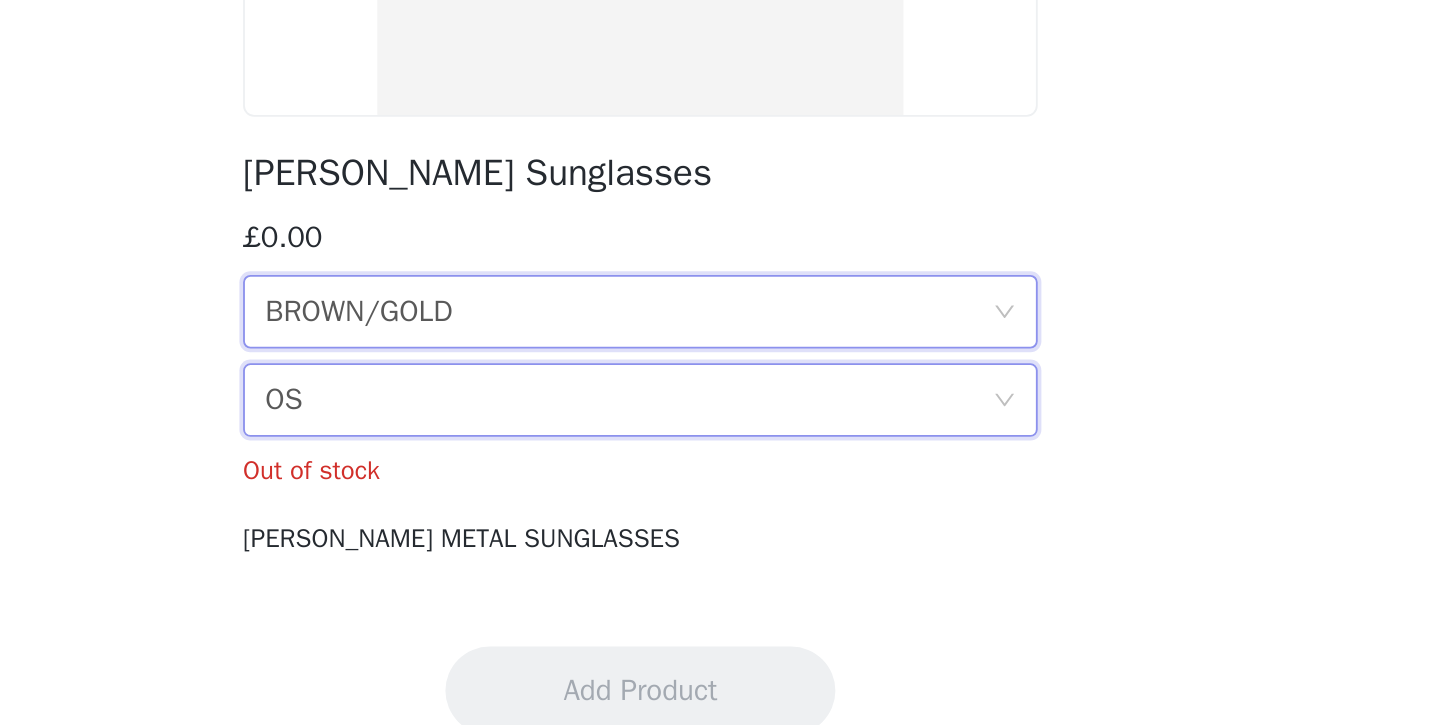 click on "BROWN/GOLD" at bounding box center (567, 500) 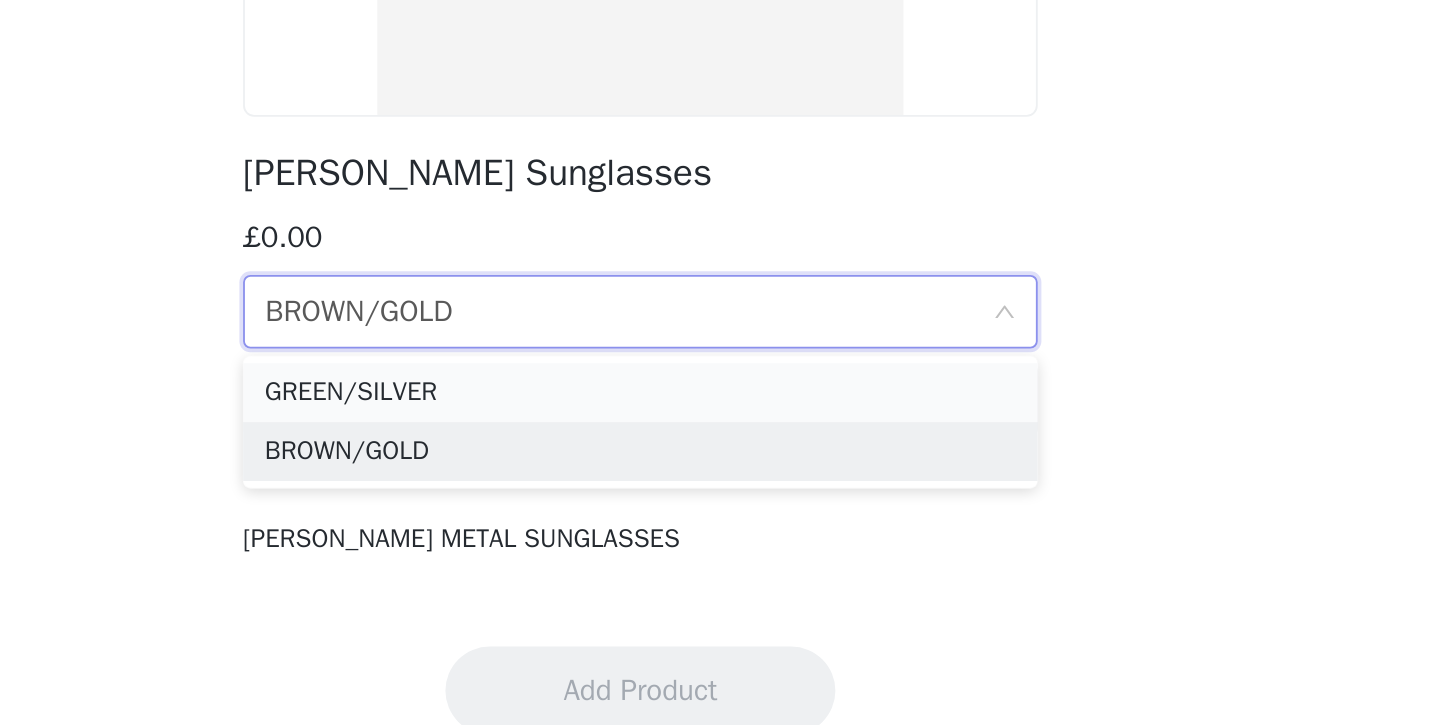 click on "GREEN/SILVER" at bounding box center (720, 544) 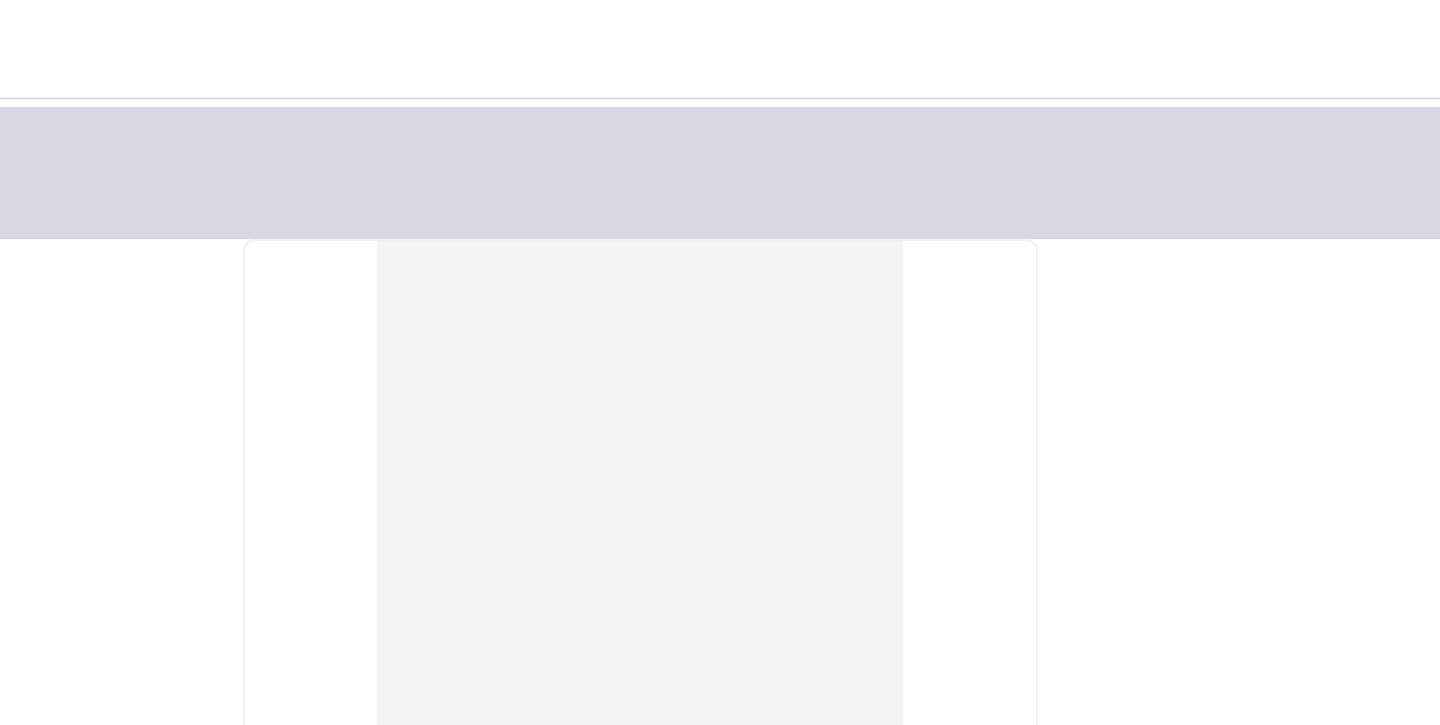 scroll, scrollTop: 0, scrollLeft: 0, axis: both 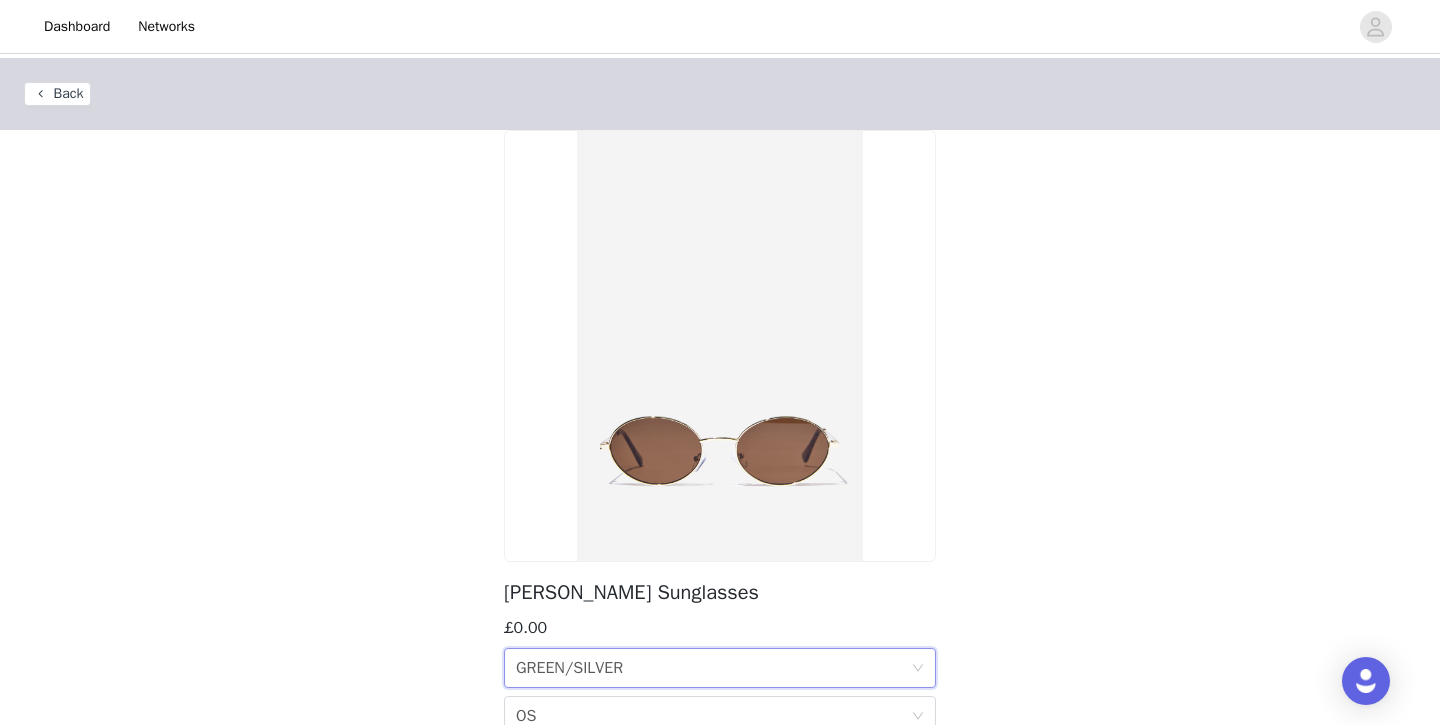 click on "Back" at bounding box center (57, 94) 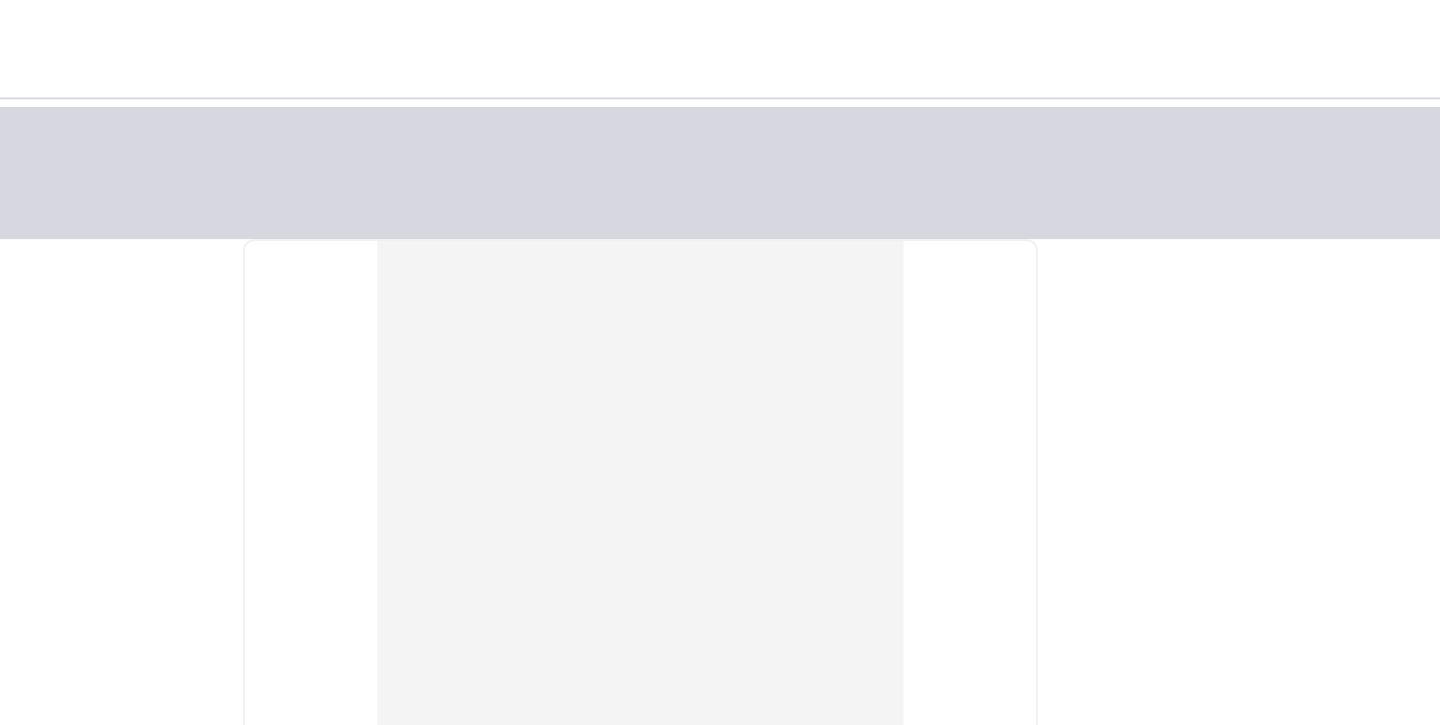 scroll, scrollTop: 0, scrollLeft: 0, axis: both 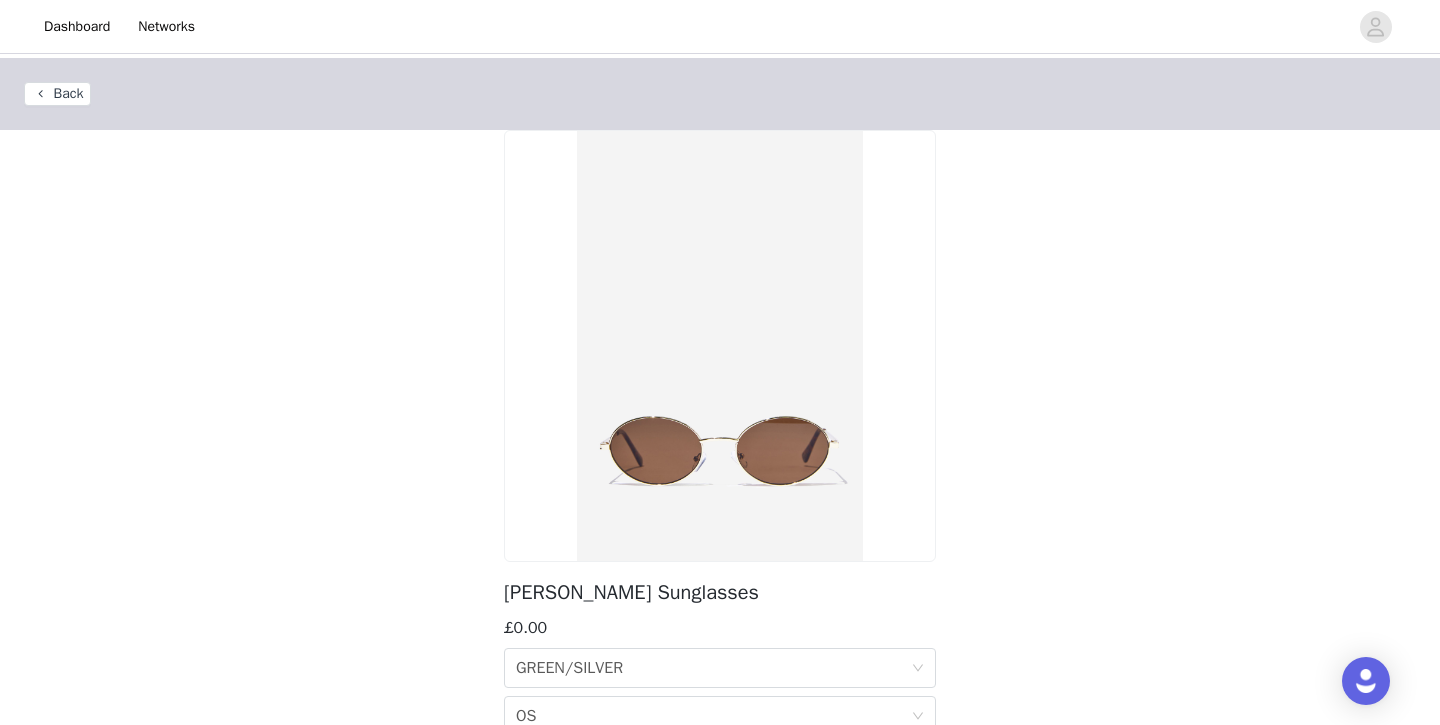 click on "Back" at bounding box center (57, 94) 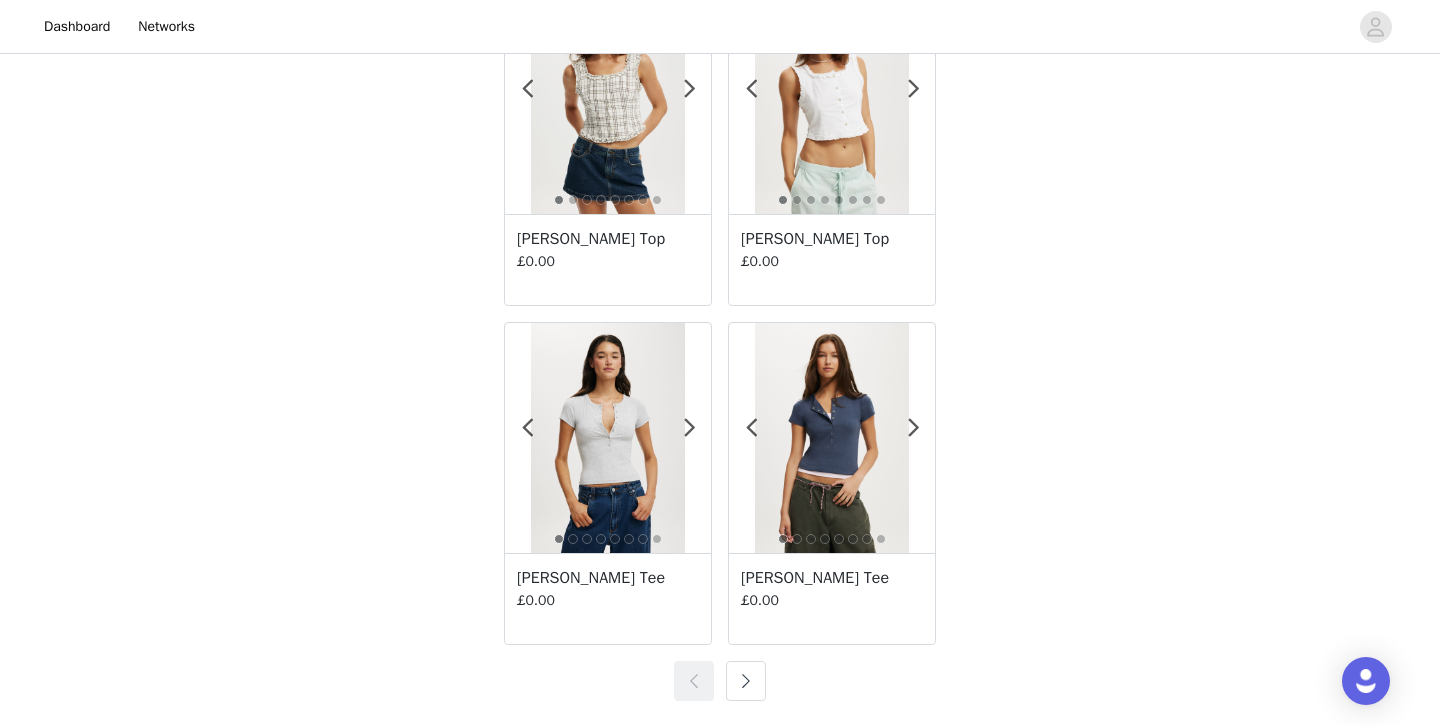 scroll, scrollTop: 3537, scrollLeft: 0, axis: vertical 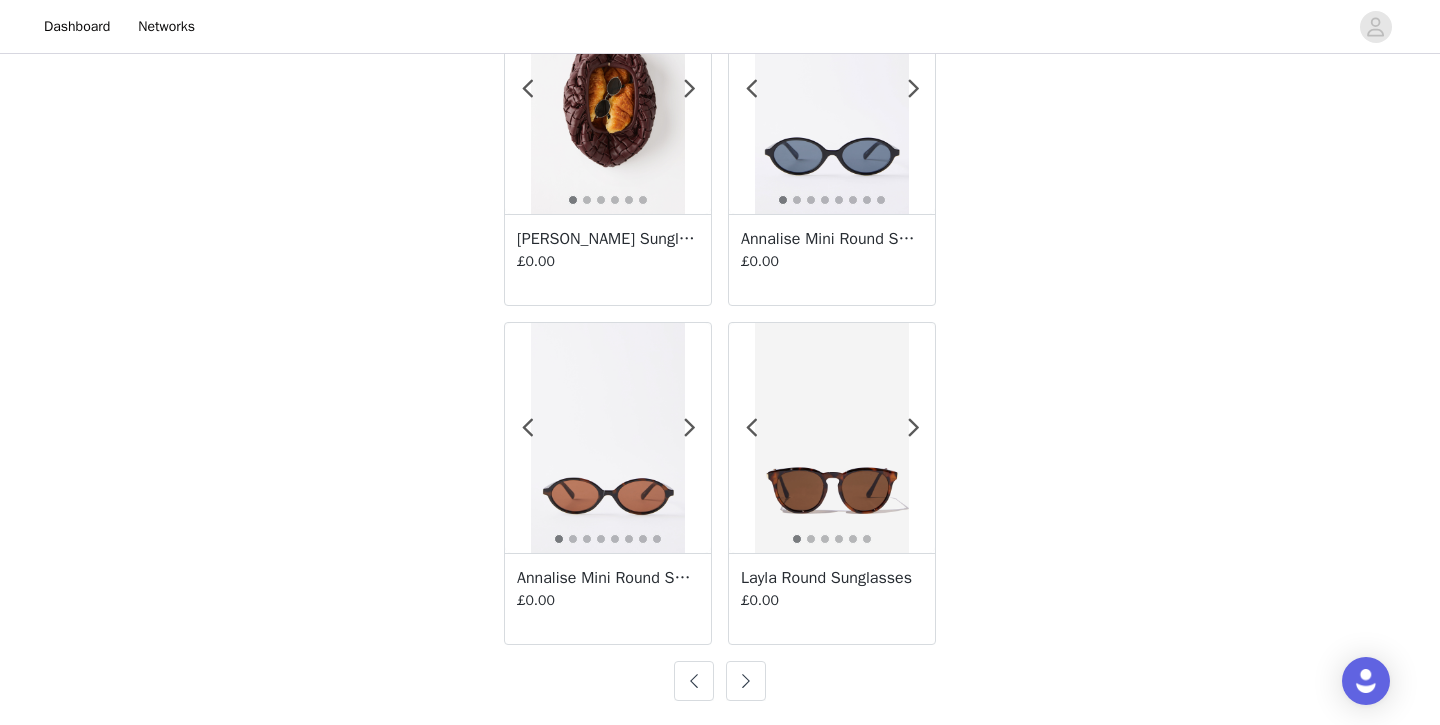 click at bounding box center (746, 681) 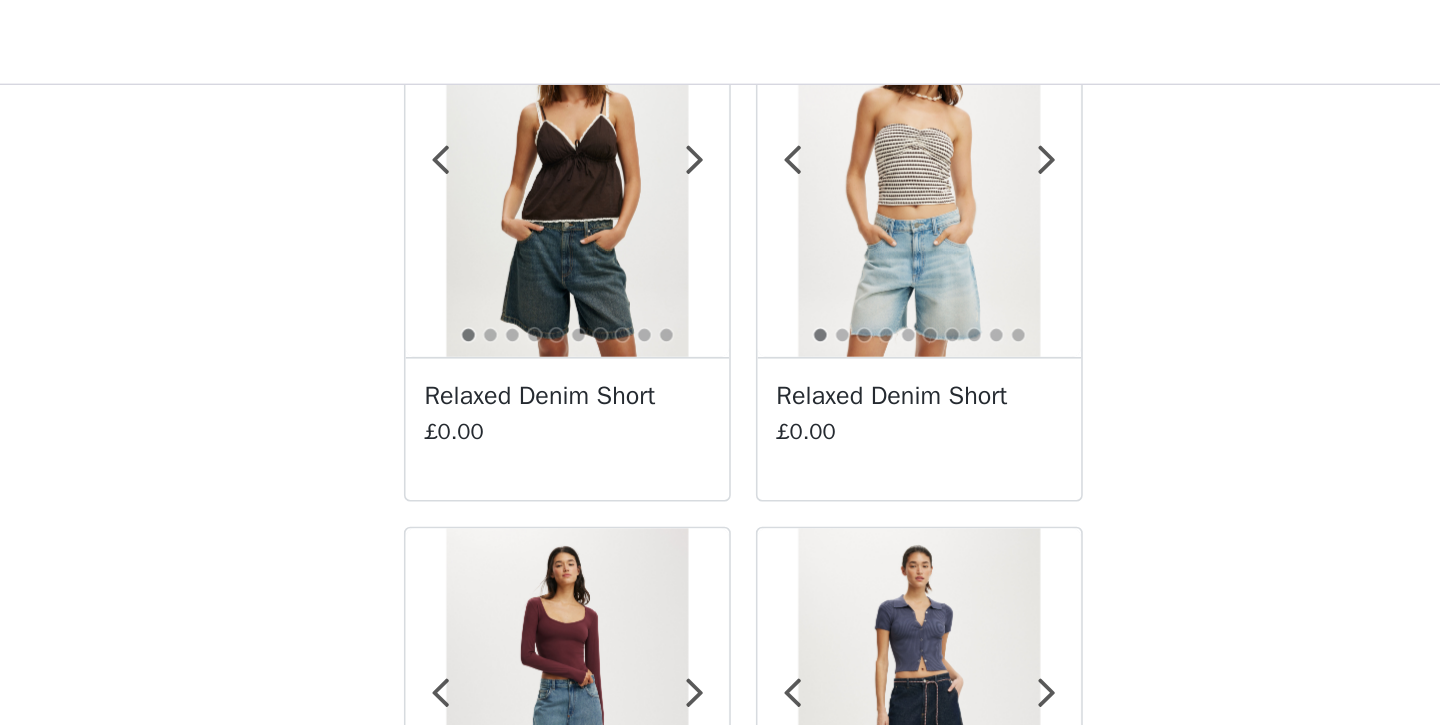 scroll, scrollTop: 2403, scrollLeft: 0, axis: vertical 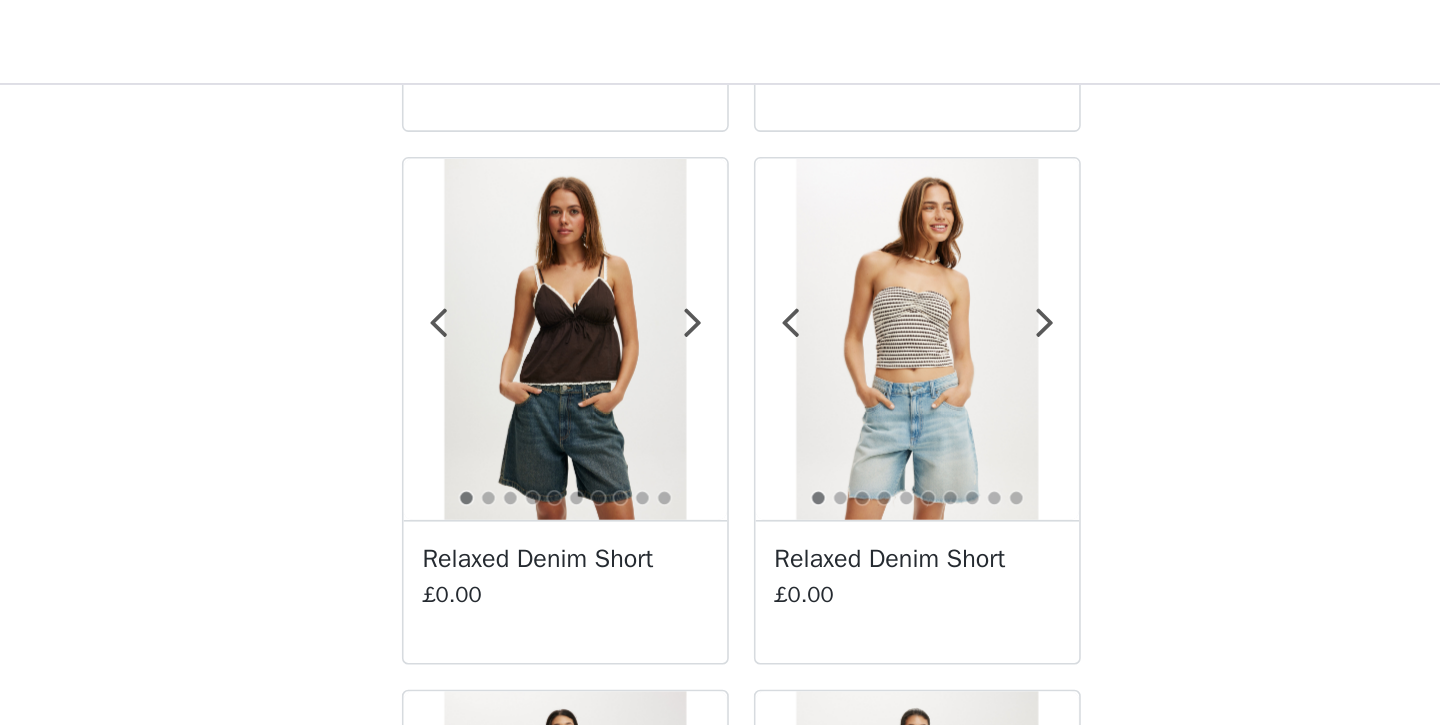 click on "£0.00" at bounding box center (608, 378) 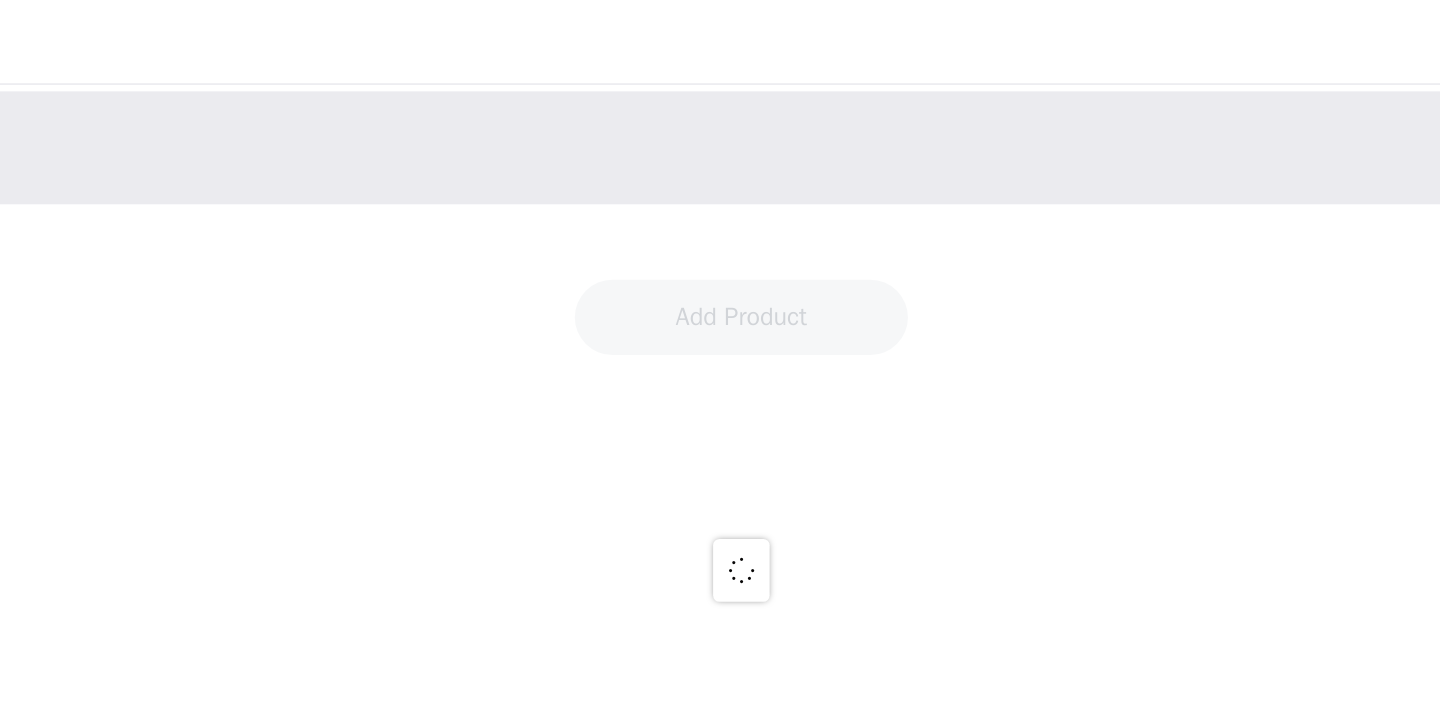 scroll, scrollTop: 0, scrollLeft: 0, axis: both 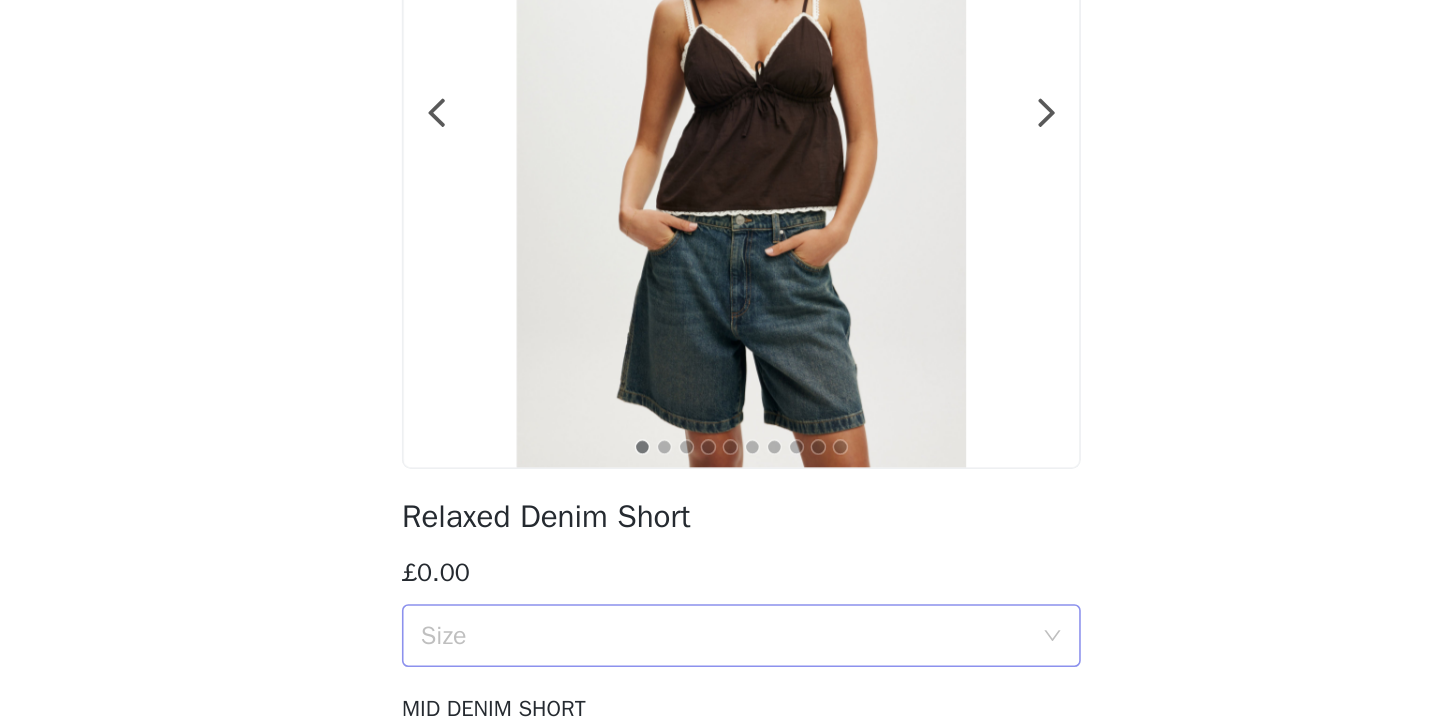 click on "Size" at bounding box center [709, 668] 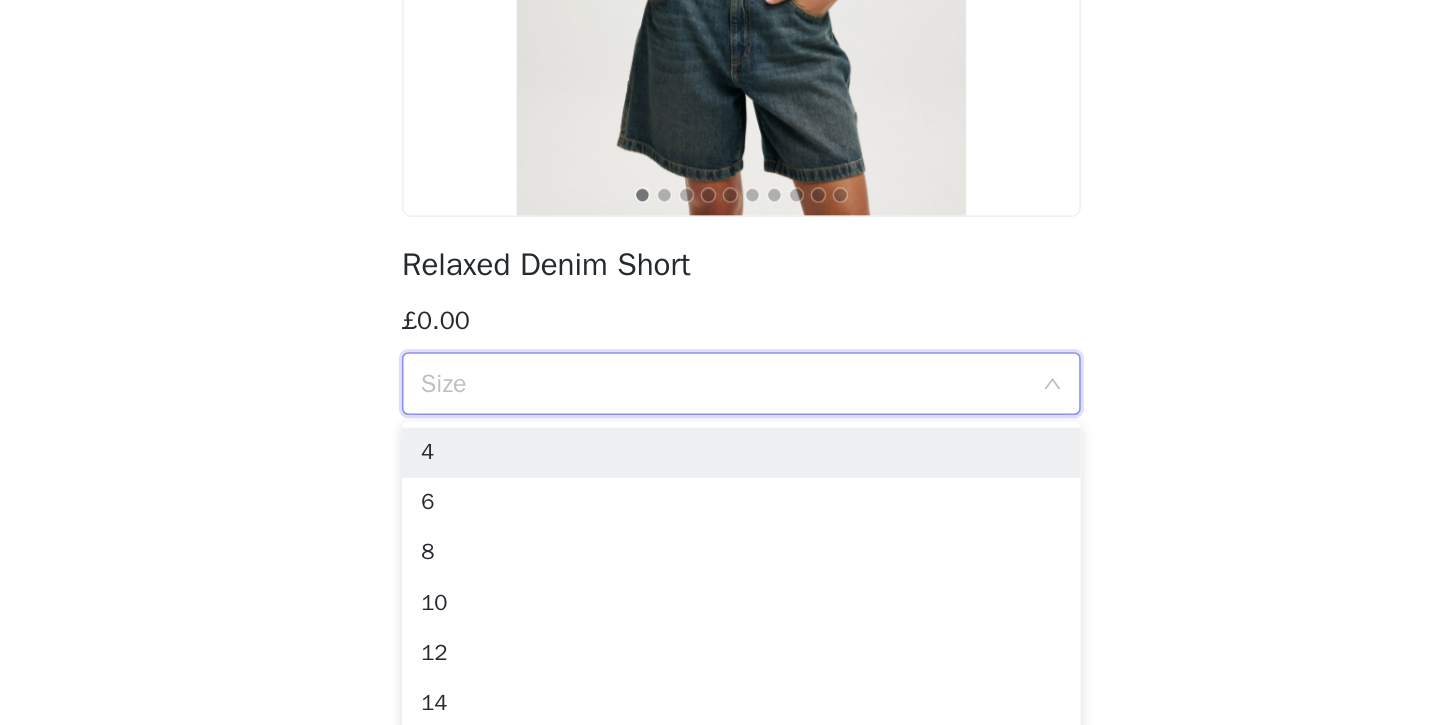 scroll, scrollTop: 218, scrollLeft: 0, axis: vertical 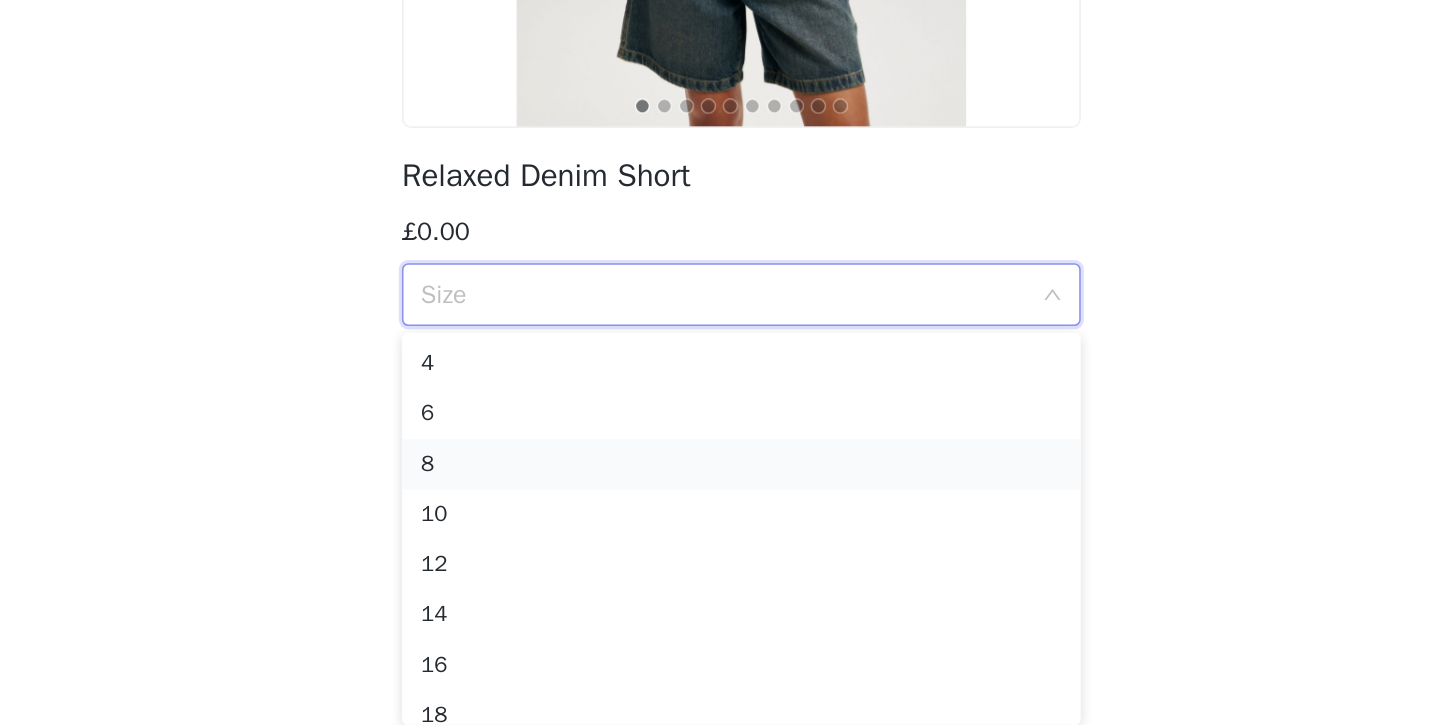 click on "8" at bounding box center (720, 559) 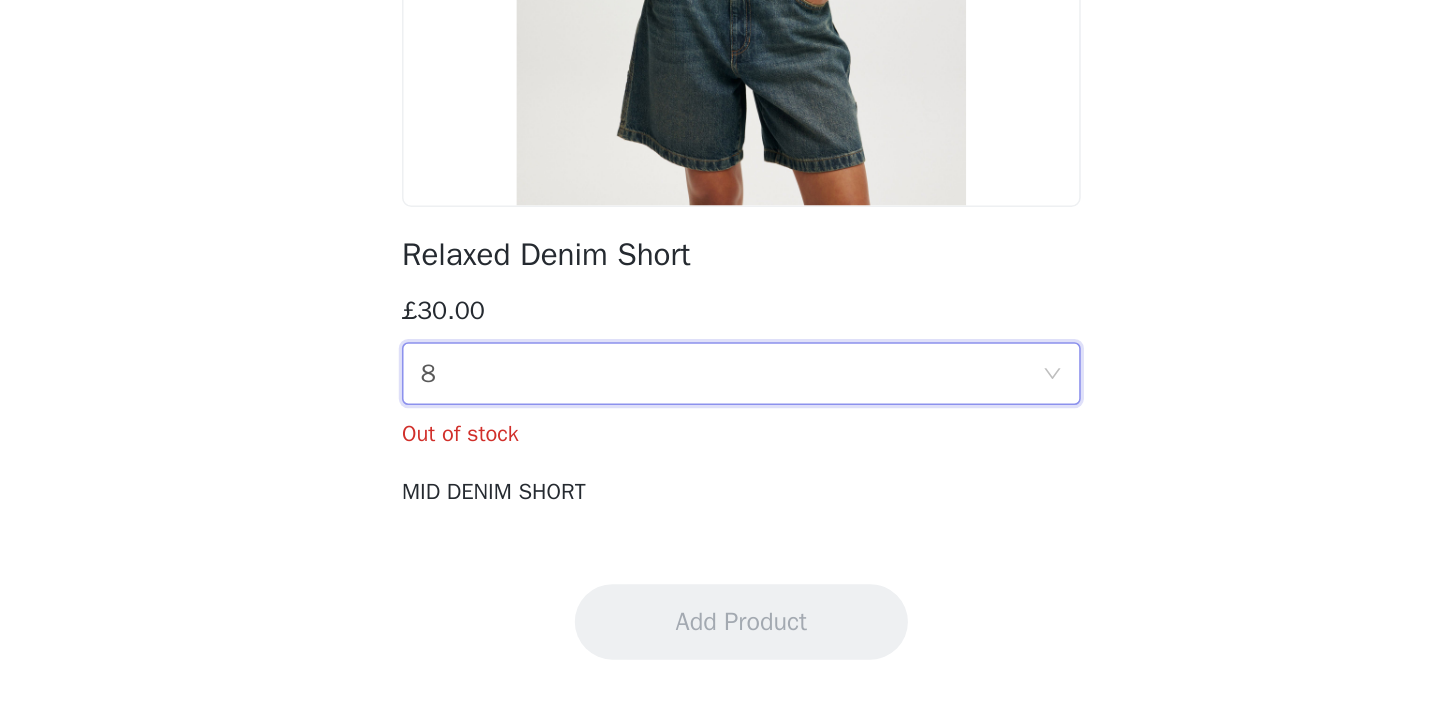 scroll, scrollTop: 149, scrollLeft: 0, axis: vertical 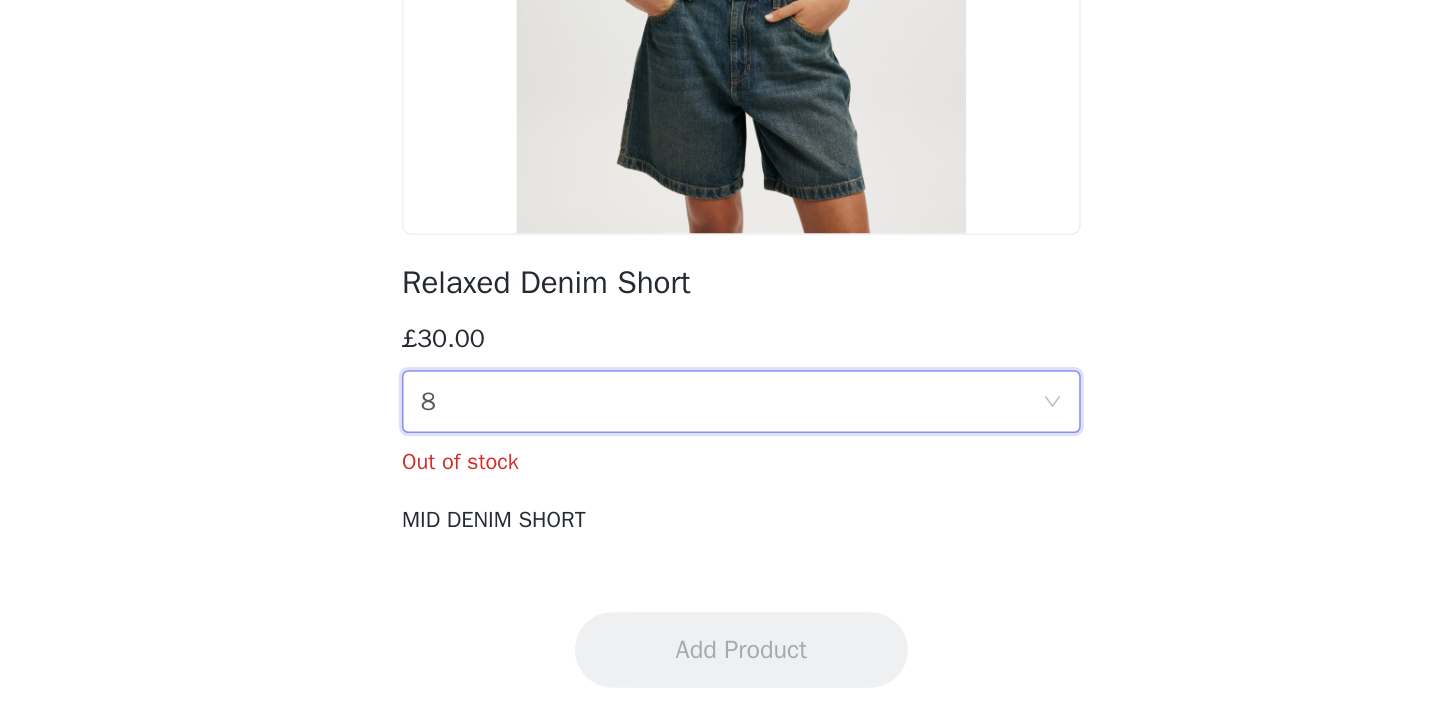 click on "Size 8" at bounding box center [713, 519] 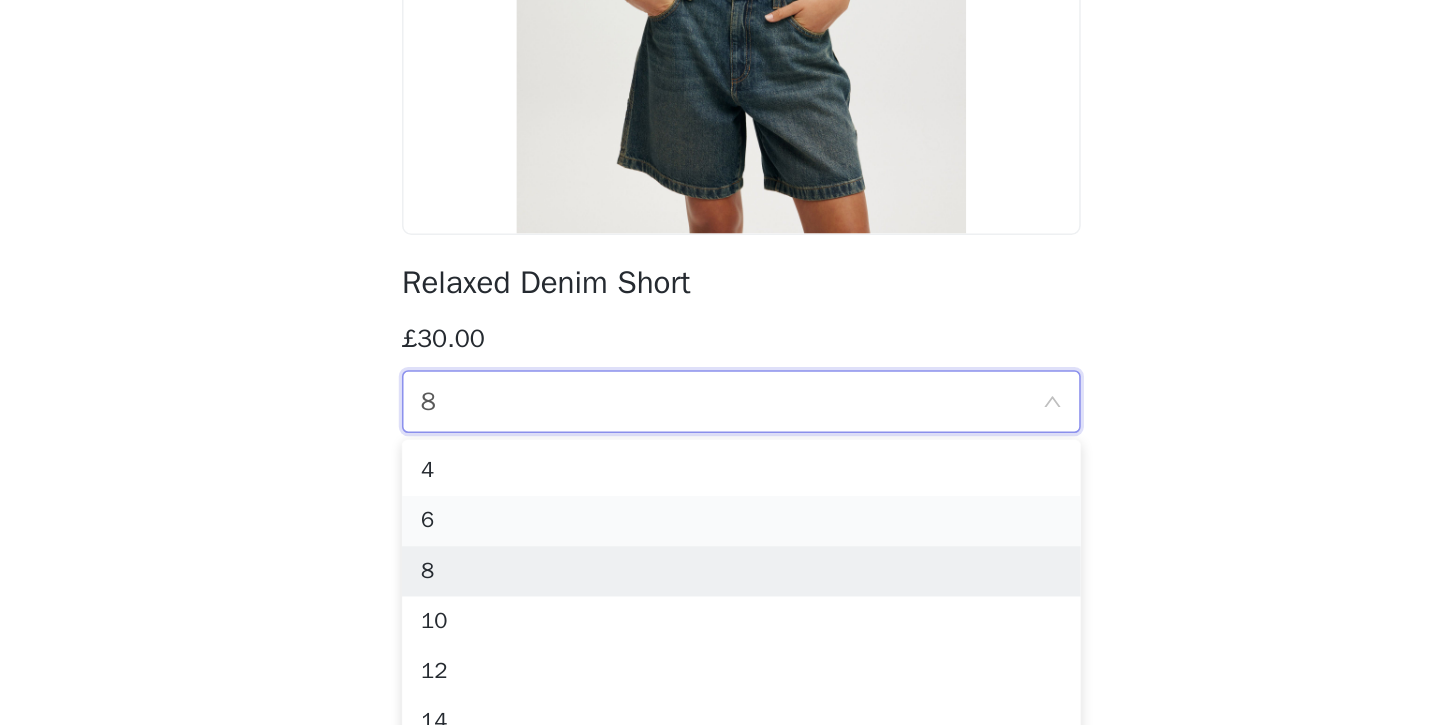 click on "6" at bounding box center [720, 595] 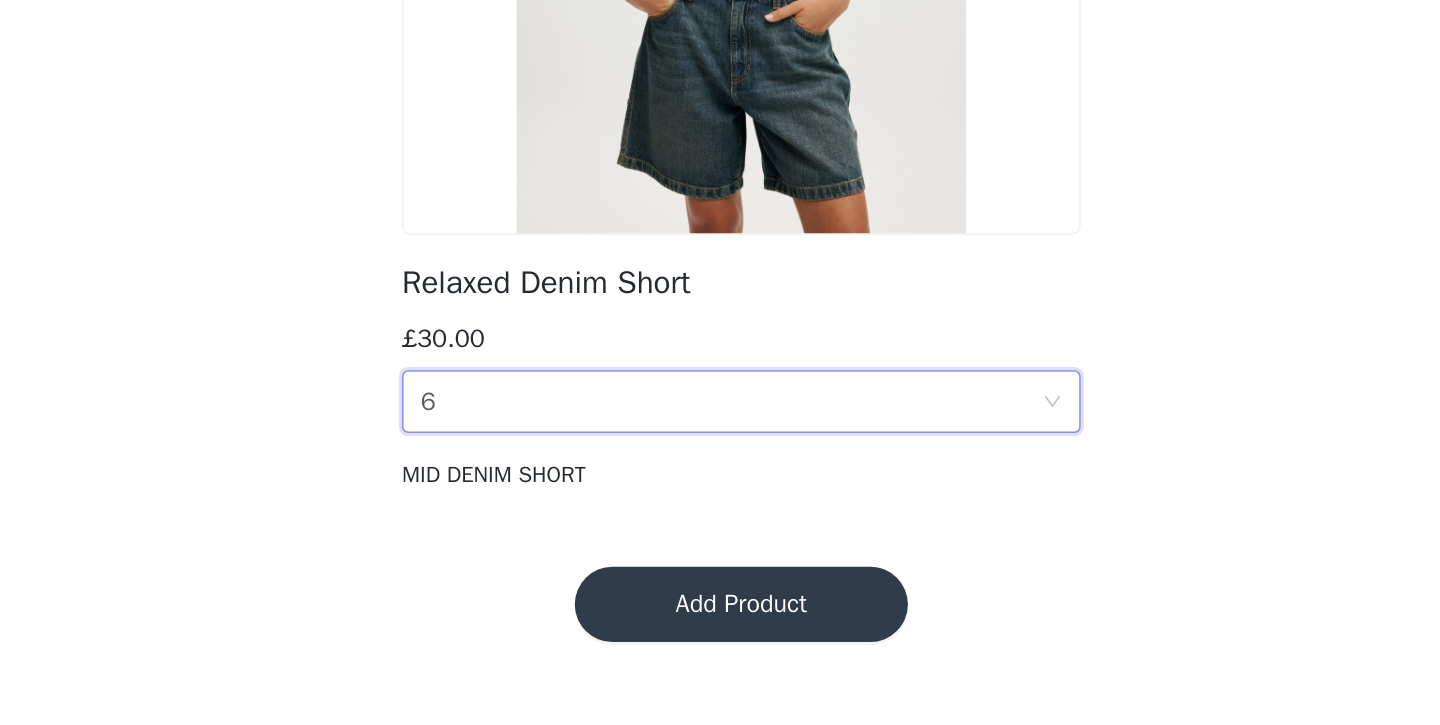 scroll, scrollTop: 120, scrollLeft: 0, axis: vertical 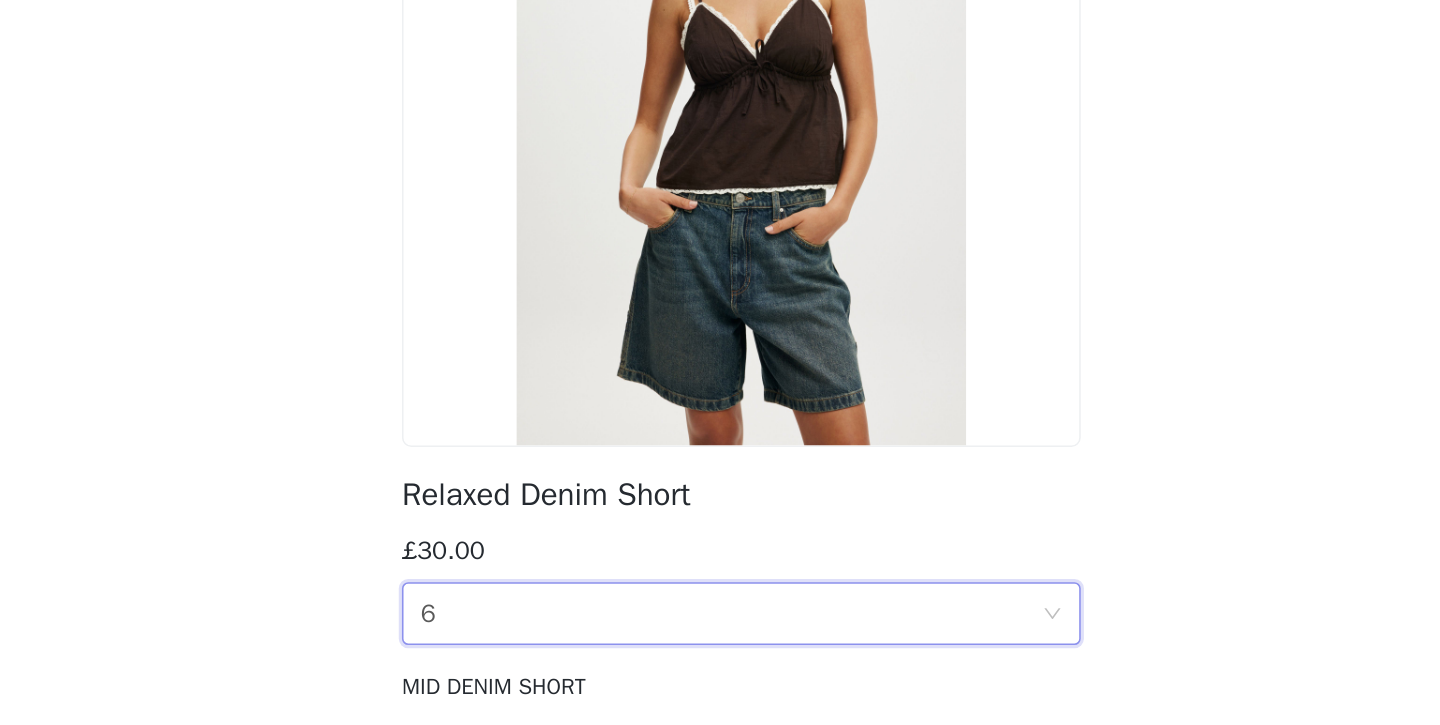 click on "Size 6" at bounding box center [713, 548] 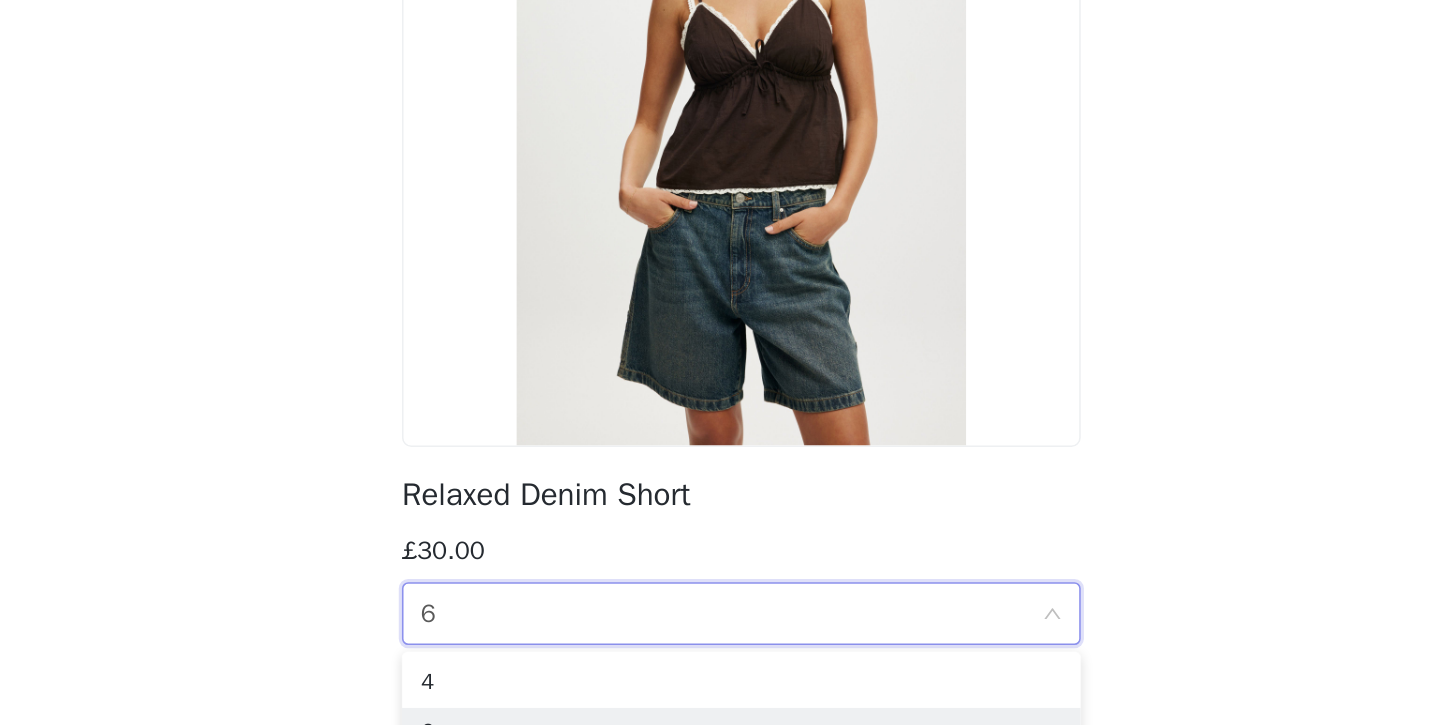 scroll, scrollTop: 199, scrollLeft: 0, axis: vertical 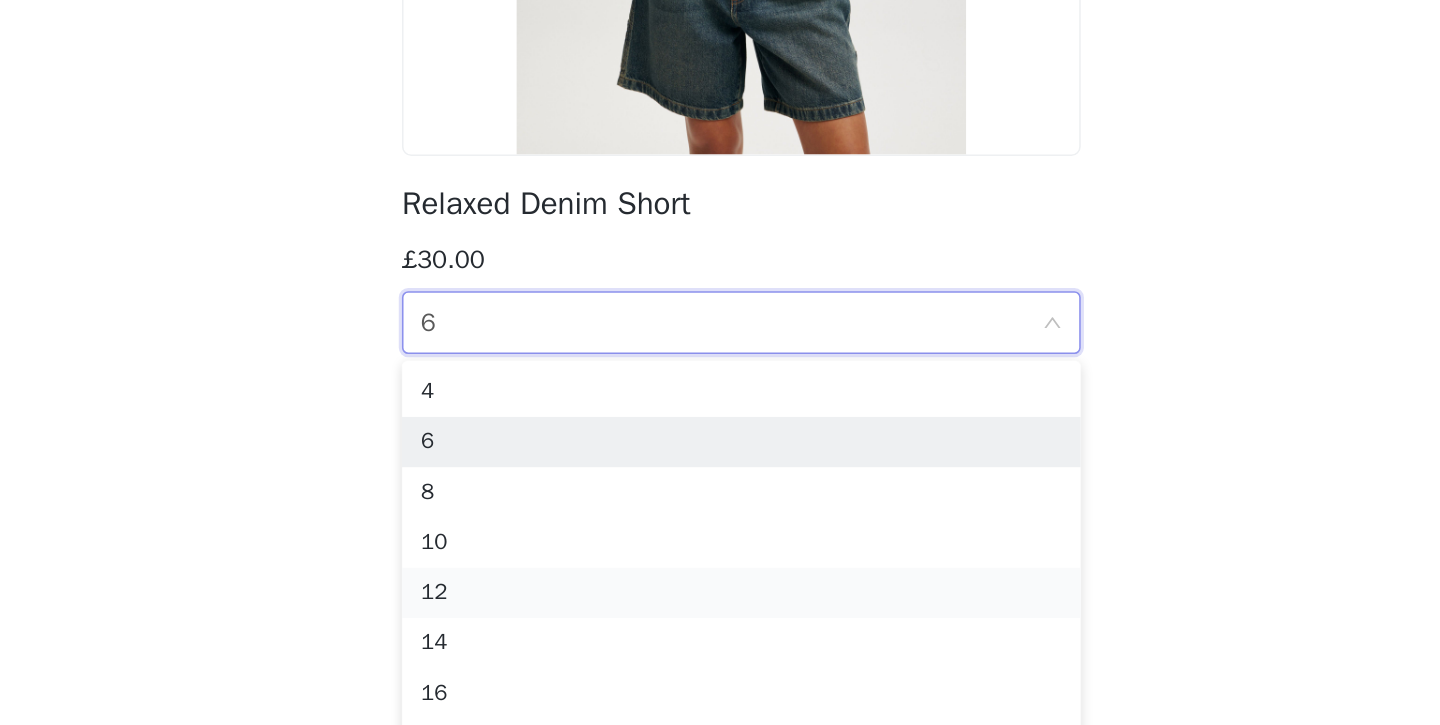 click on "Dashboard Networks   Back
Relaxed Denim Short
£30.00
Size 6     MID DENIM SHORT     Add Product
4 6 8 10 12 14 16 18 20 22 24" at bounding box center [720, 163] 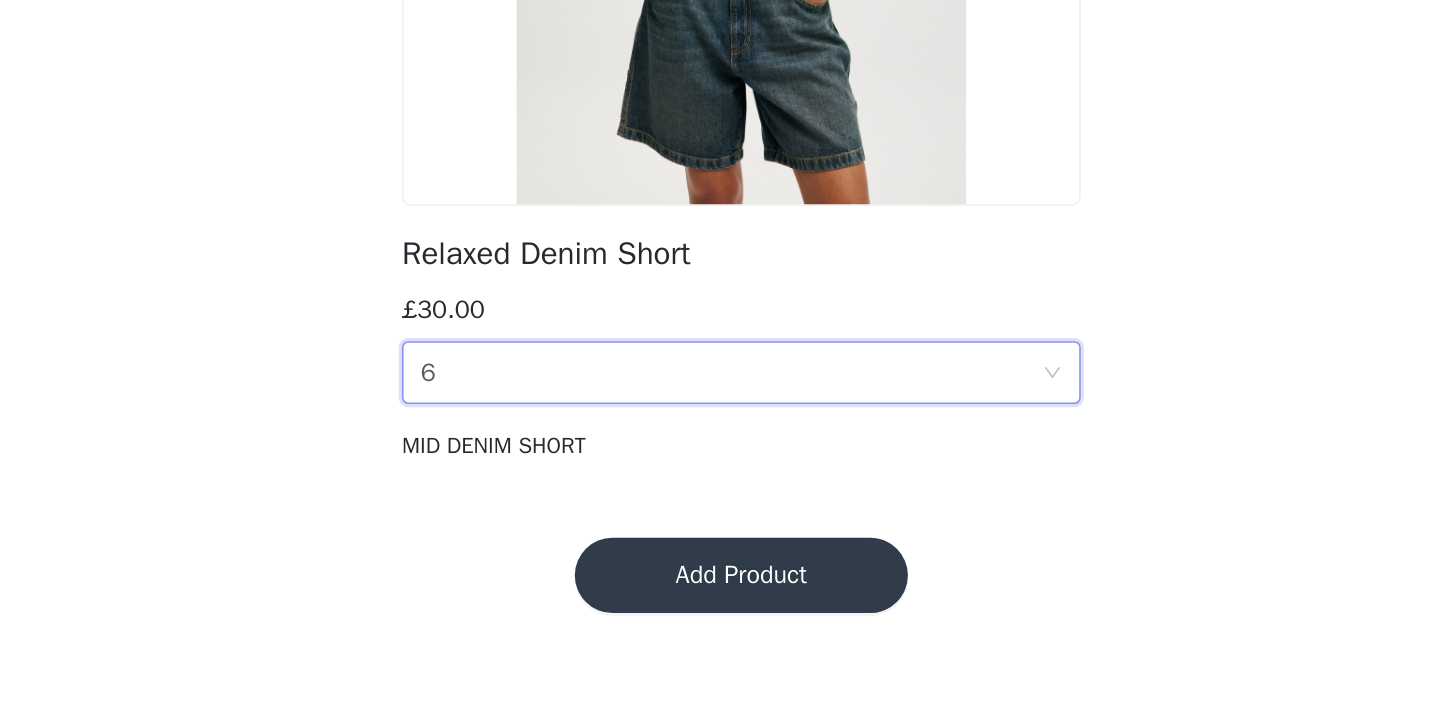 scroll, scrollTop: 120, scrollLeft: 0, axis: vertical 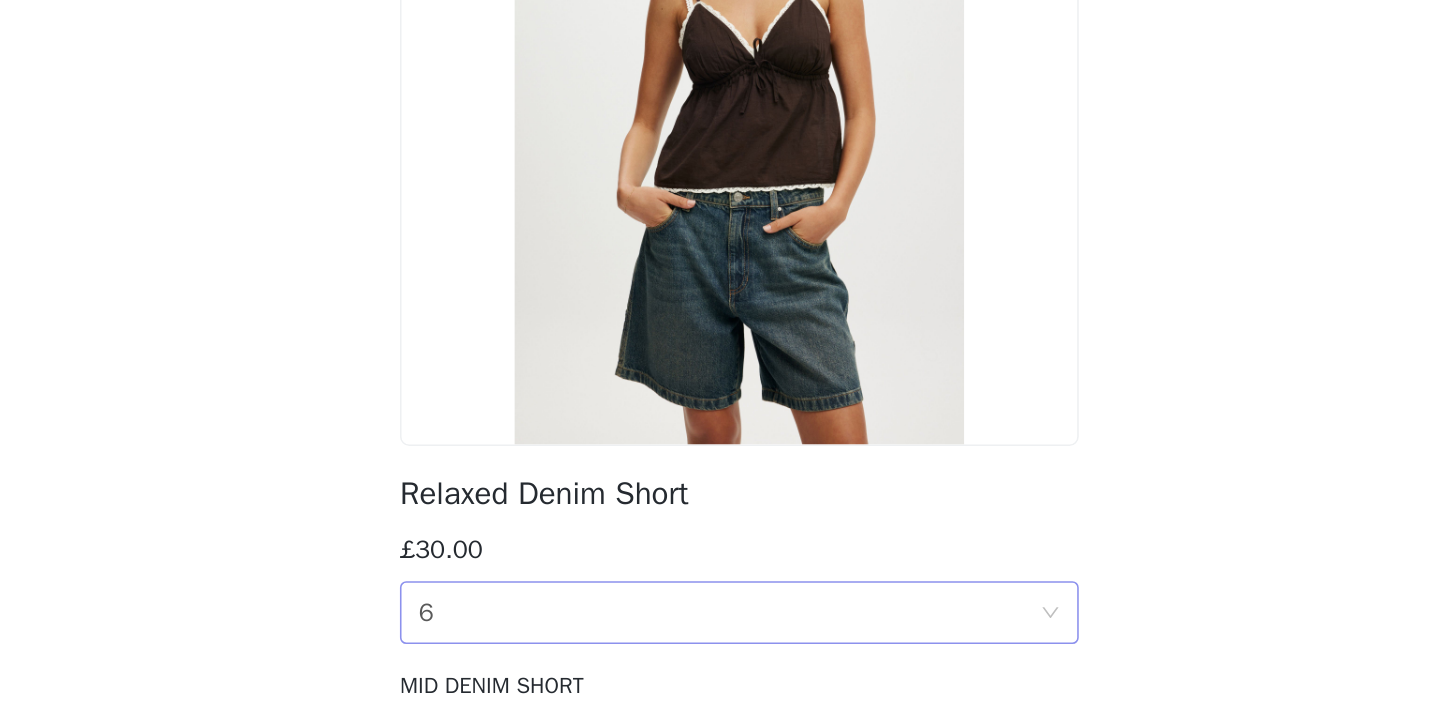 click on "Size 6" at bounding box center [713, 548] 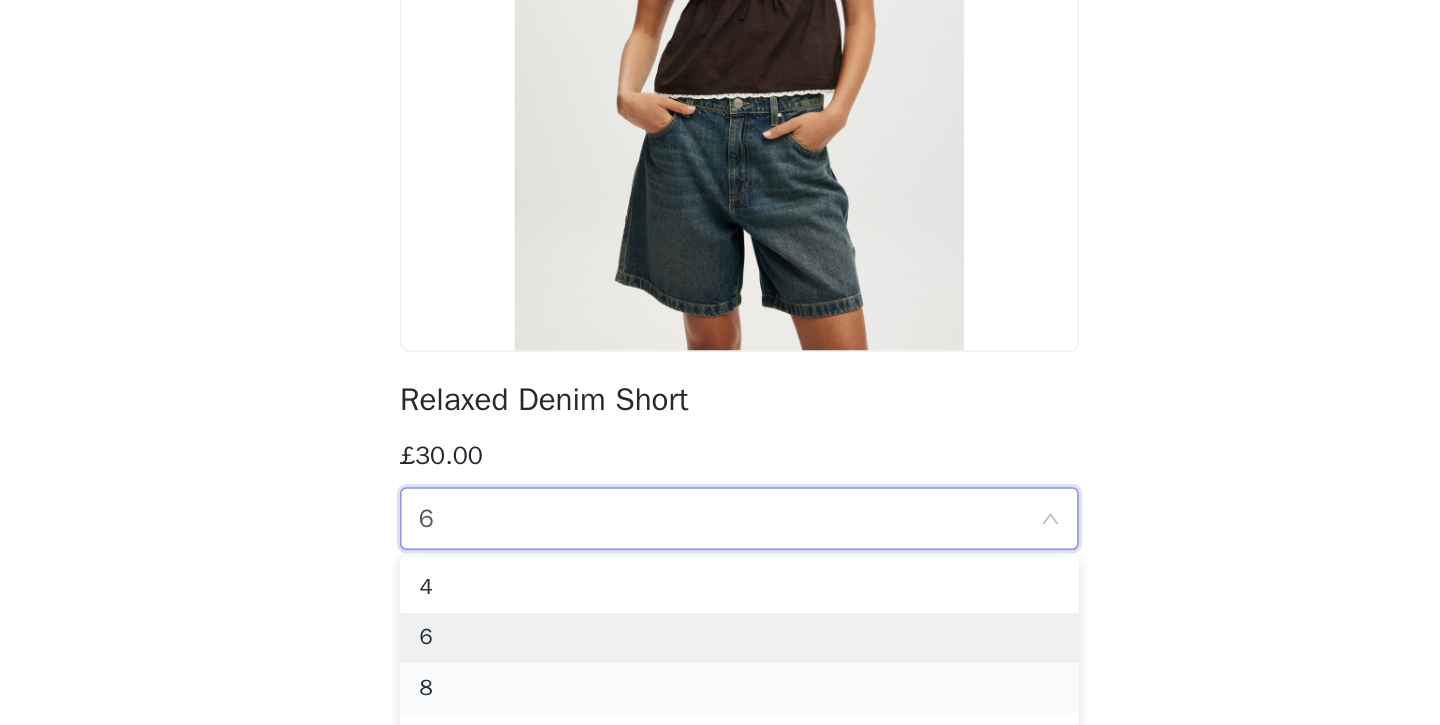 click on "8" at bounding box center [720, 656] 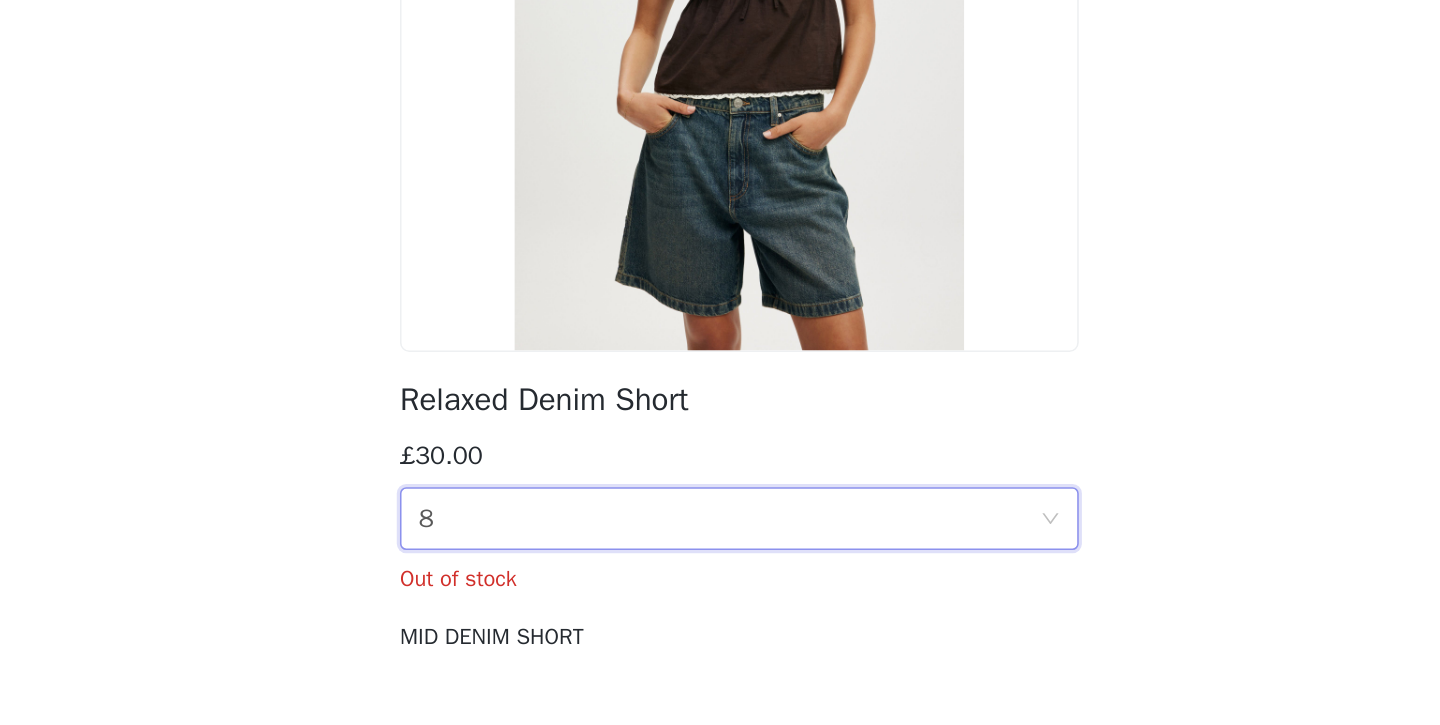 click on "Size 8" at bounding box center [713, 548] 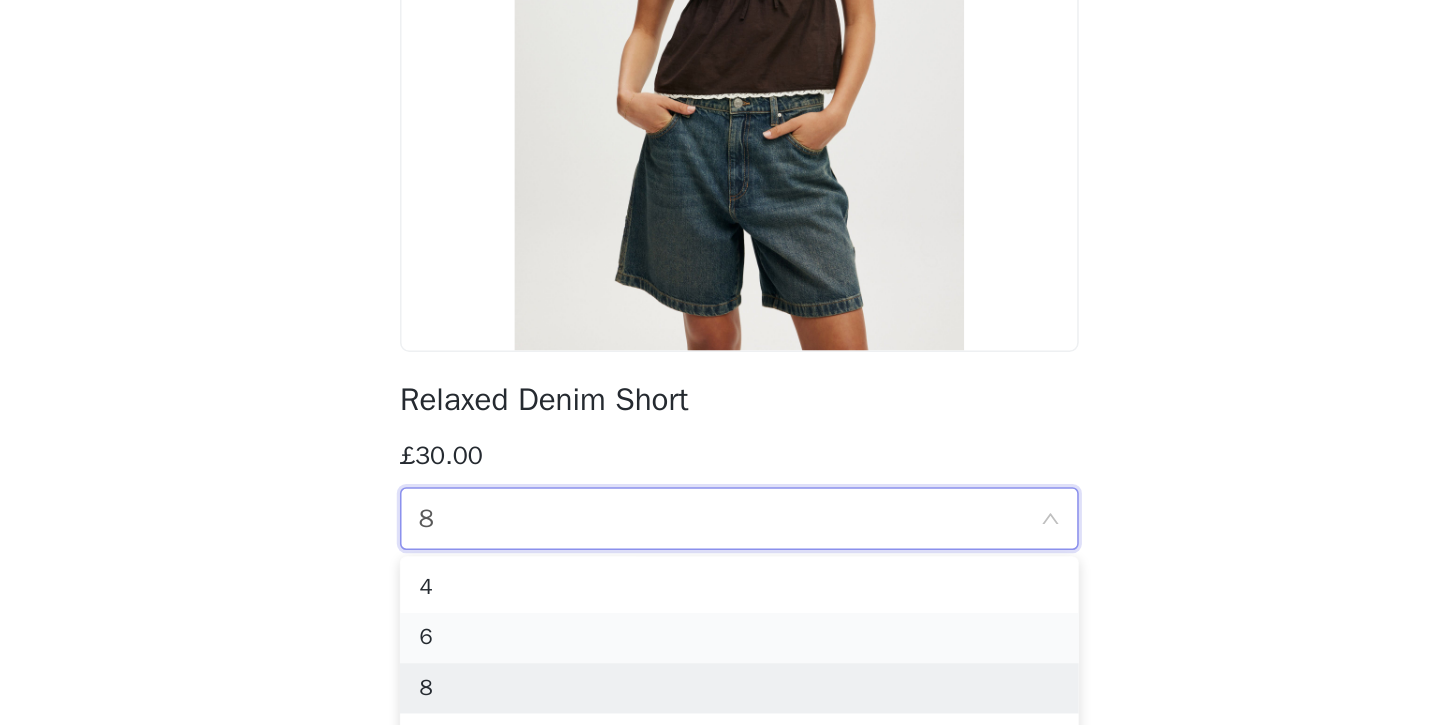 click on "6" at bounding box center (720, 624) 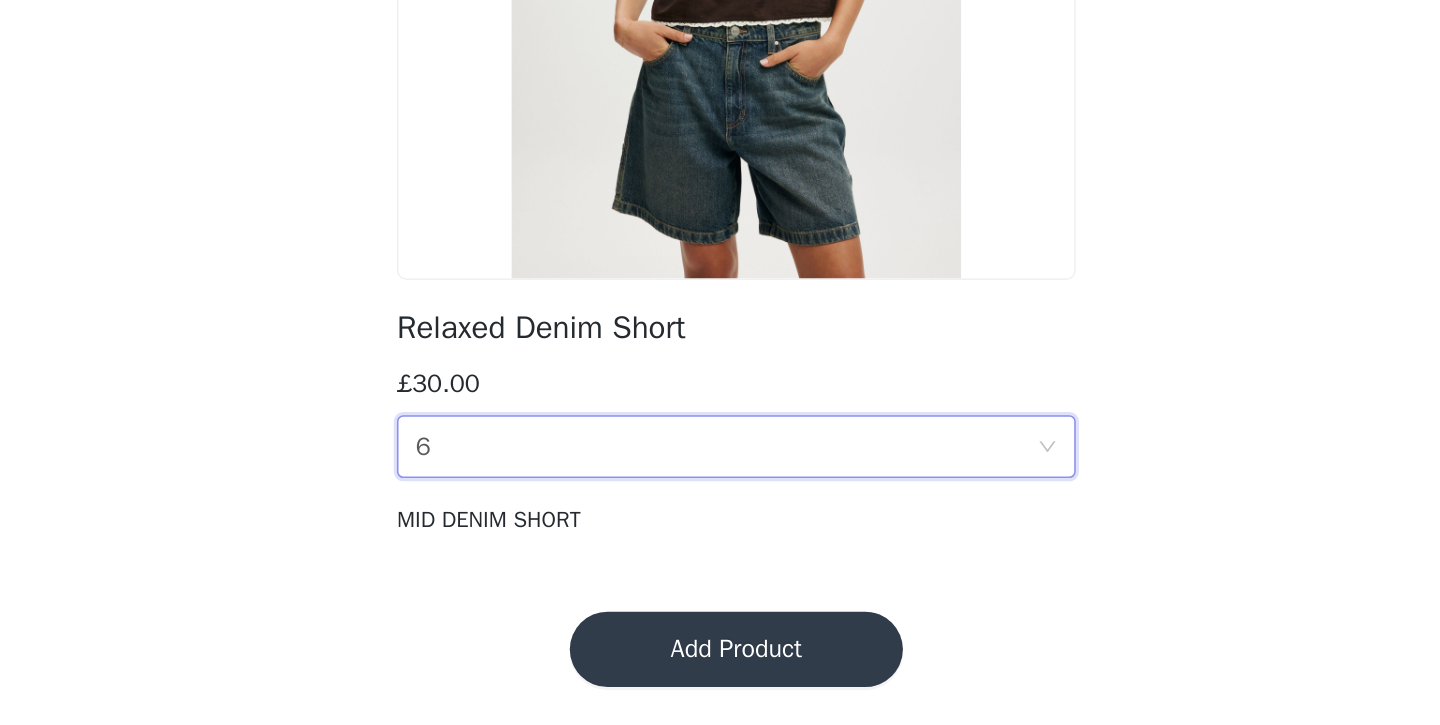 scroll, scrollTop: 120, scrollLeft: 0, axis: vertical 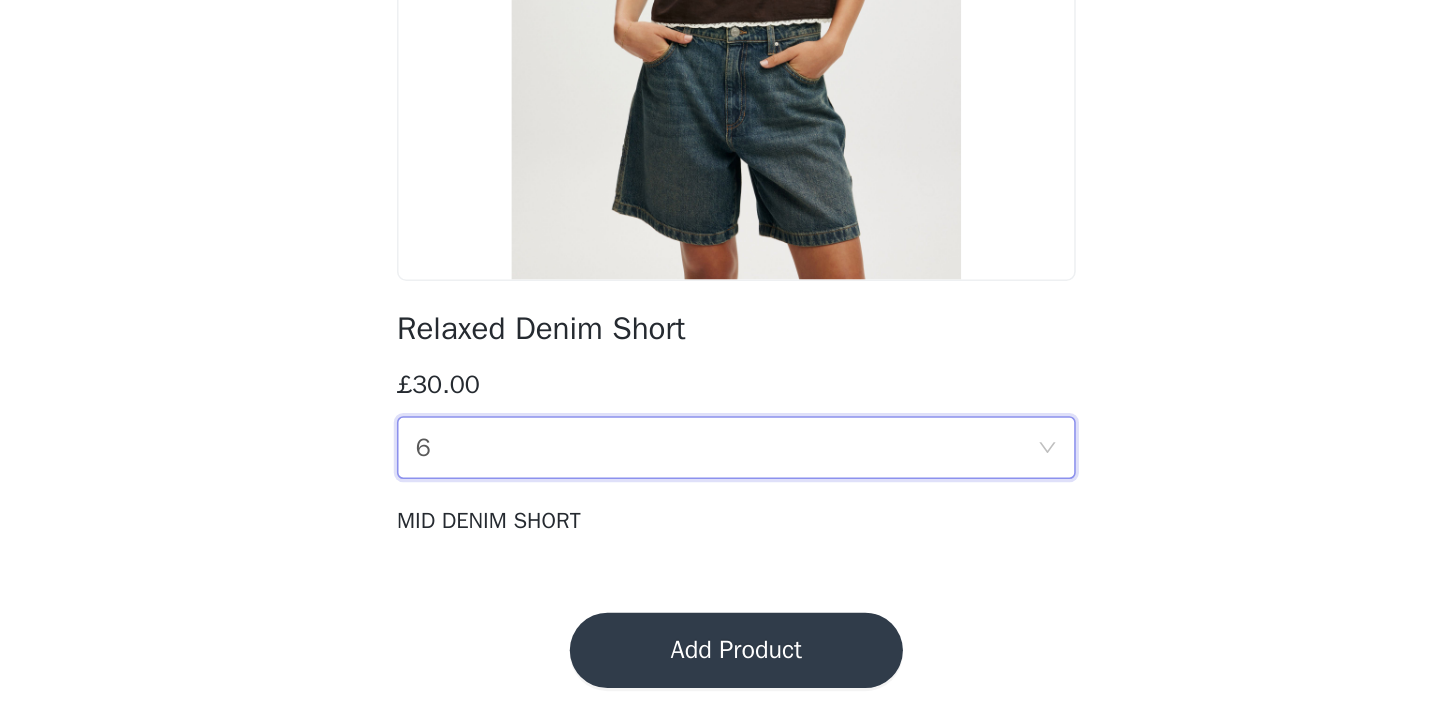 click on "Add Product" at bounding box center [720, 677] 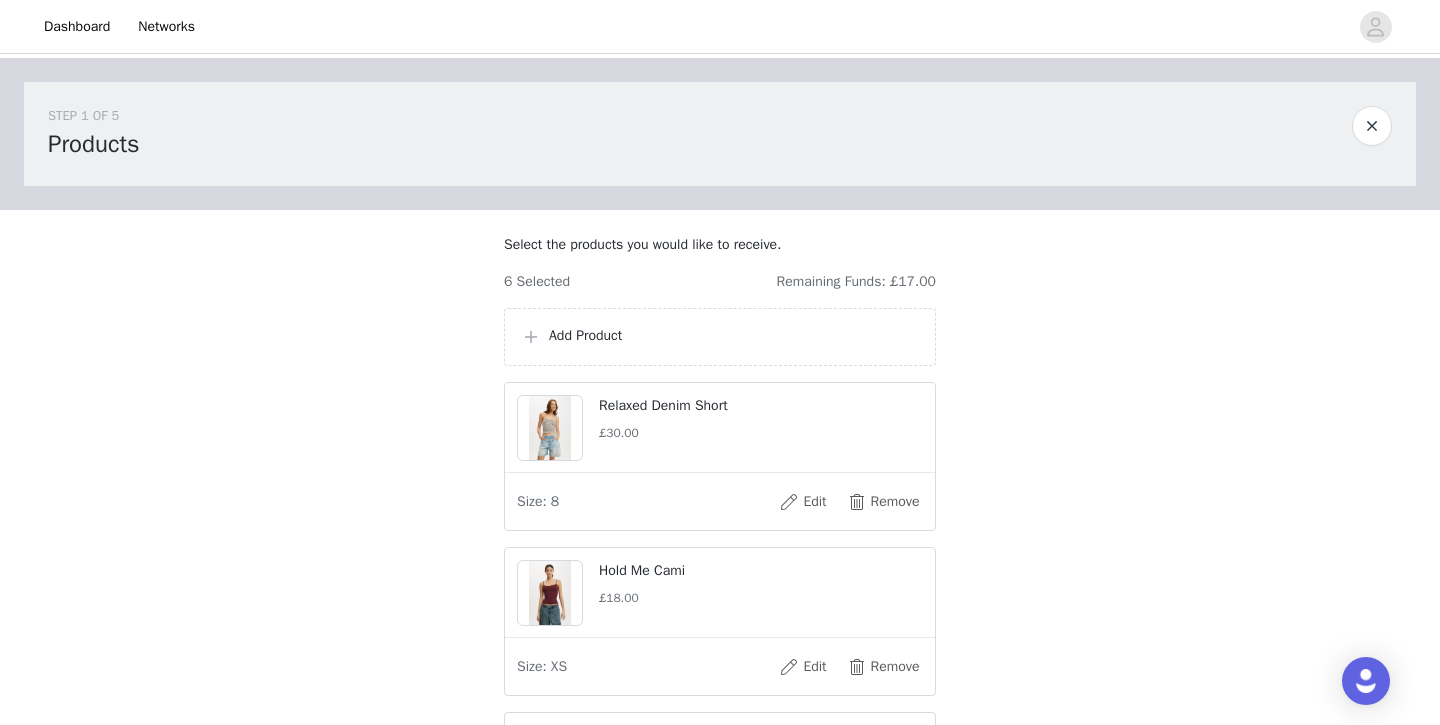 scroll, scrollTop: 0, scrollLeft: 0, axis: both 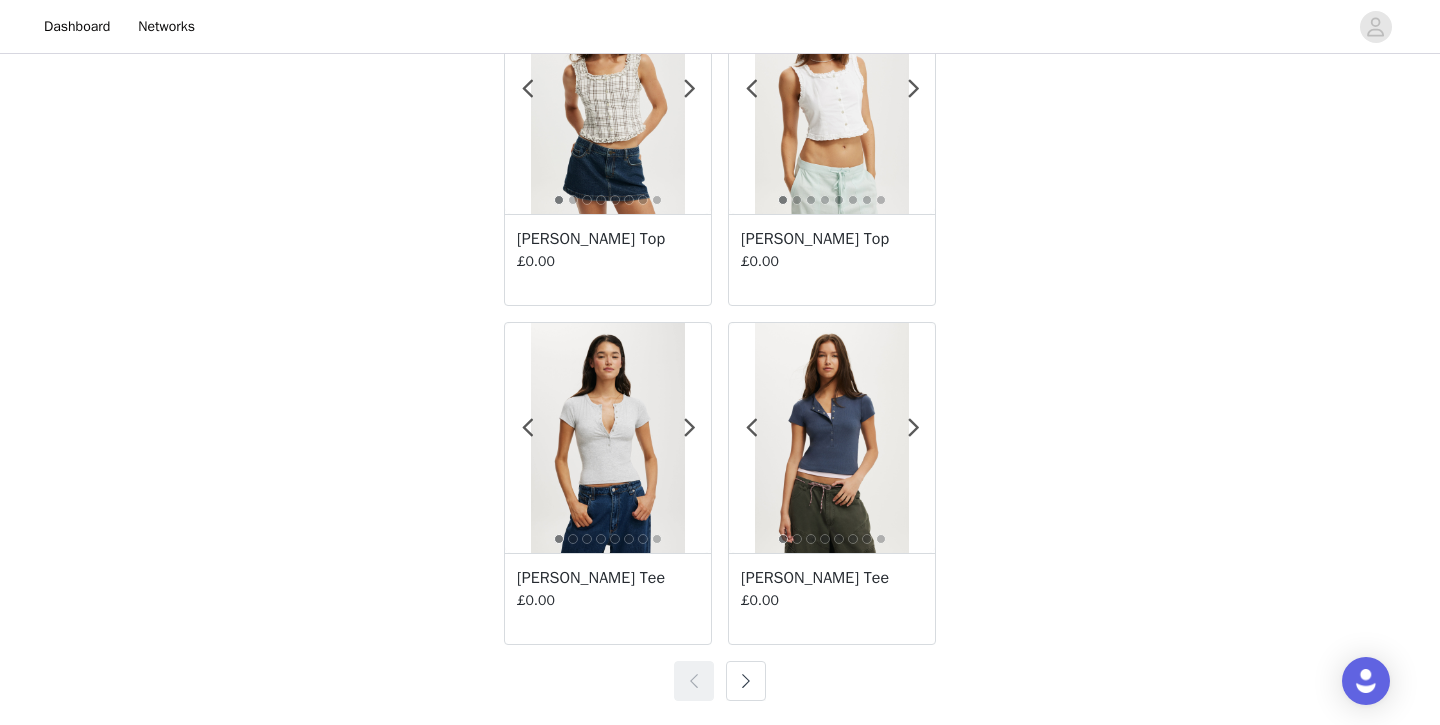 click at bounding box center [746, 681] 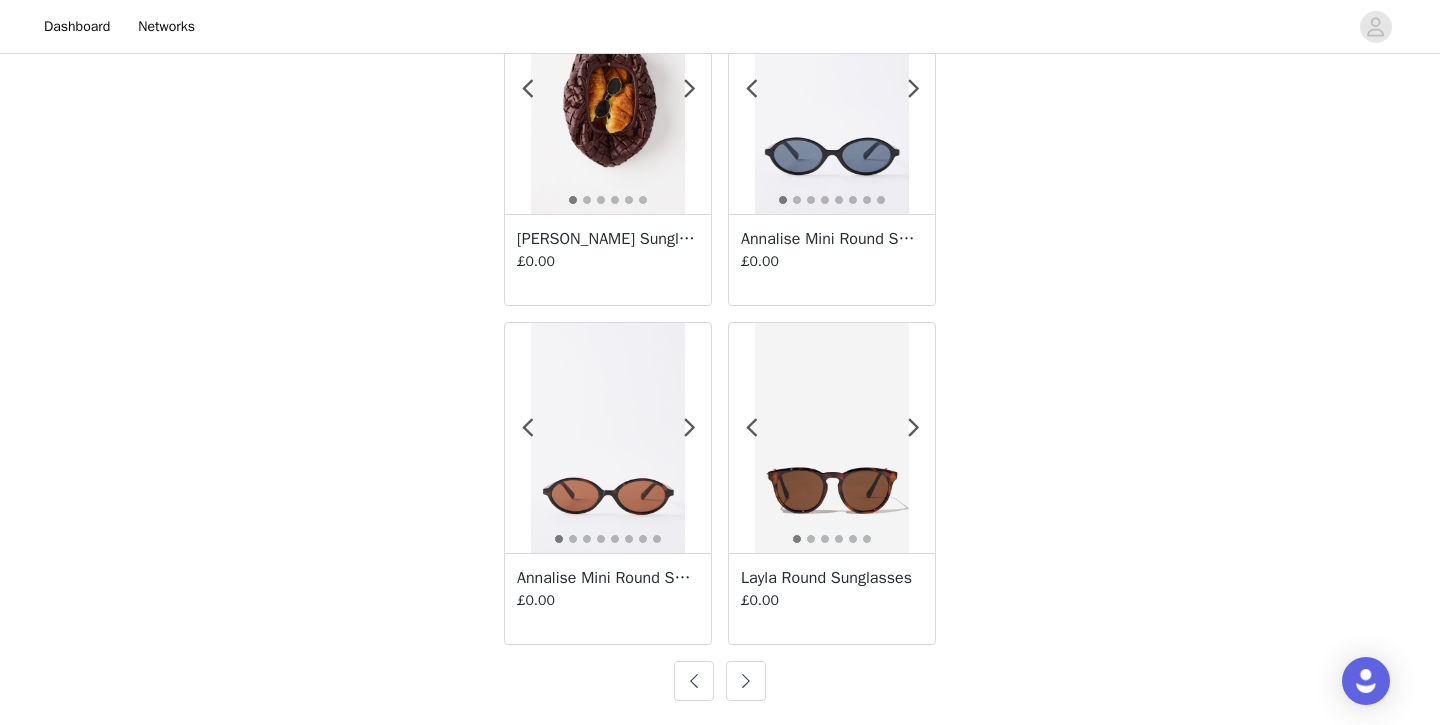 scroll, scrollTop: 3537, scrollLeft: 0, axis: vertical 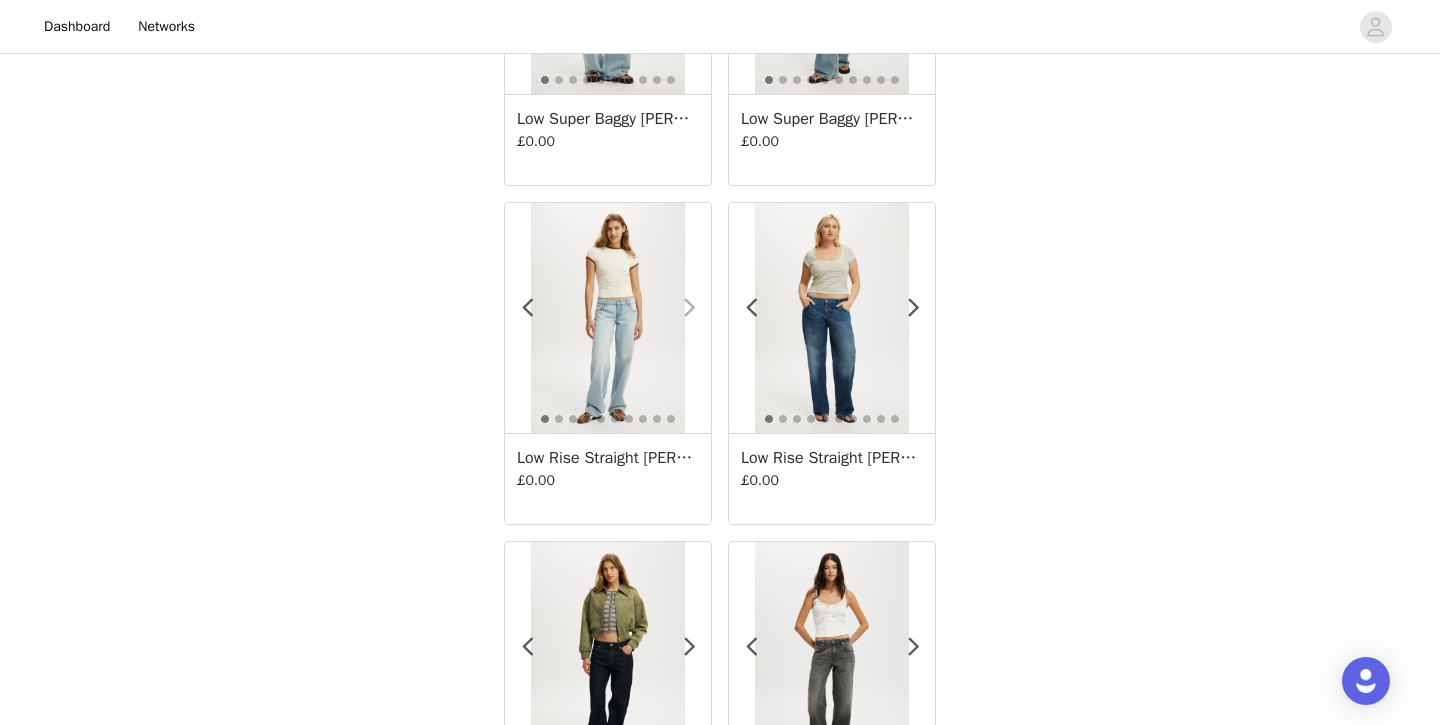 click at bounding box center [689, 308] 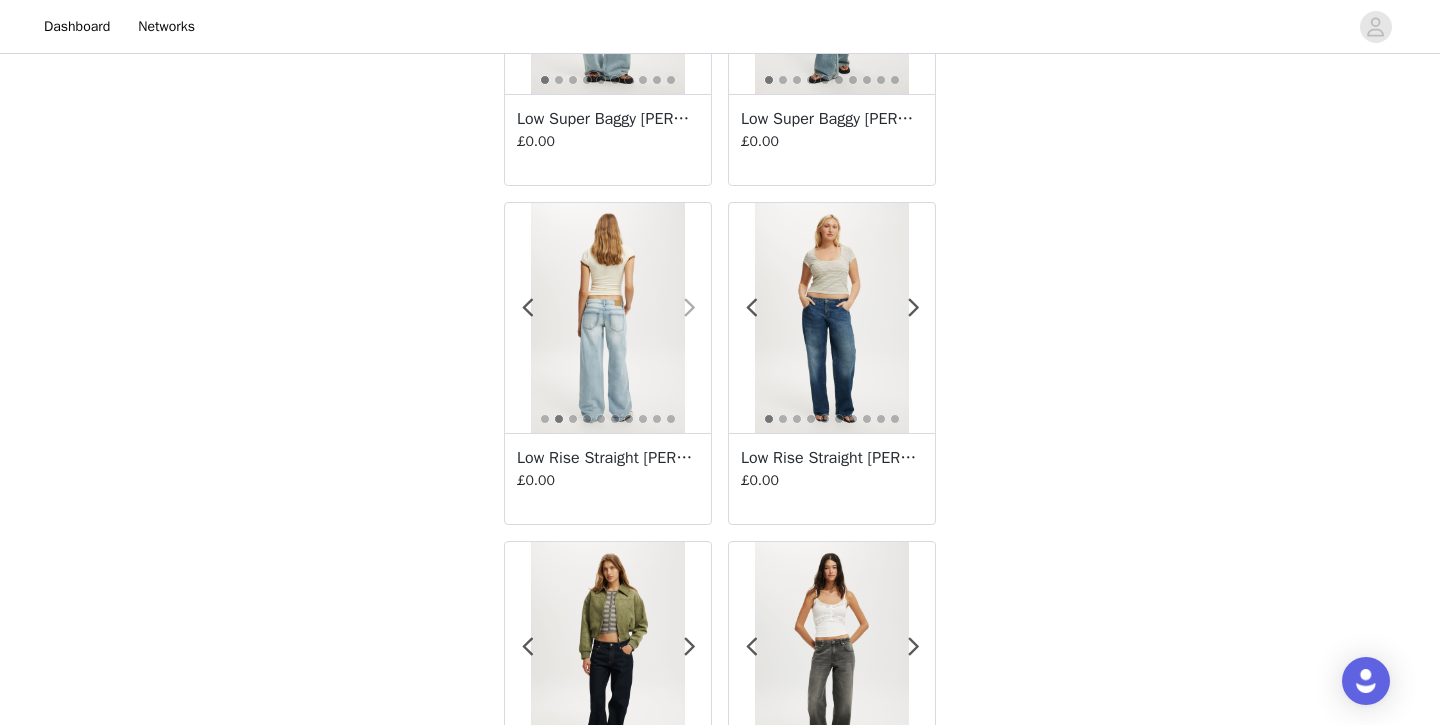 click at bounding box center [689, 308] 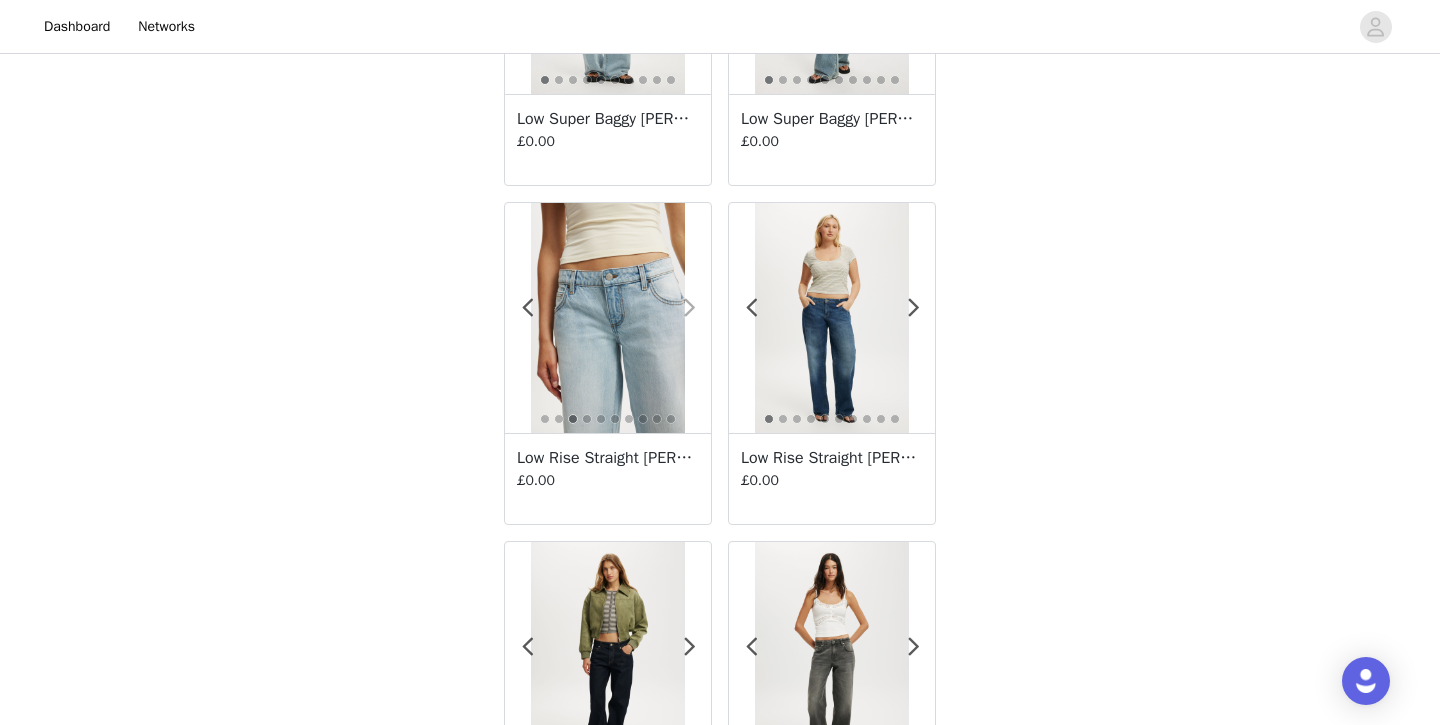 click at bounding box center (689, 308) 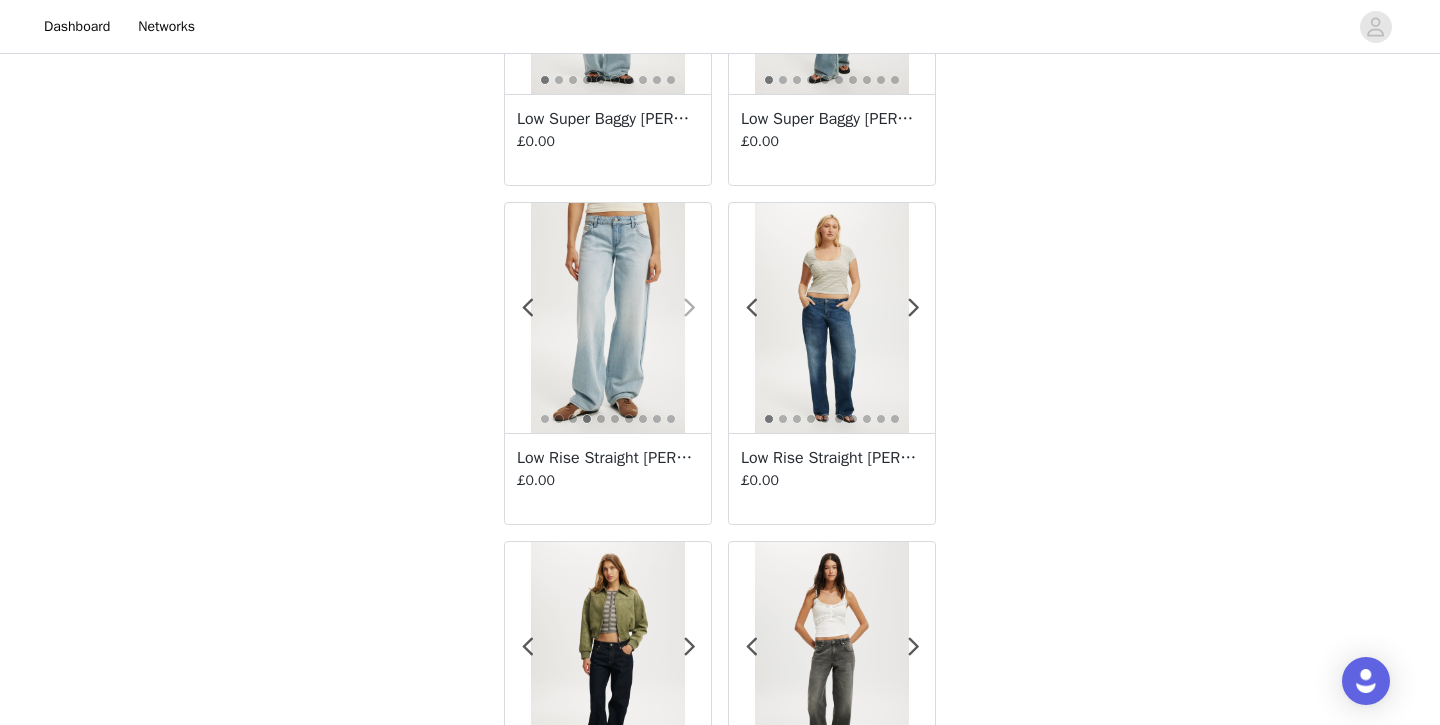 click at bounding box center (689, 308) 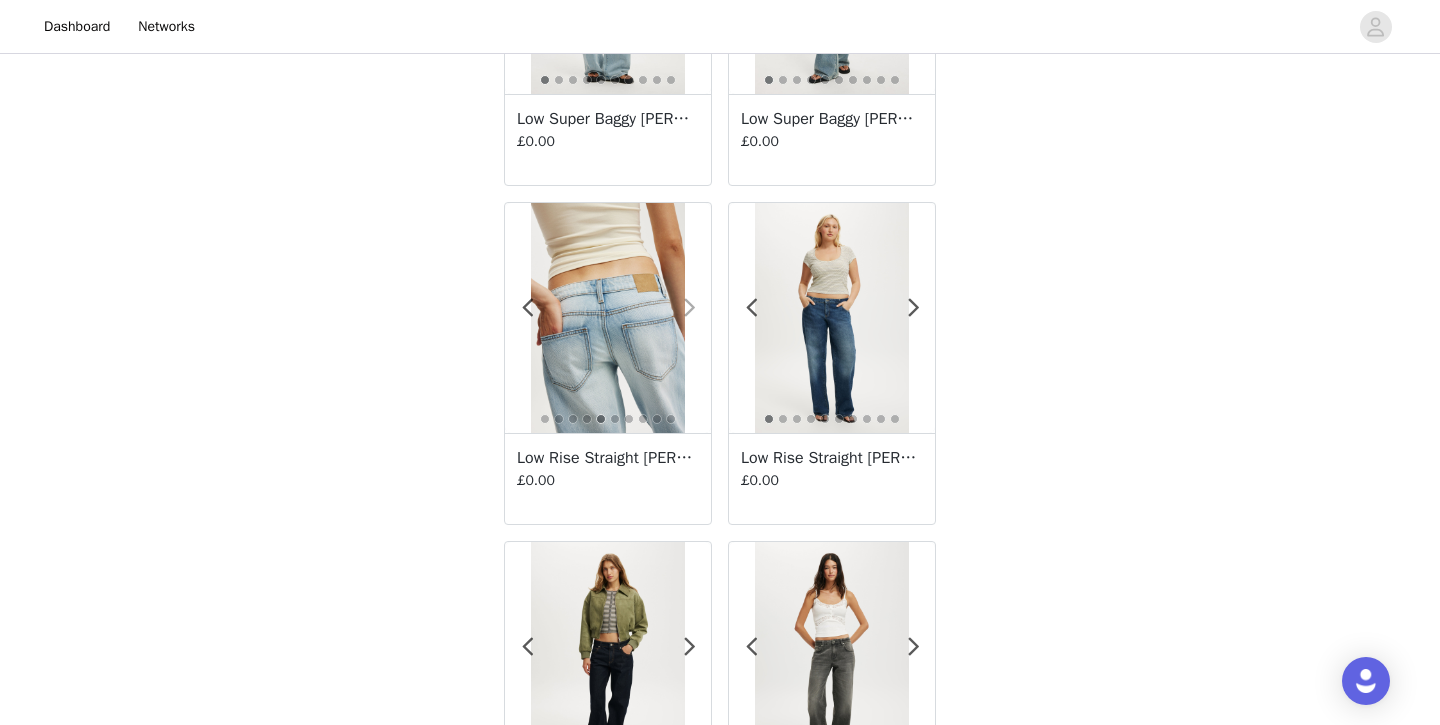 click at bounding box center (689, 308) 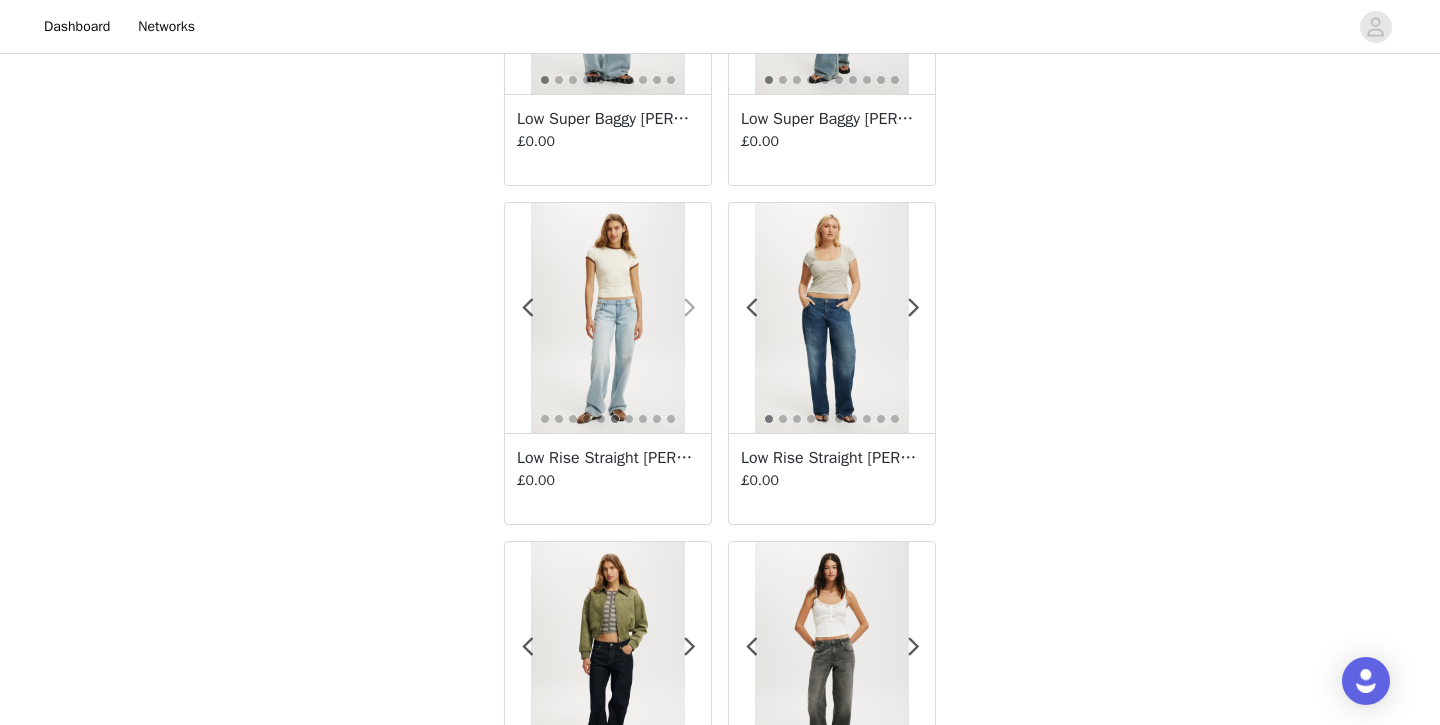 click at bounding box center [689, 308] 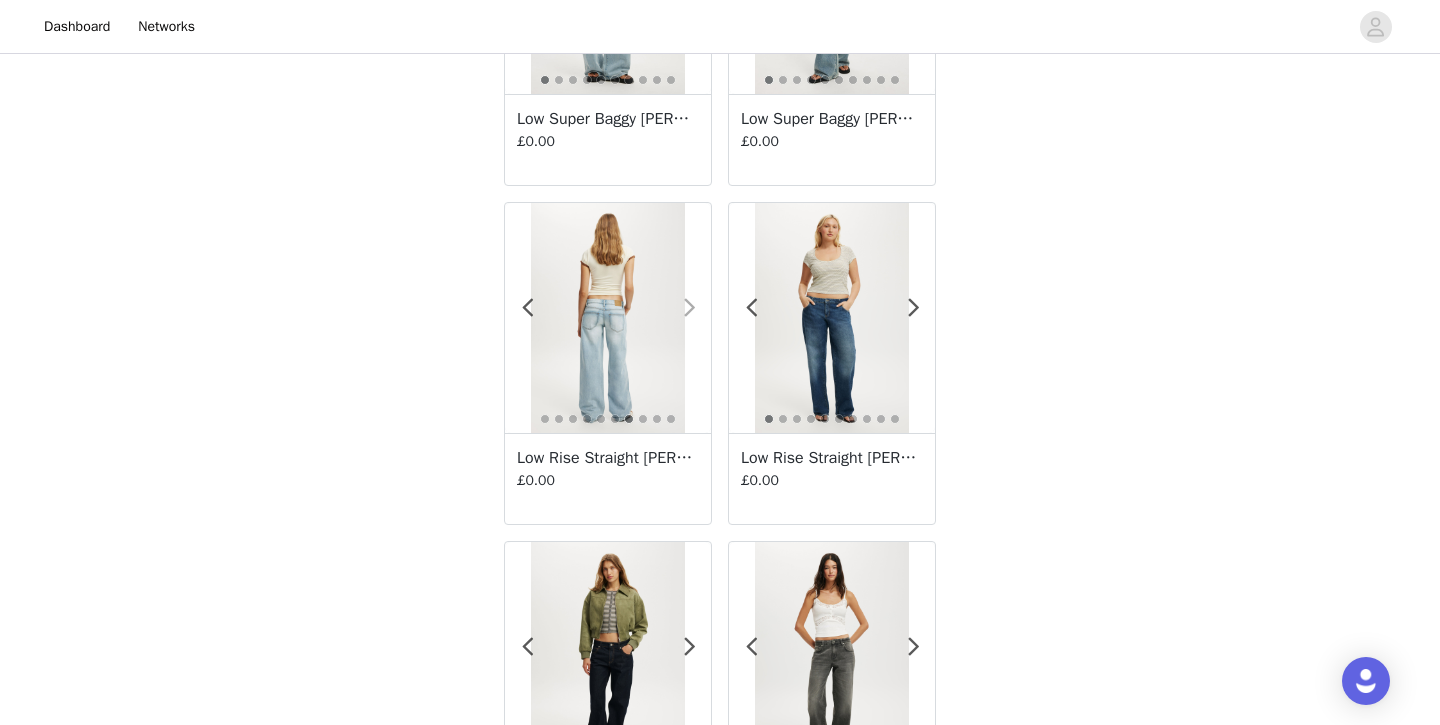 click at bounding box center [689, 308] 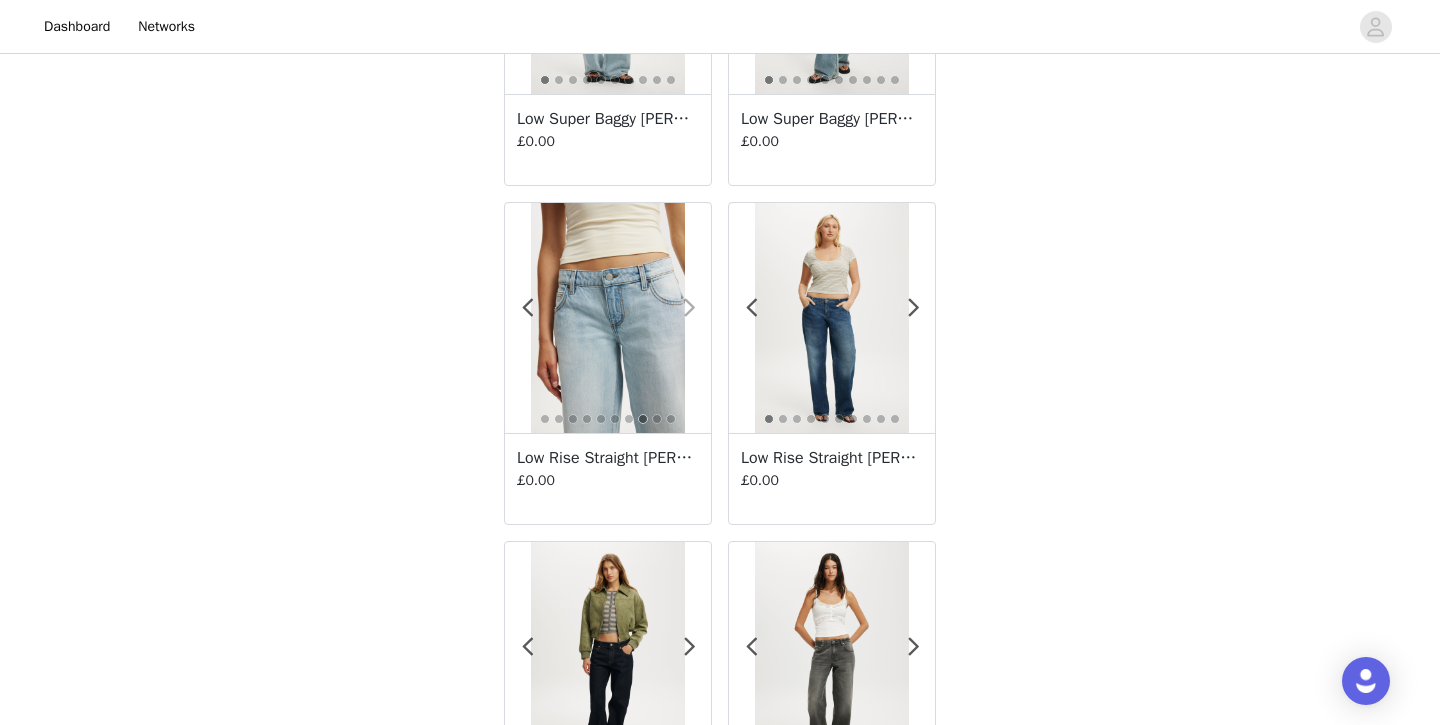 click at bounding box center [689, 308] 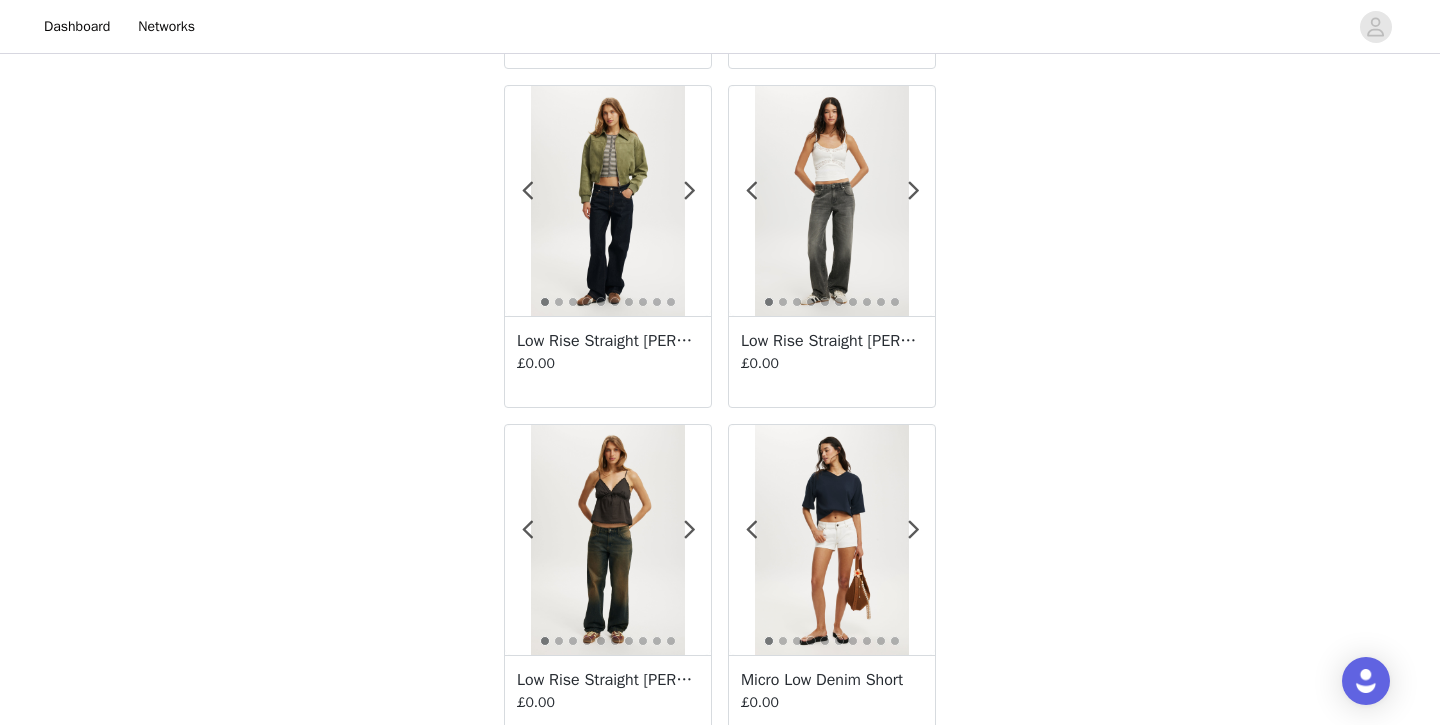 scroll, scrollTop: 1243, scrollLeft: 0, axis: vertical 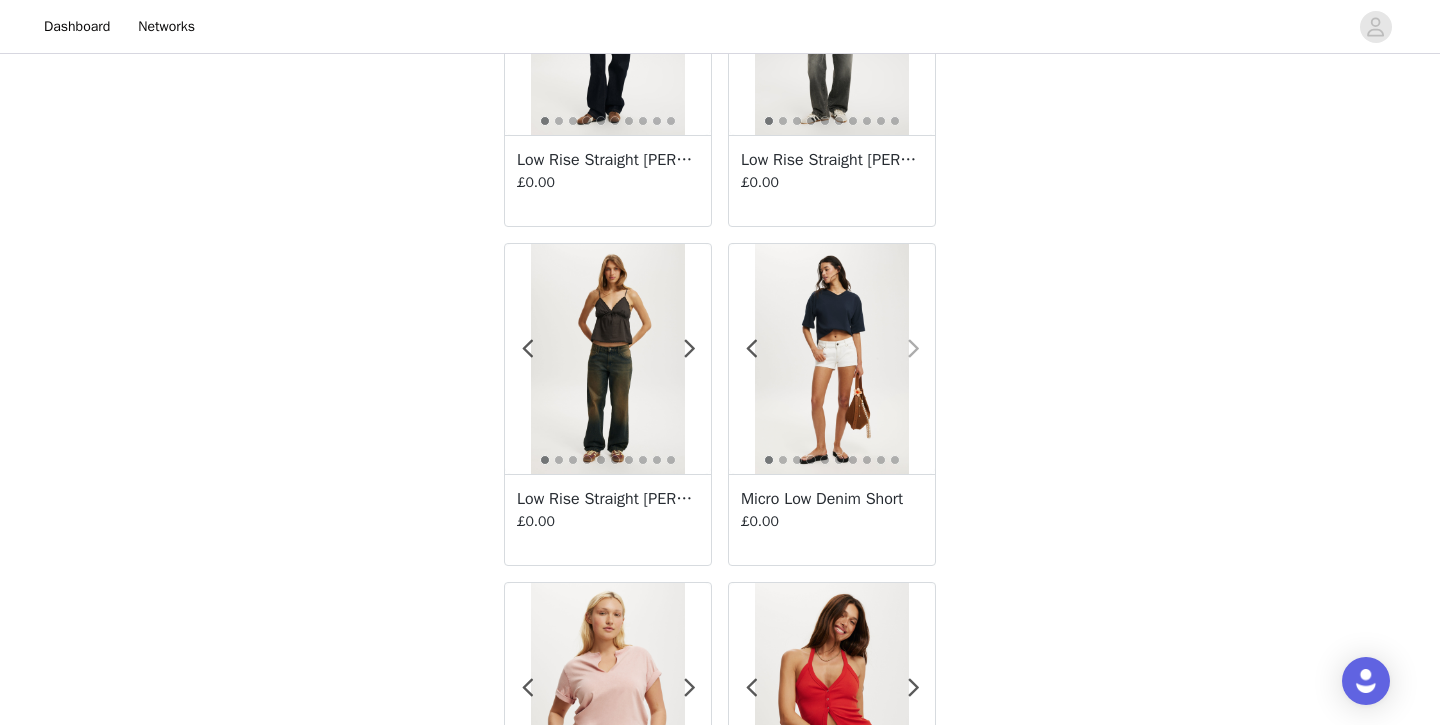 click at bounding box center (913, 349) 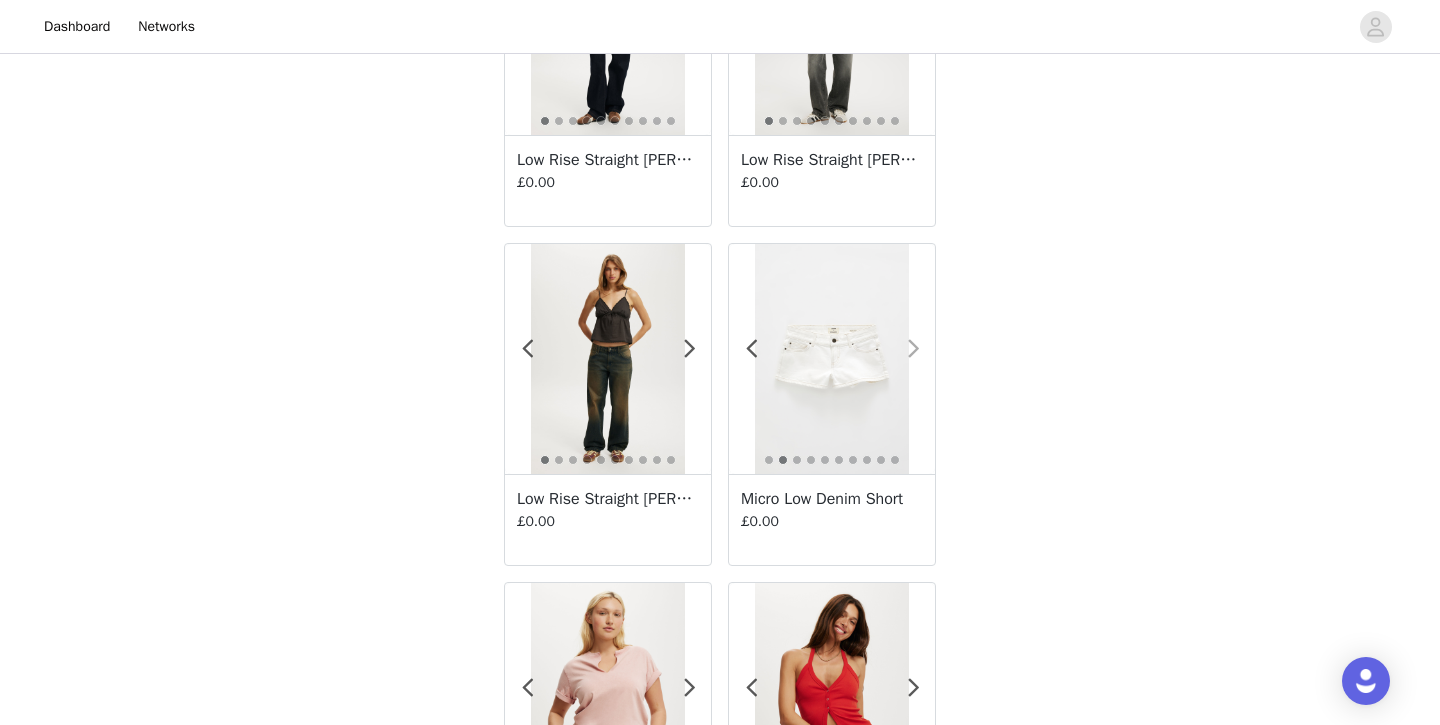 click at bounding box center [913, 349] 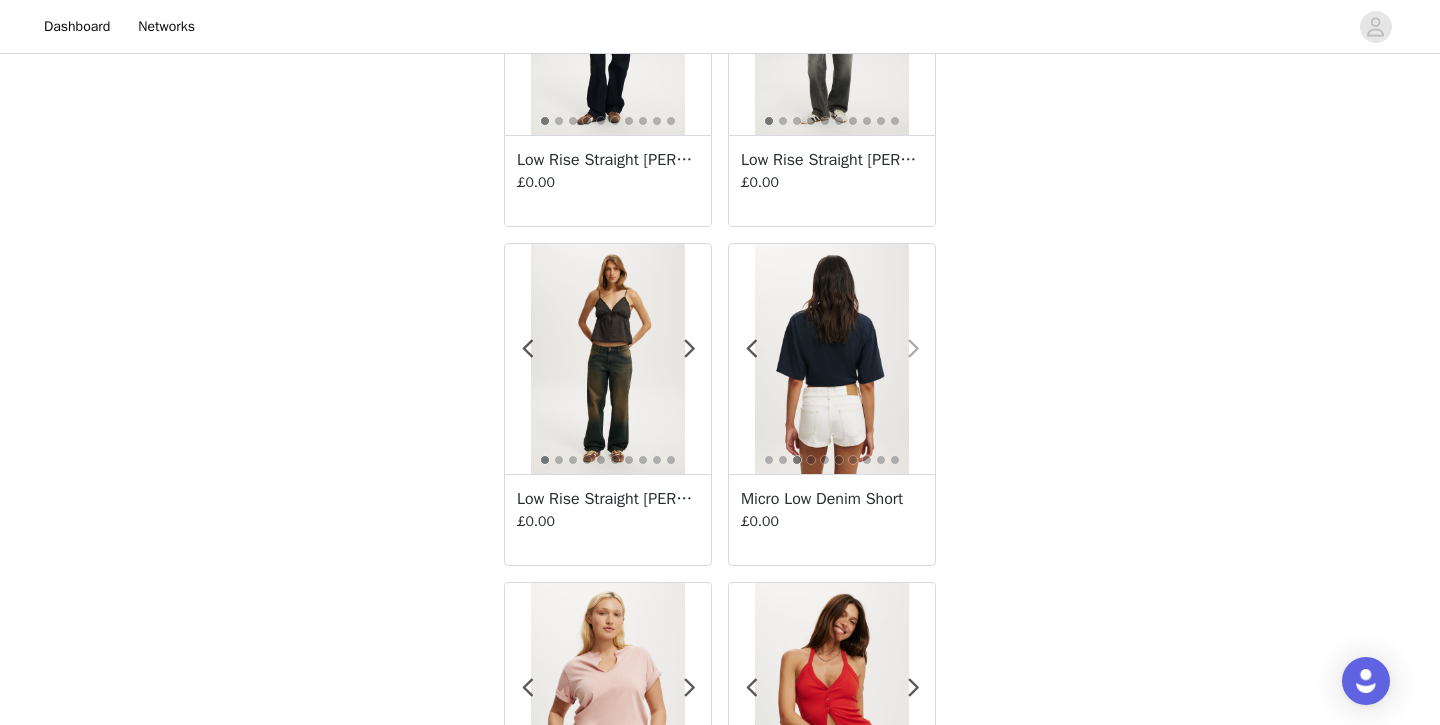 click at bounding box center [913, 349] 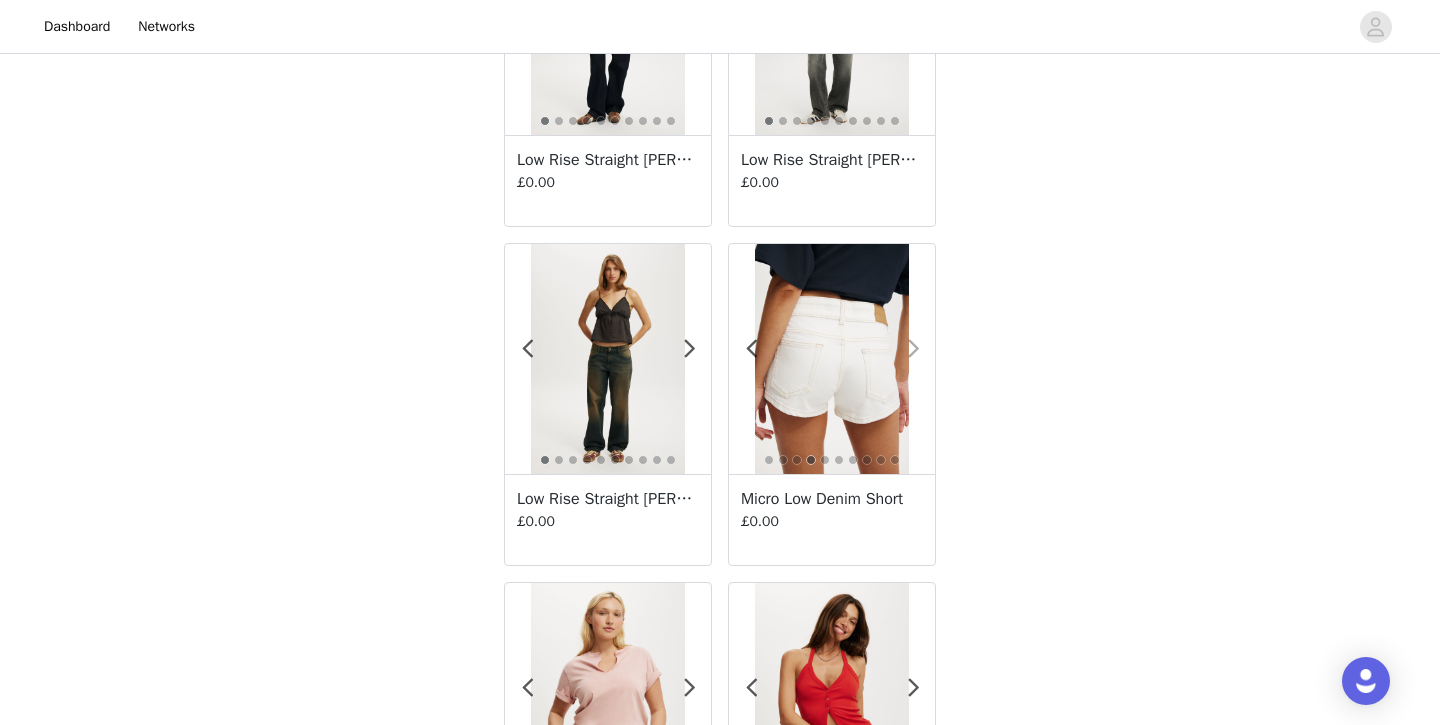 click at bounding box center [913, 349] 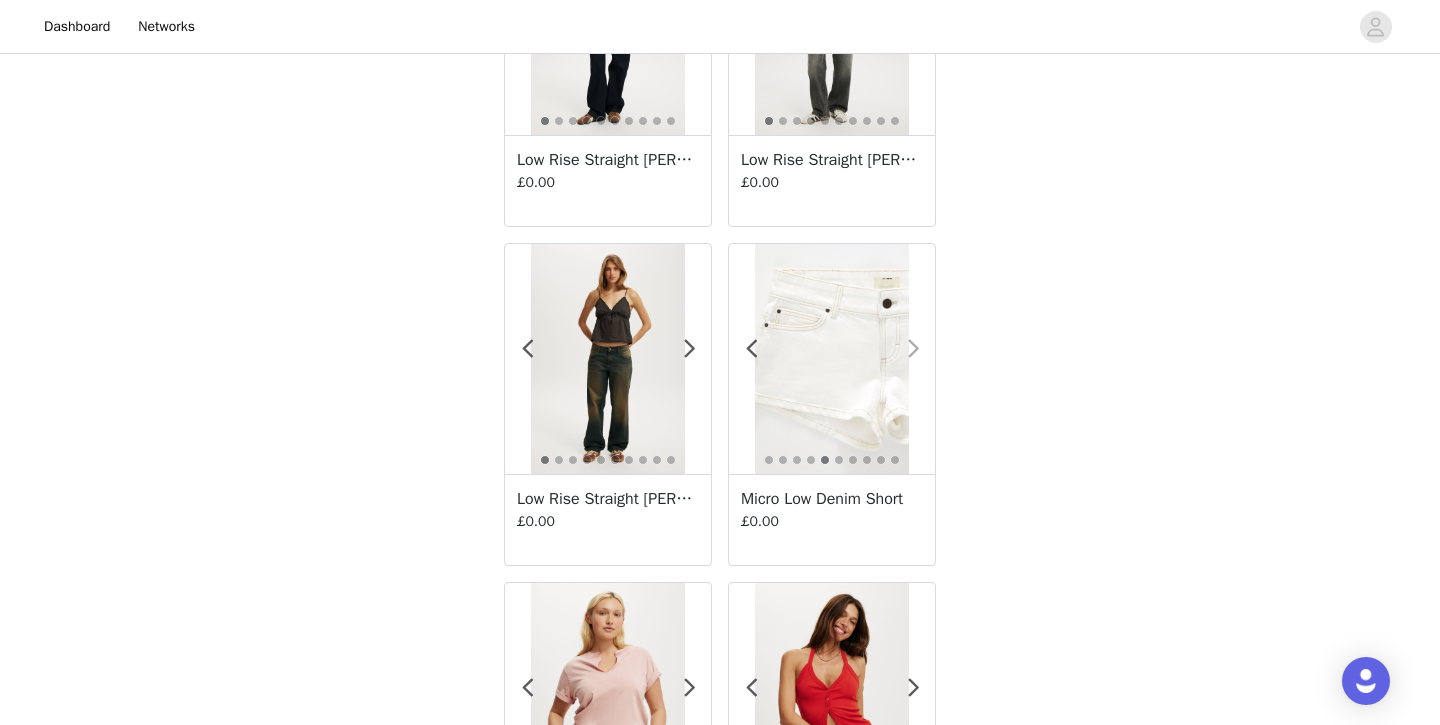 click at bounding box center [913, 349] 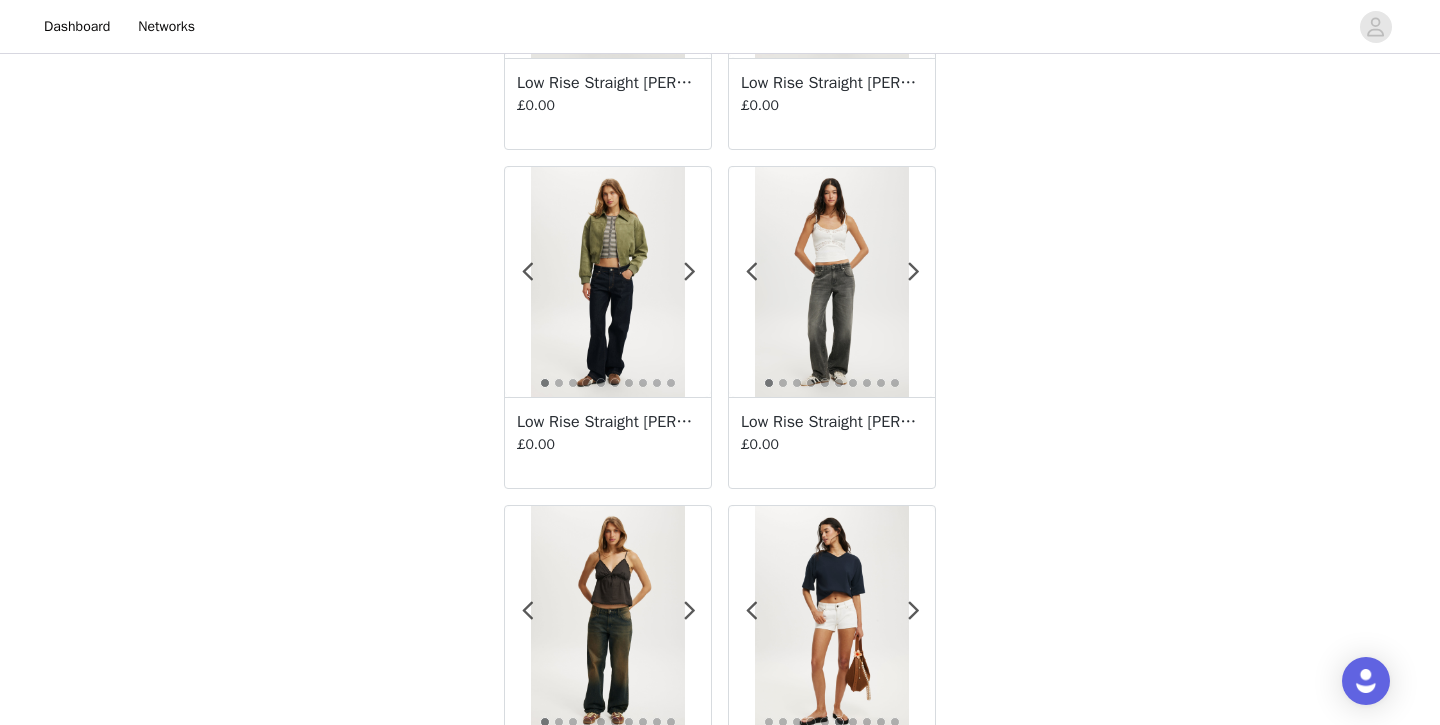 scroll, scrollTop: 984, scrollLeft: 0, axis: vertical 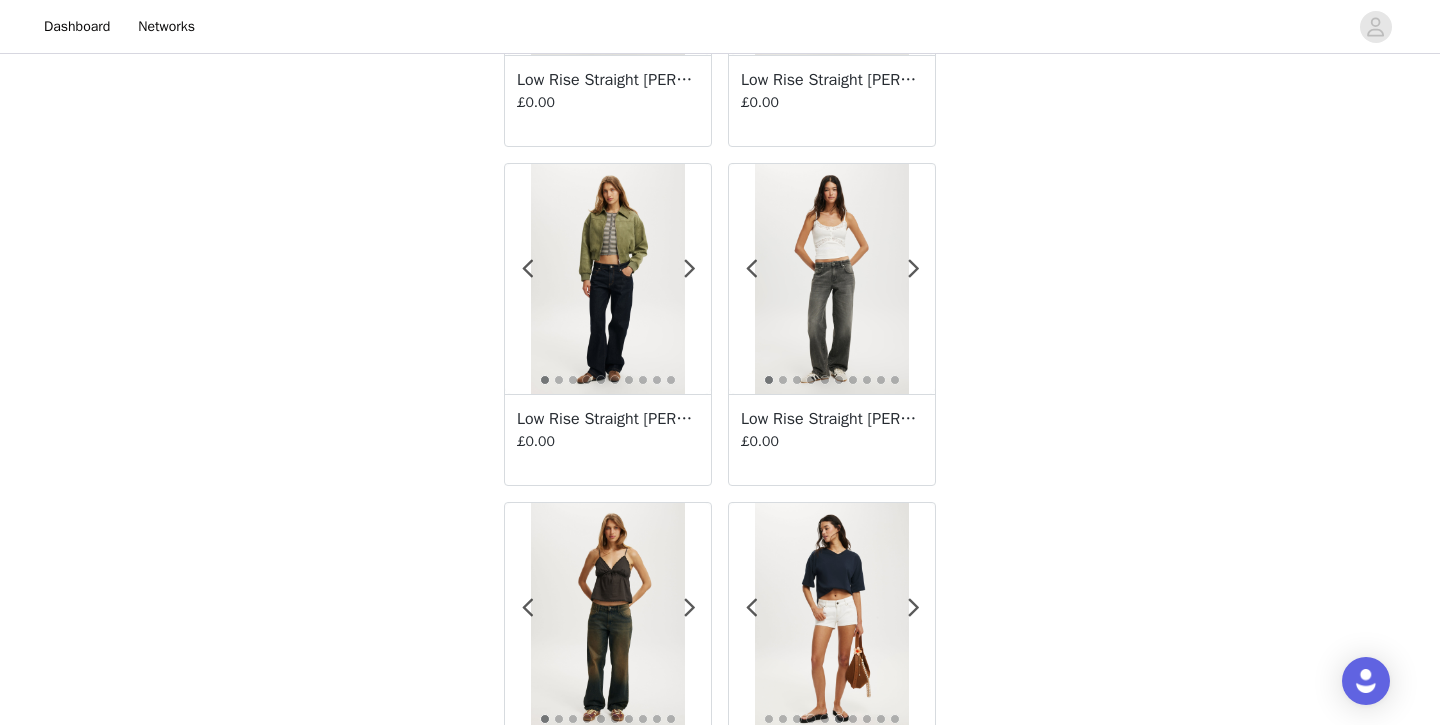 click at bounding box center (831, 618) 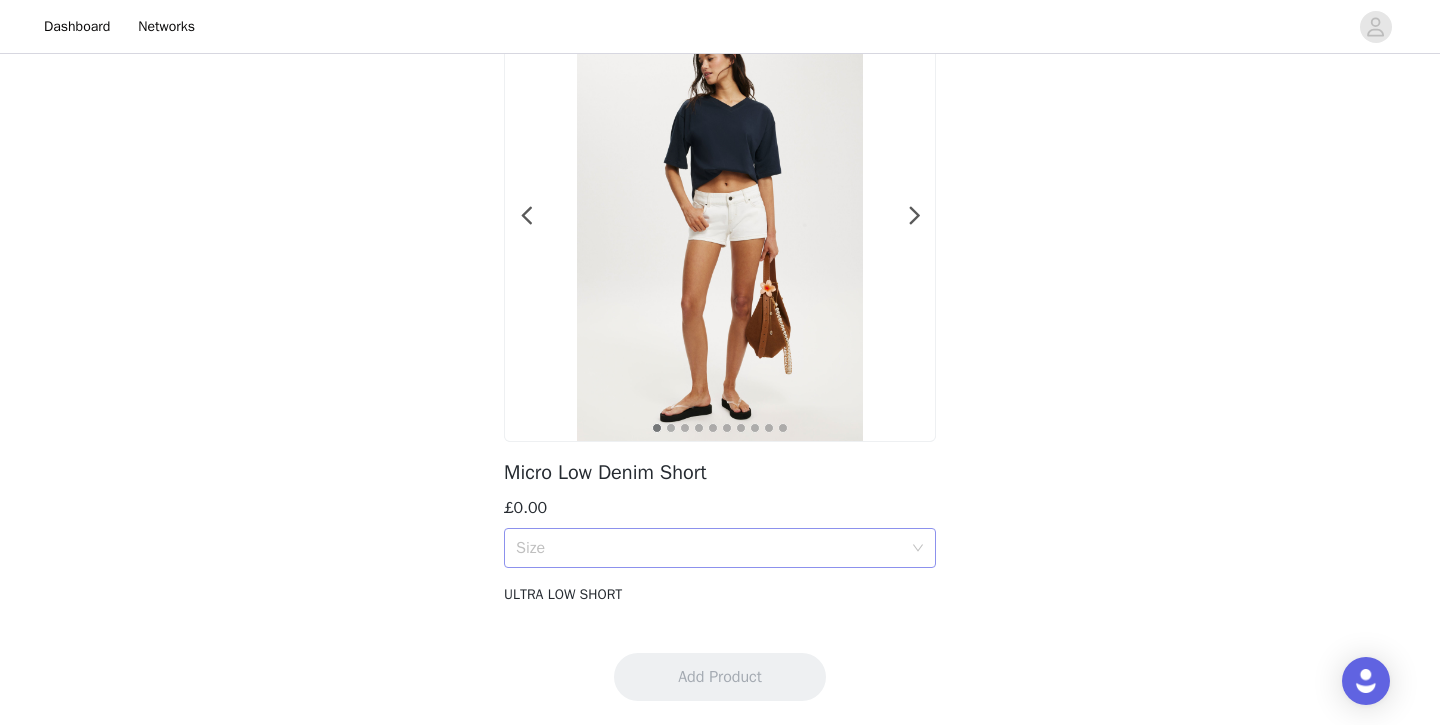 scroll, scrollTop: 120, scrollLeft: 0, axis: vertical 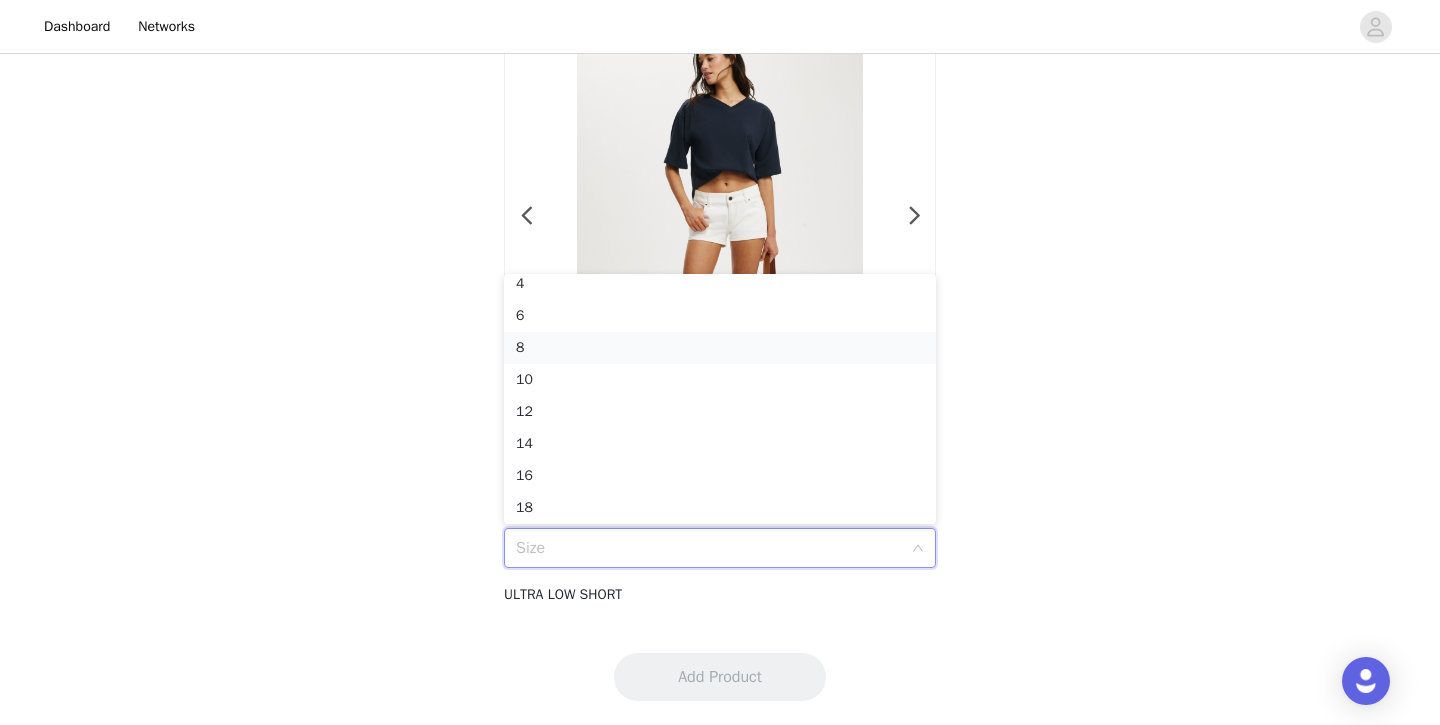 click on "8" at bounding box center (720, 348) 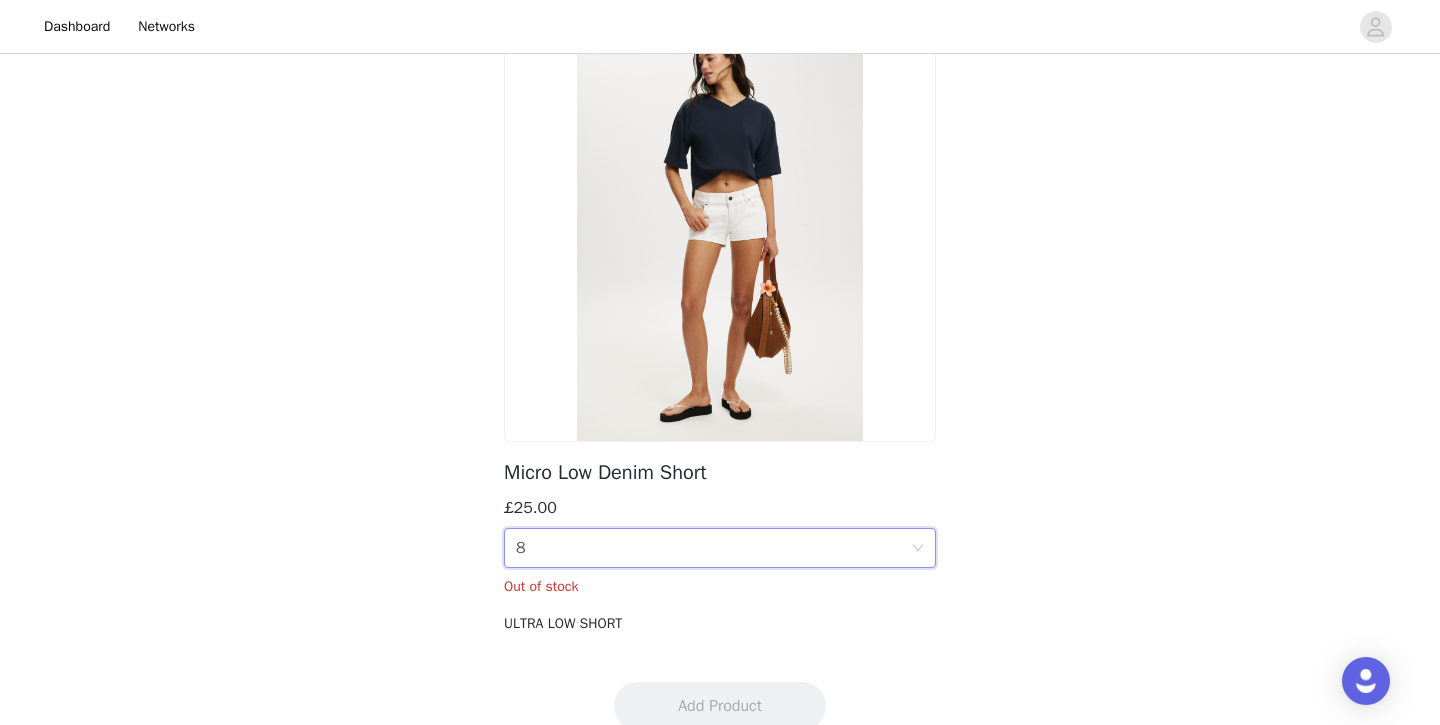 click on "Size 8" at bounding box center [713, 548] 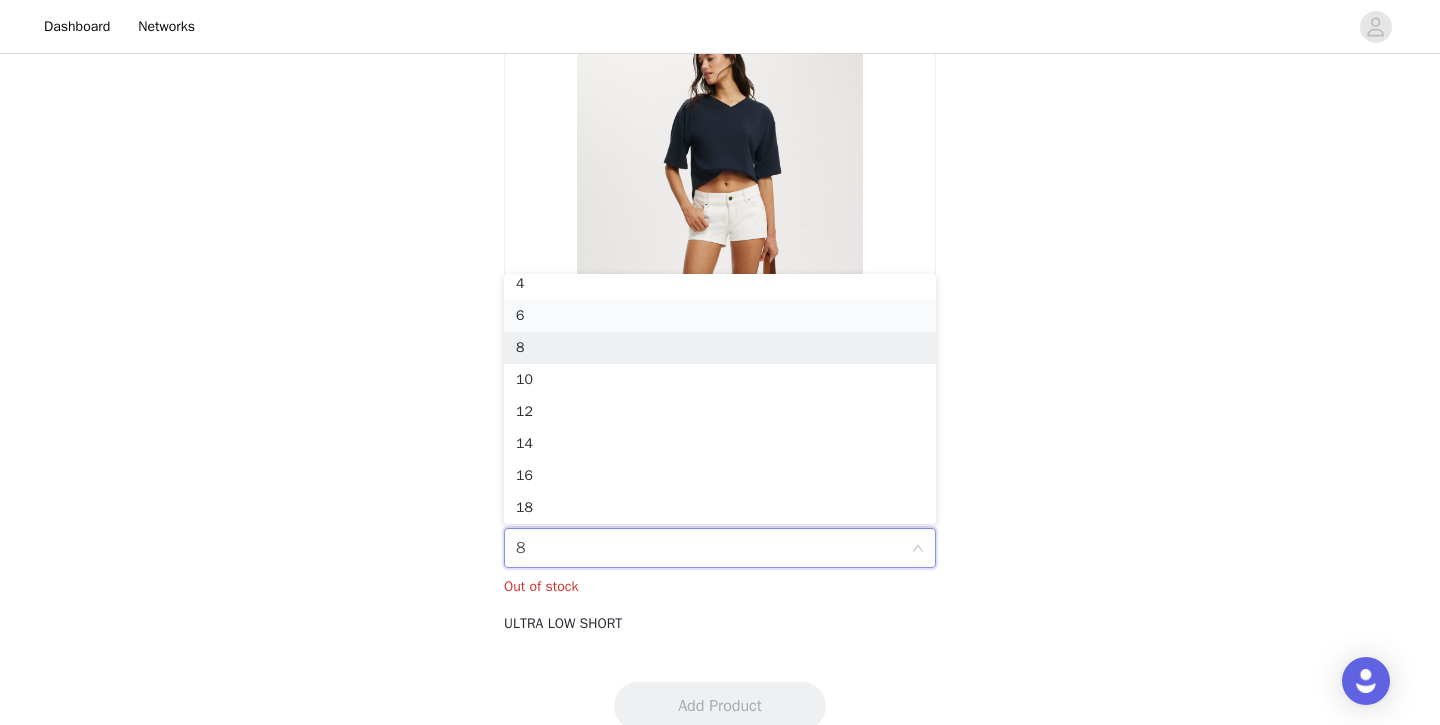 click on "6" at bounding box center [720, 316] 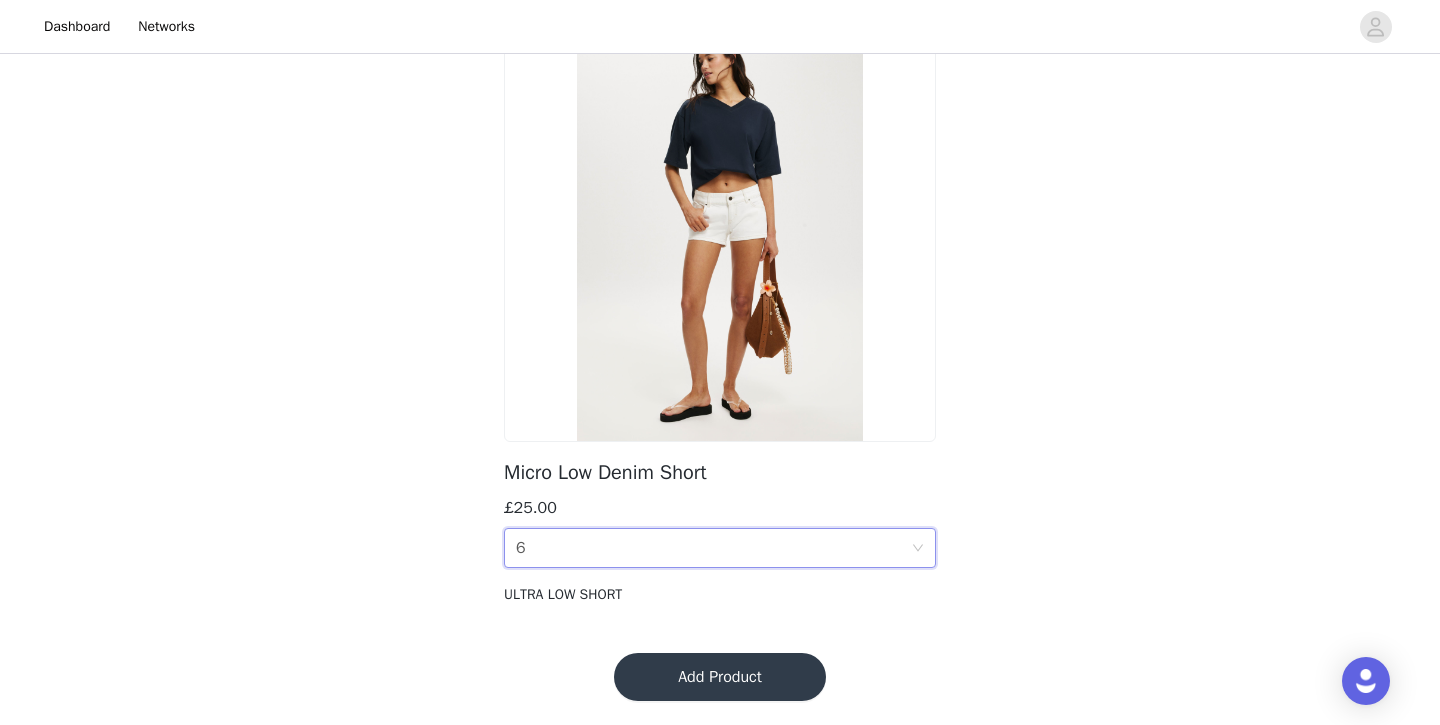 click on "Add Product" at bounding box center [720, 677] 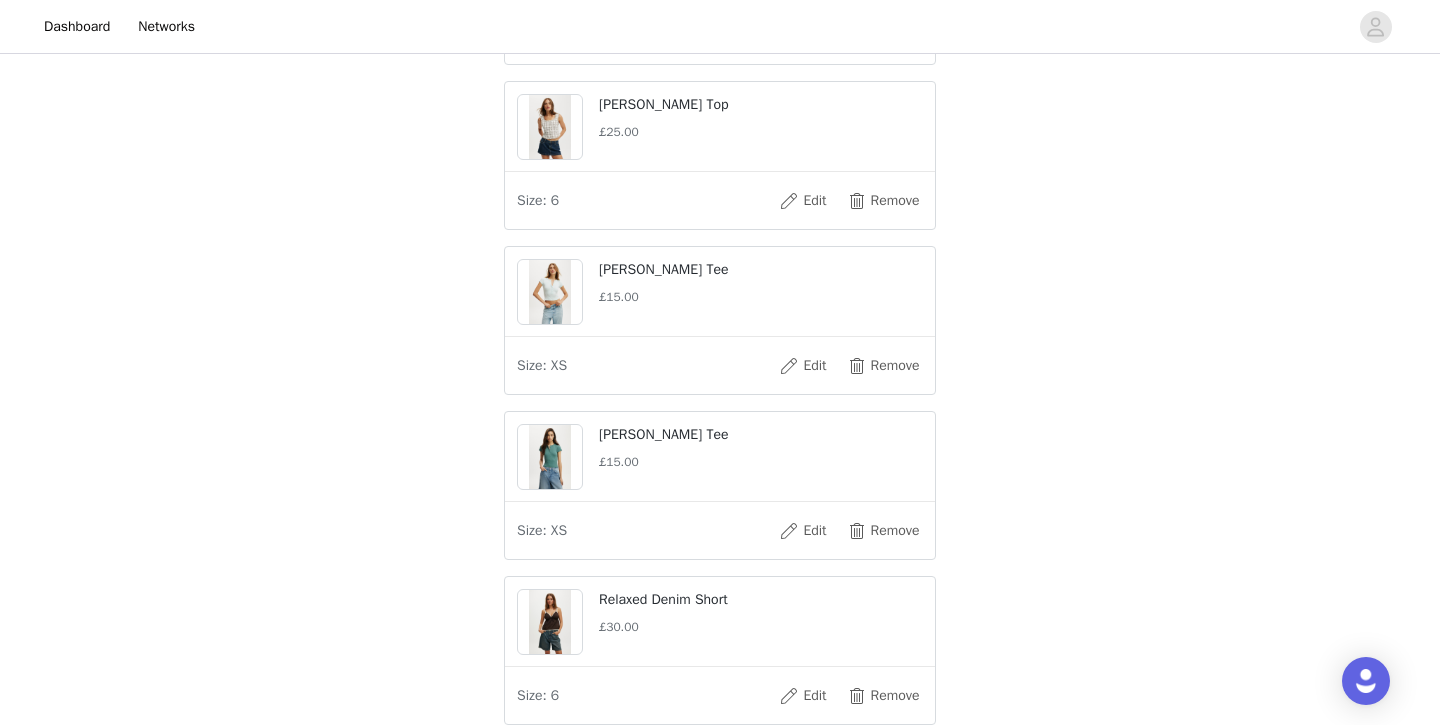 scroll, scrollTop: 808, scrollLeft: 0, axis: vertical 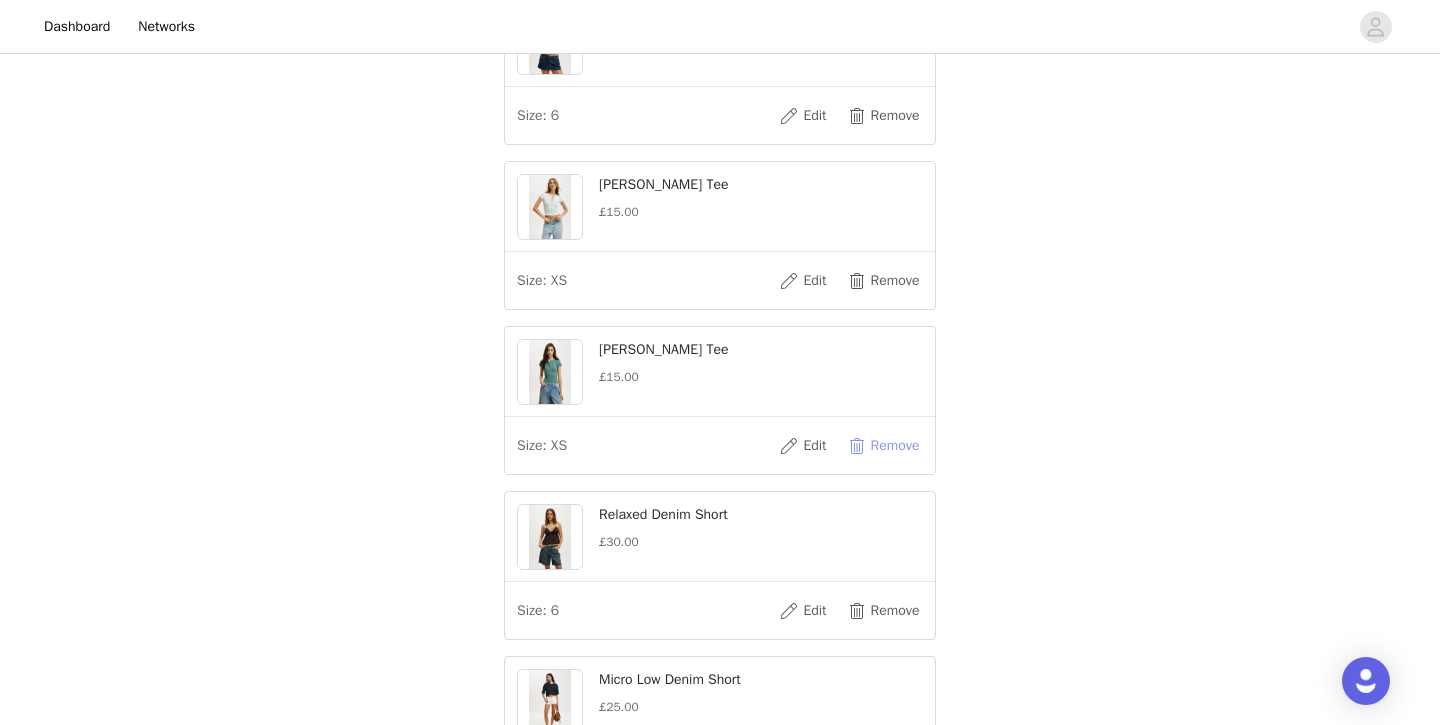 click on "Remove" at bounding box center [883, 446] 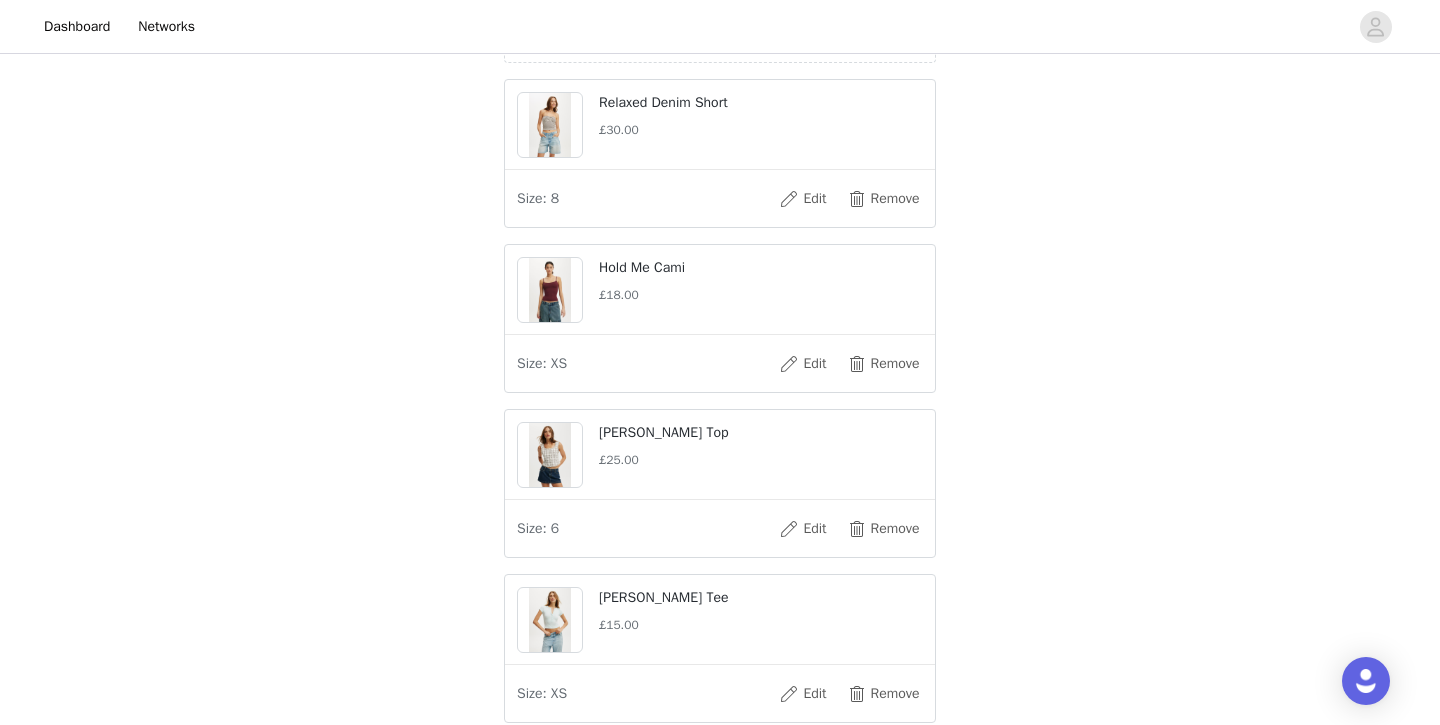scroll, scrollTop: 294, scrollLeft: 0, axis: vertical 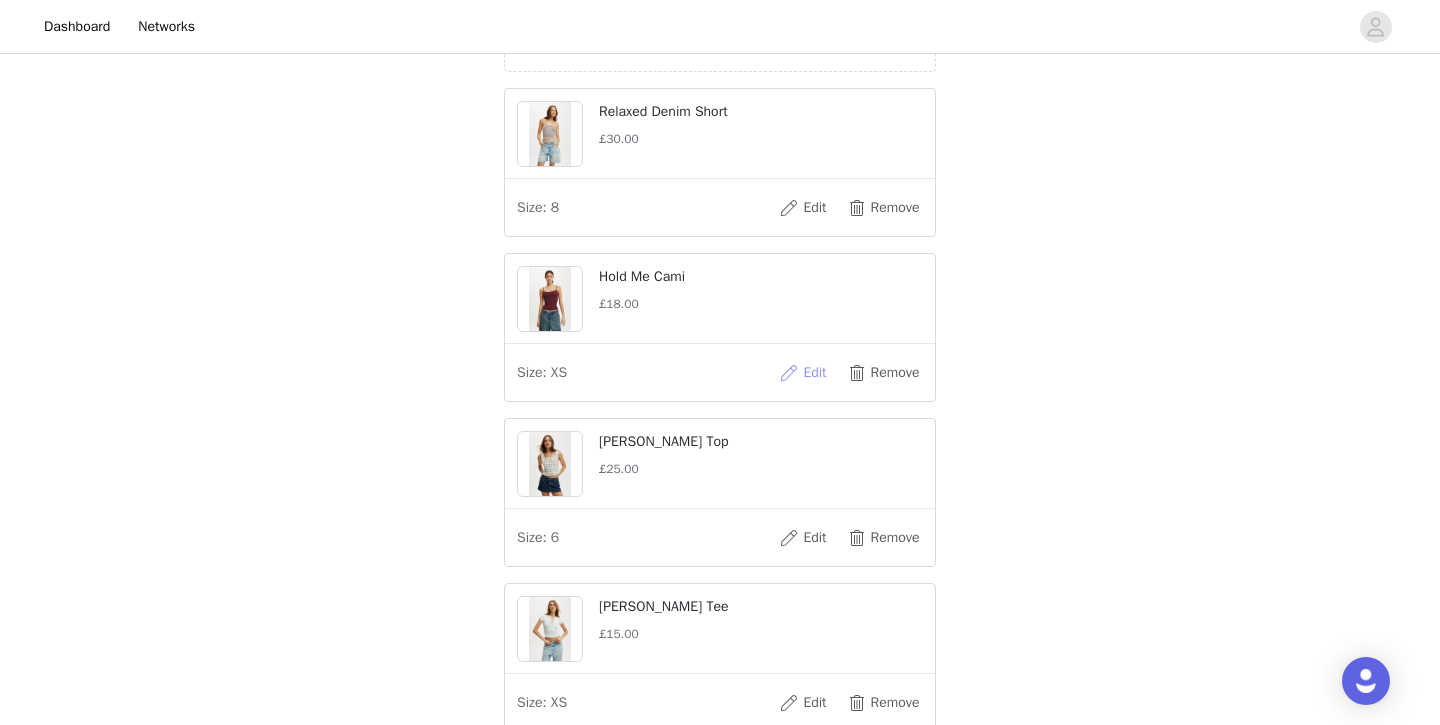 click on "Edit" at bounding box center (803, 373) 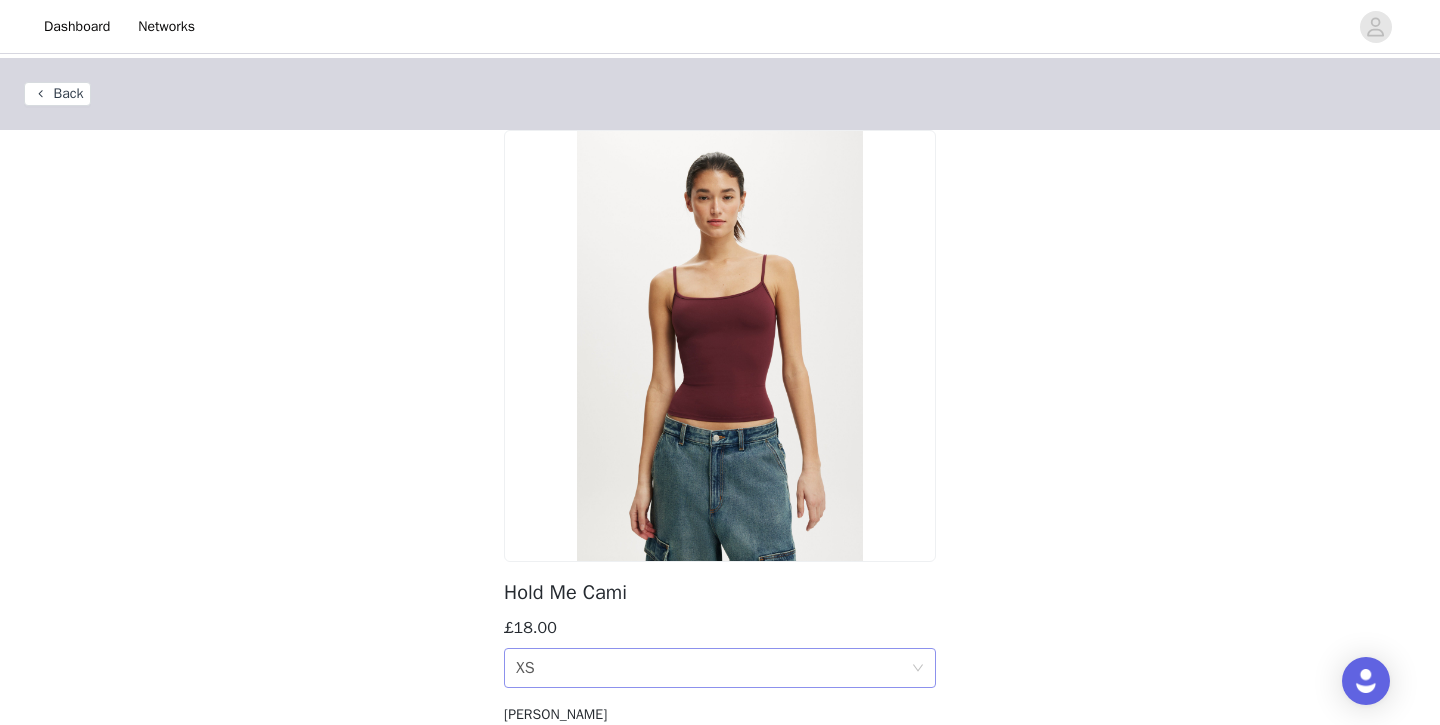 scroll, scrollTop: 0, scrollLeft: 0, axis: both 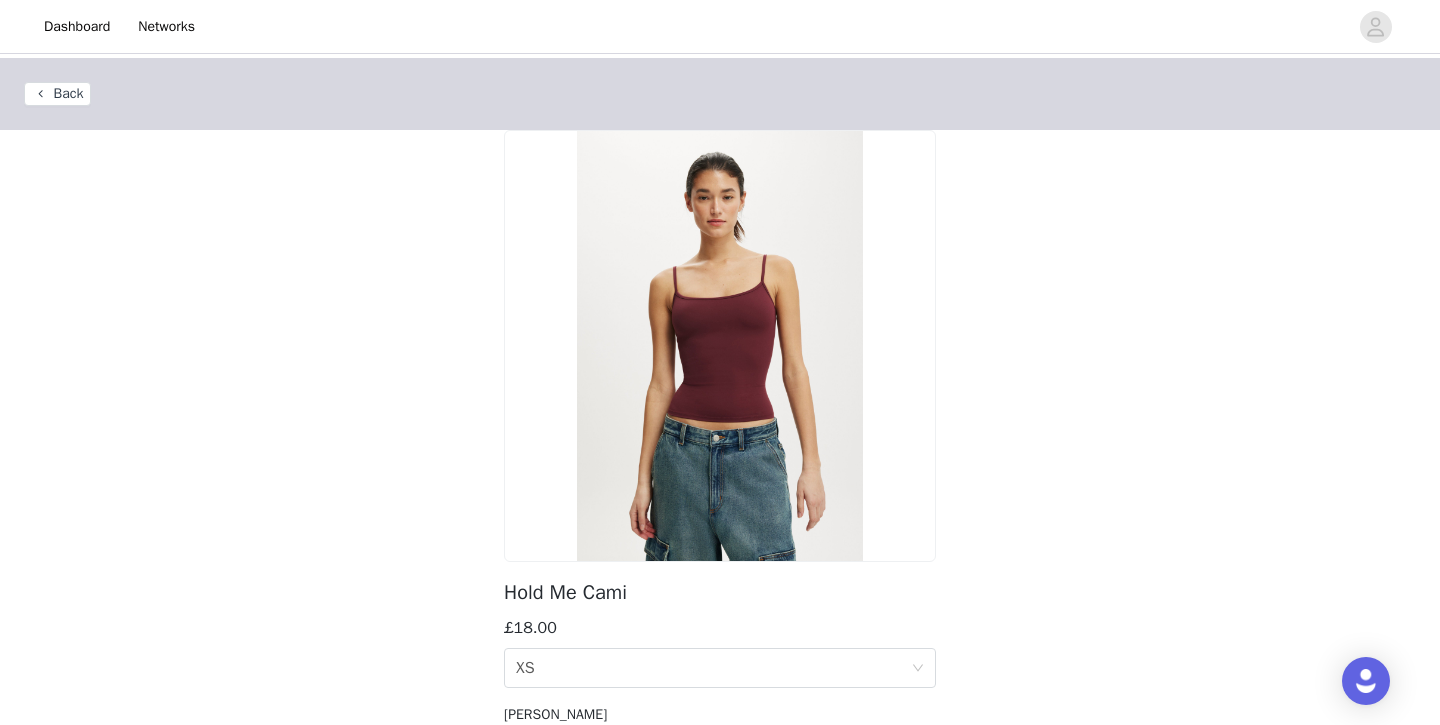 click on "Back" at bounding box center (57, 94) 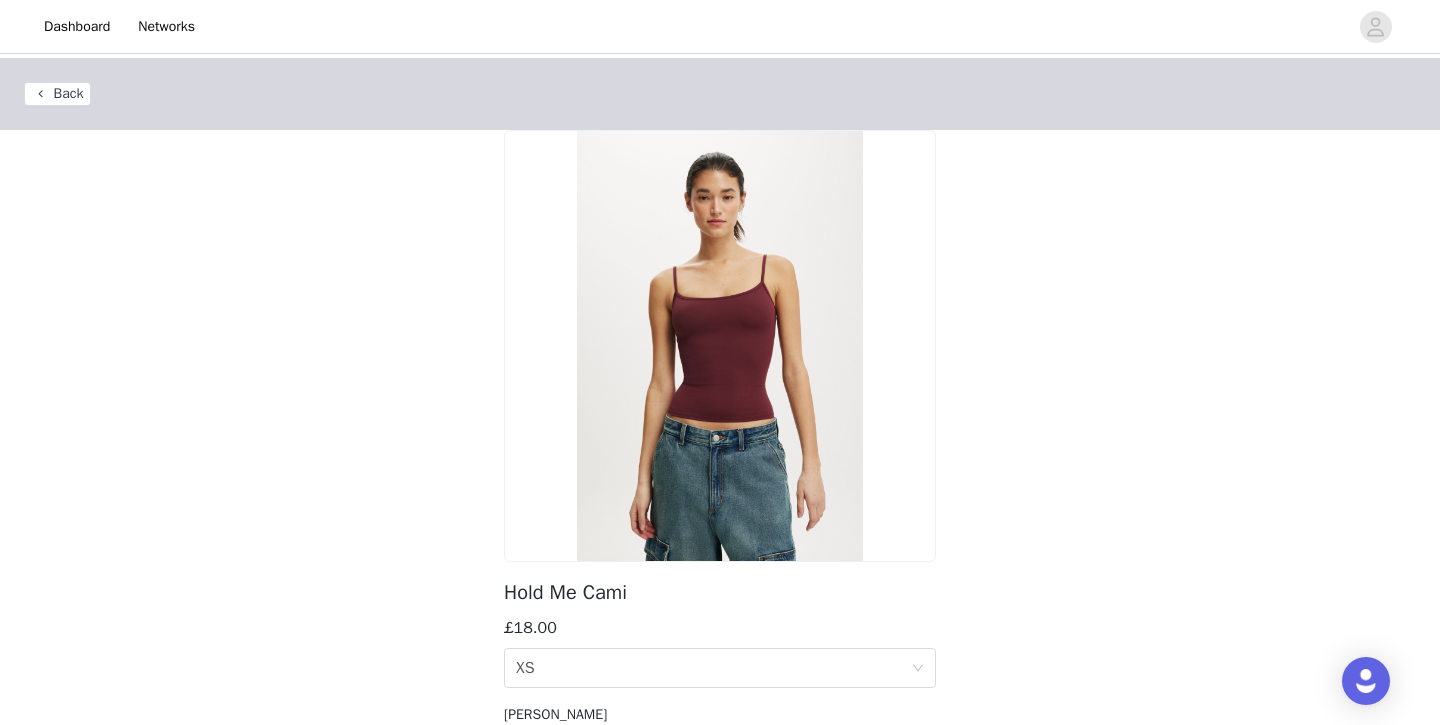 scroll, scrollTop: 0, scrollLeft: 0, axis: both 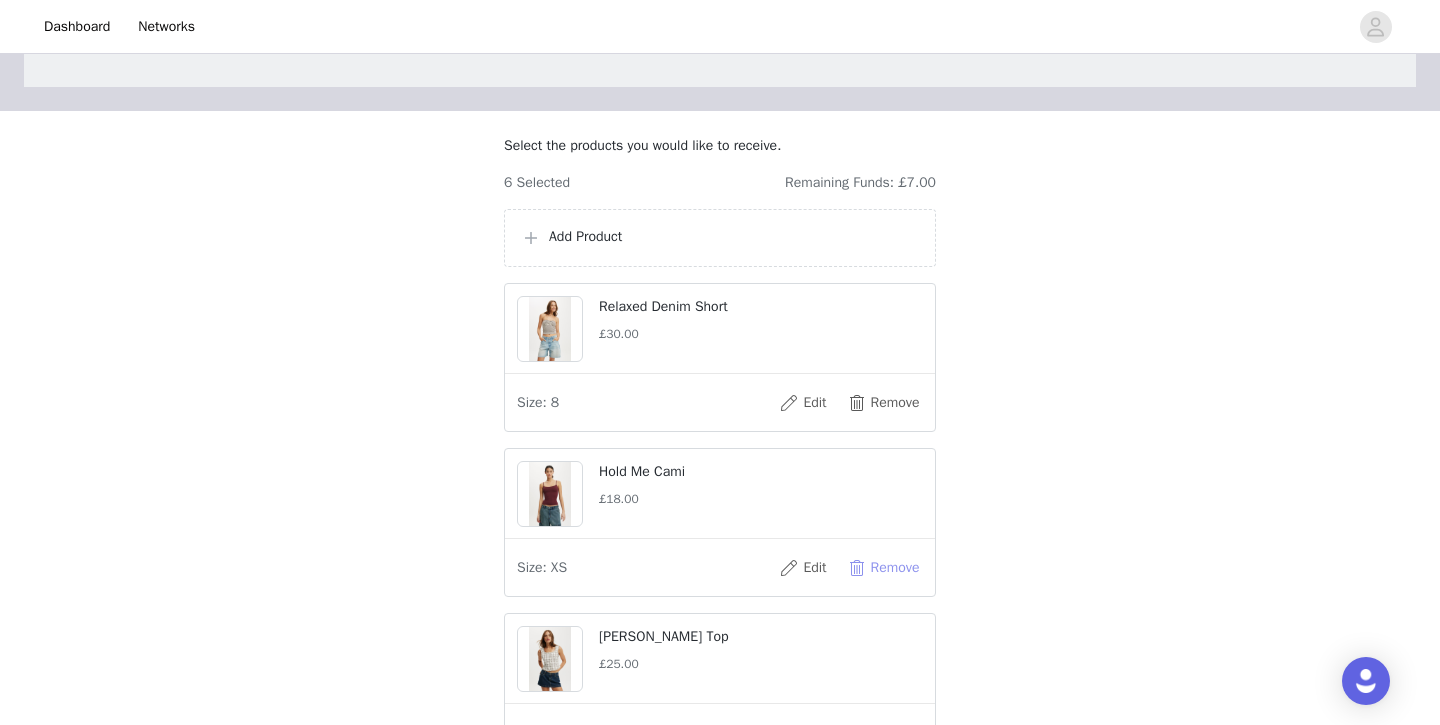 click on "Remove" at bounding box center [883, 568] 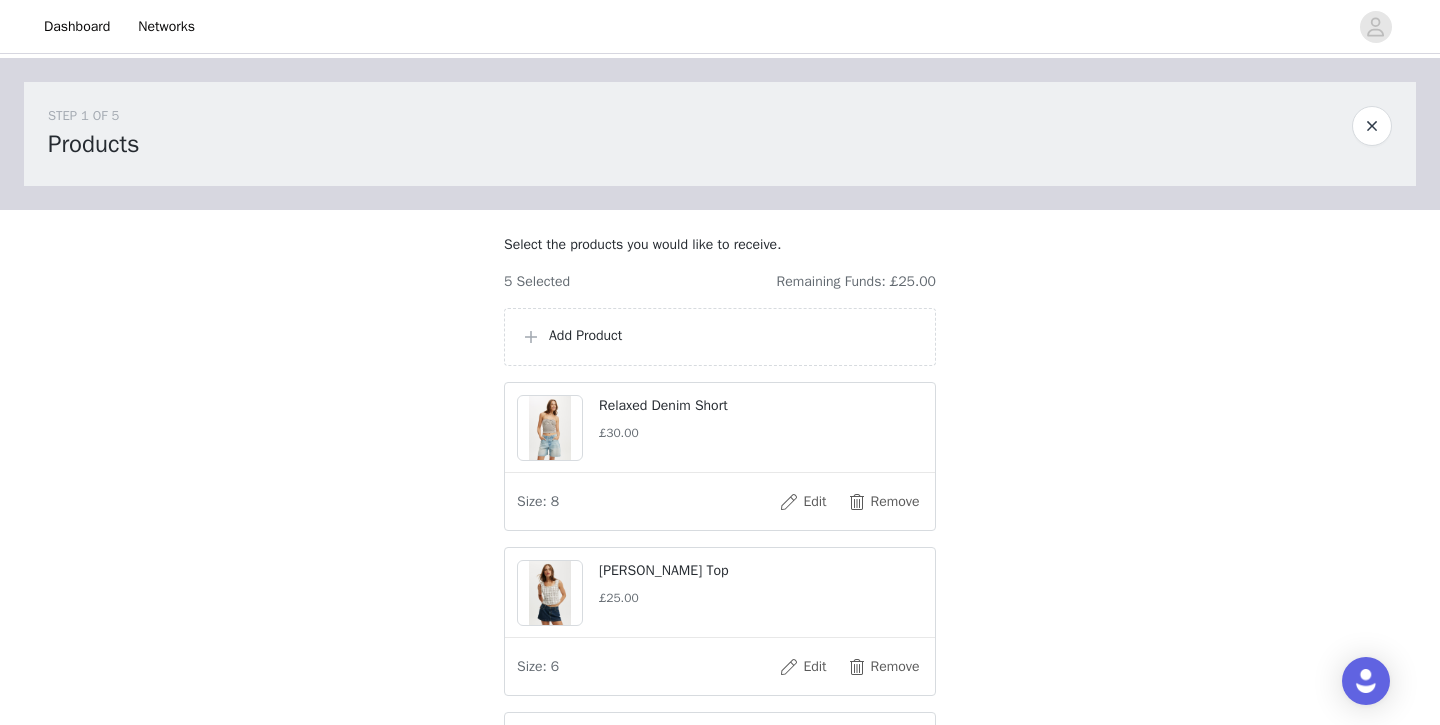 scroll, scrollTop: 0, scrollLeft: 0, axis: both 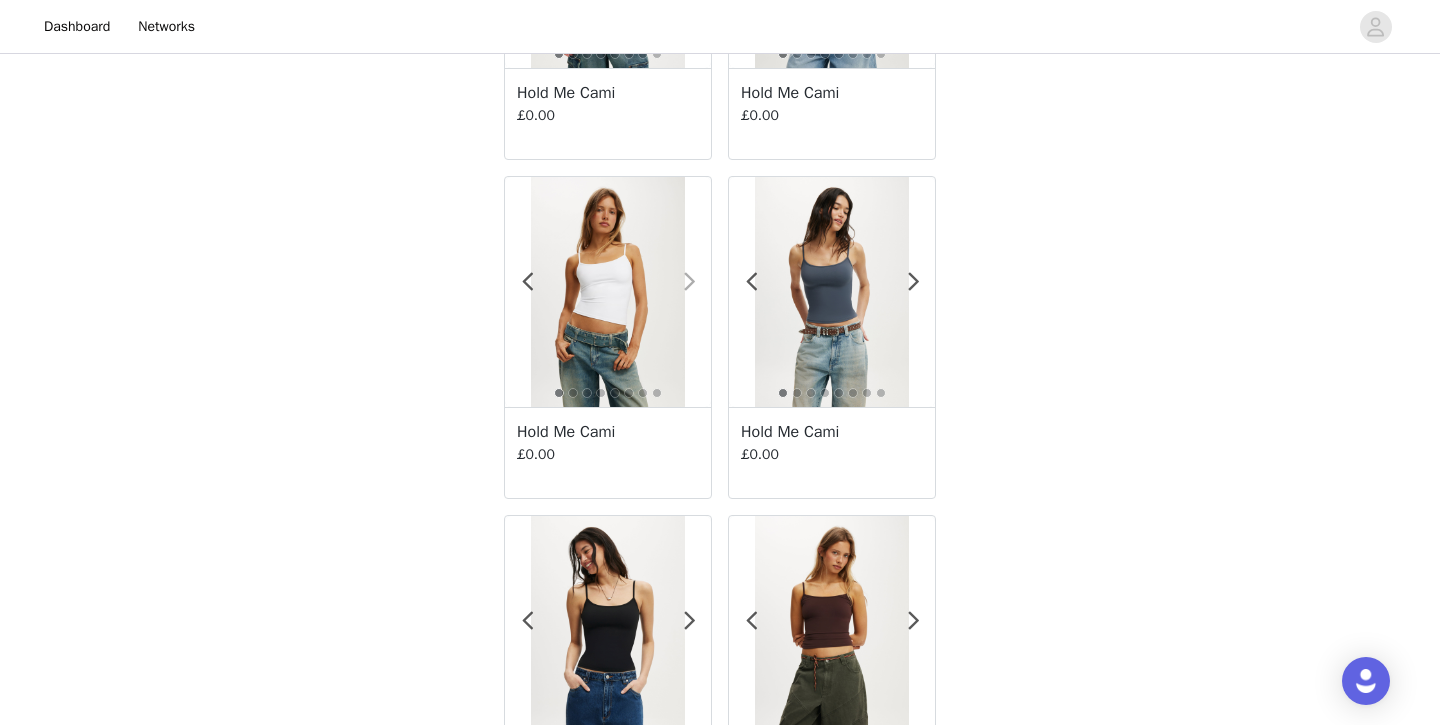 click at bounding box center [689, 282] 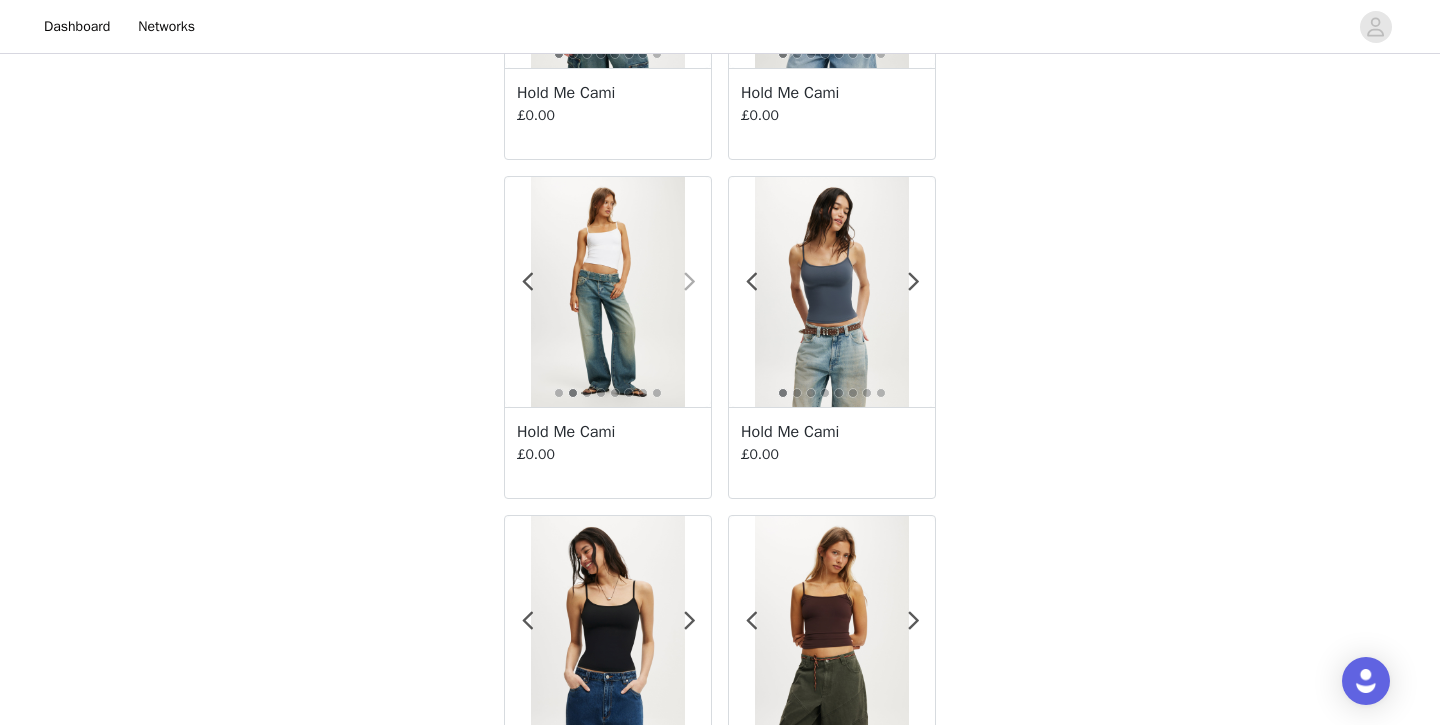 click at bounding box center (689, 282) 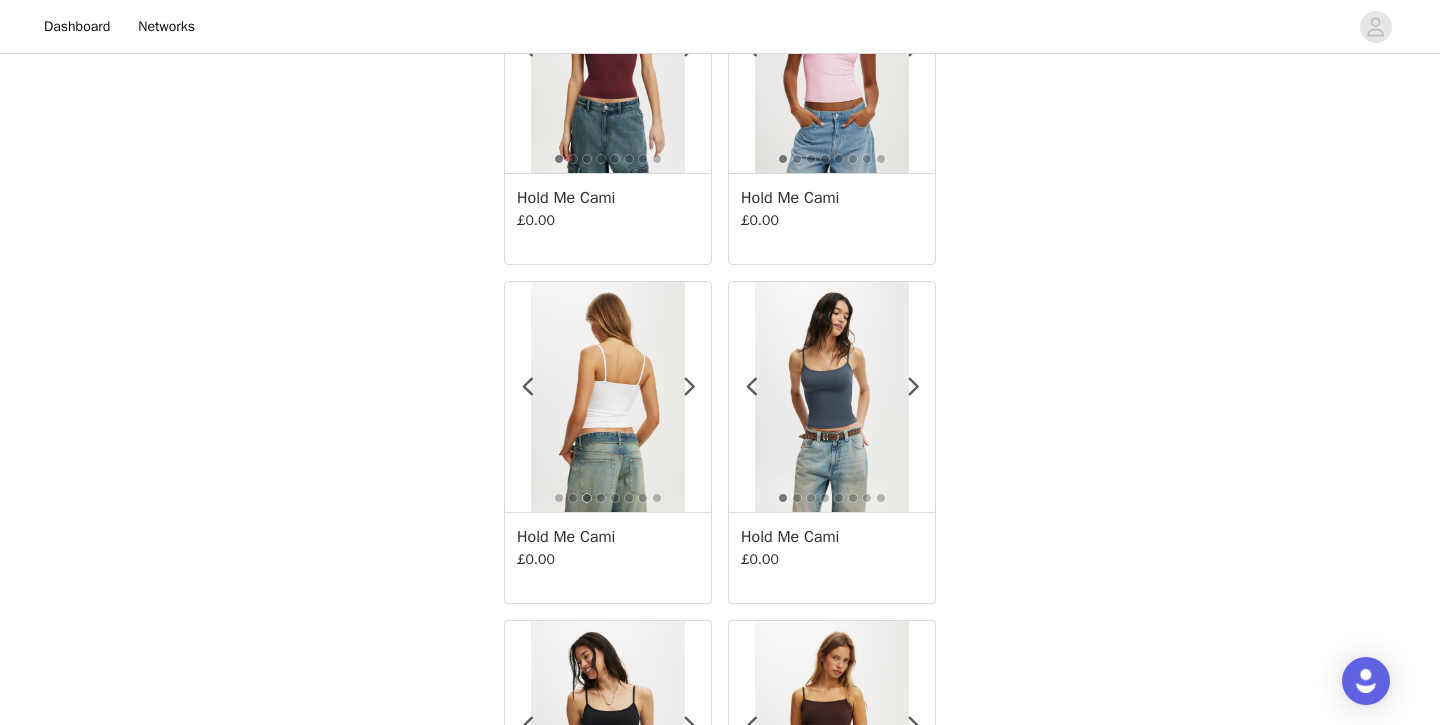 scroll, scrollTop: 189, scrollLeft: 0, axis: vertical 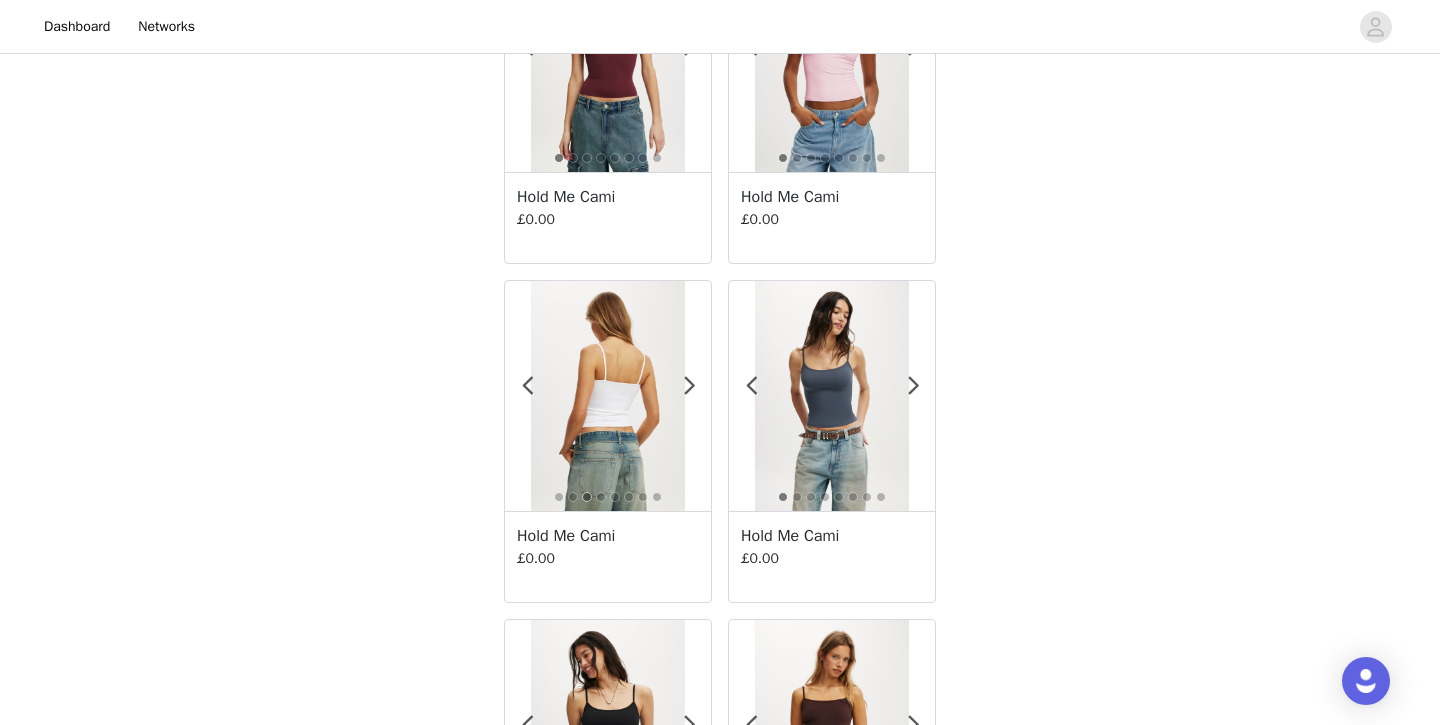 click on "Hold Me Cami" at bounding box center (608, 536) 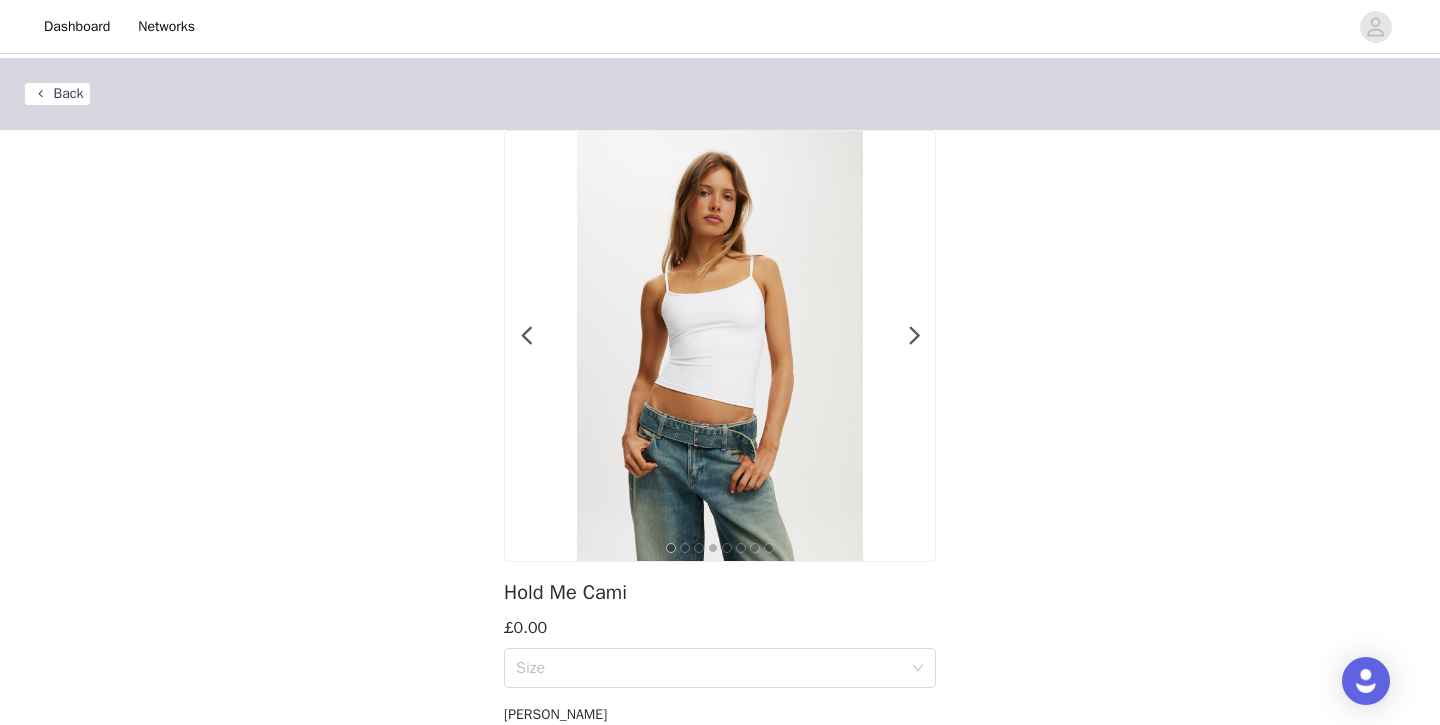 scroll, scrollTop: 37, scrollLeft: 0, axis: vertical 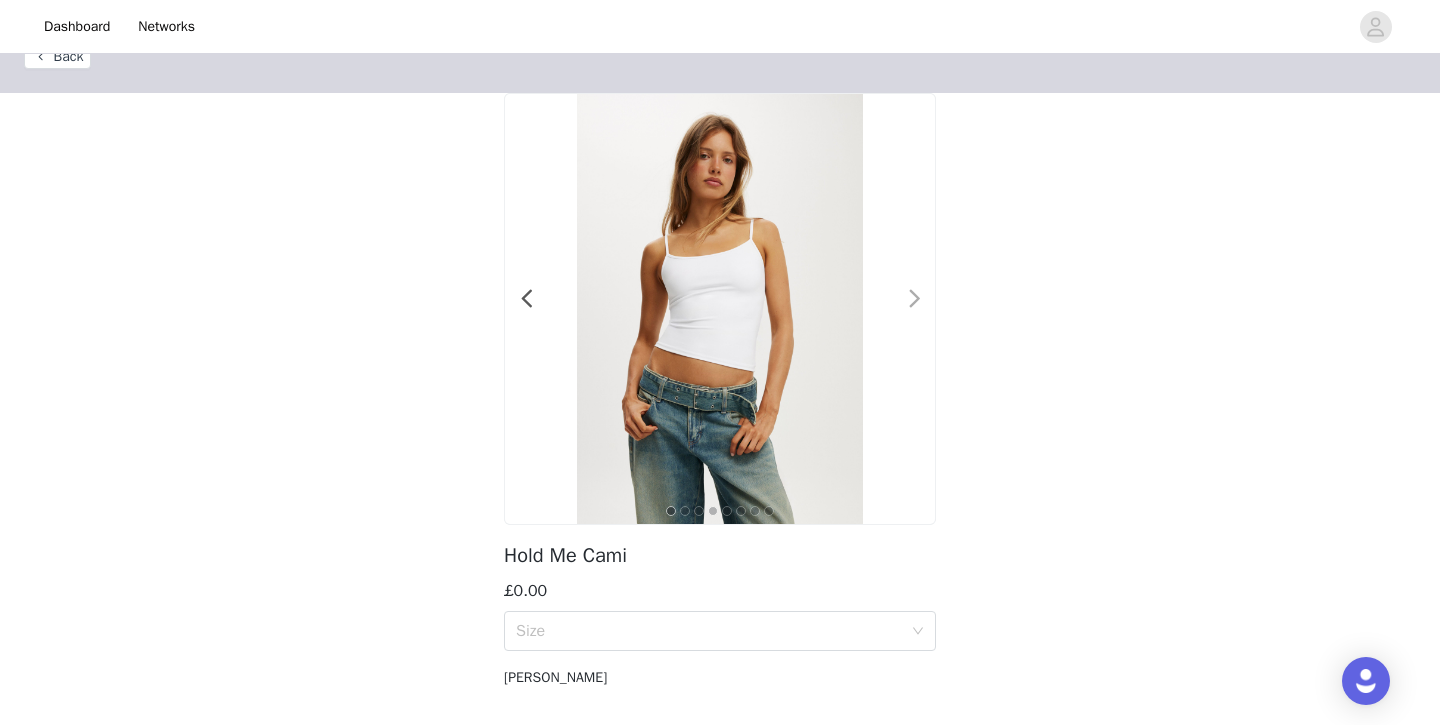 click at bounding box center [914, 299] 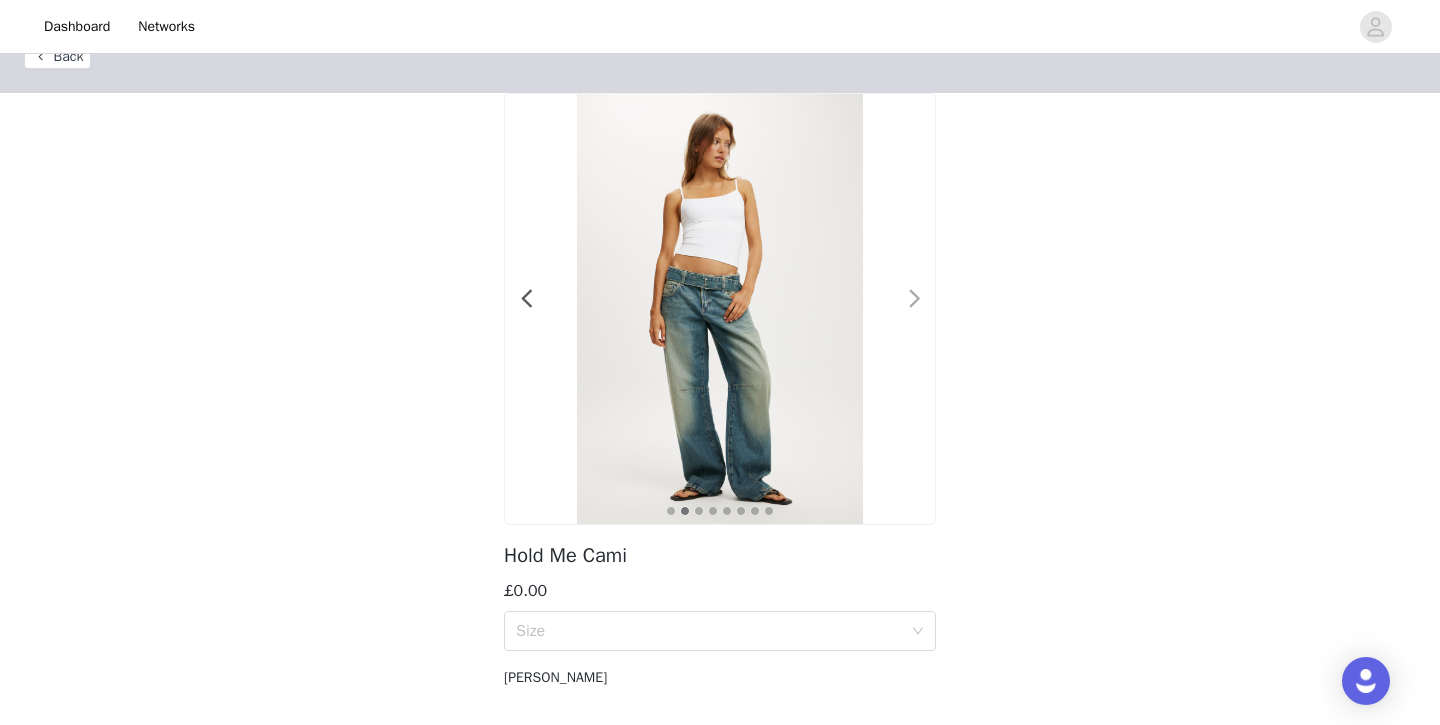 click at bounding box center [914, 299] 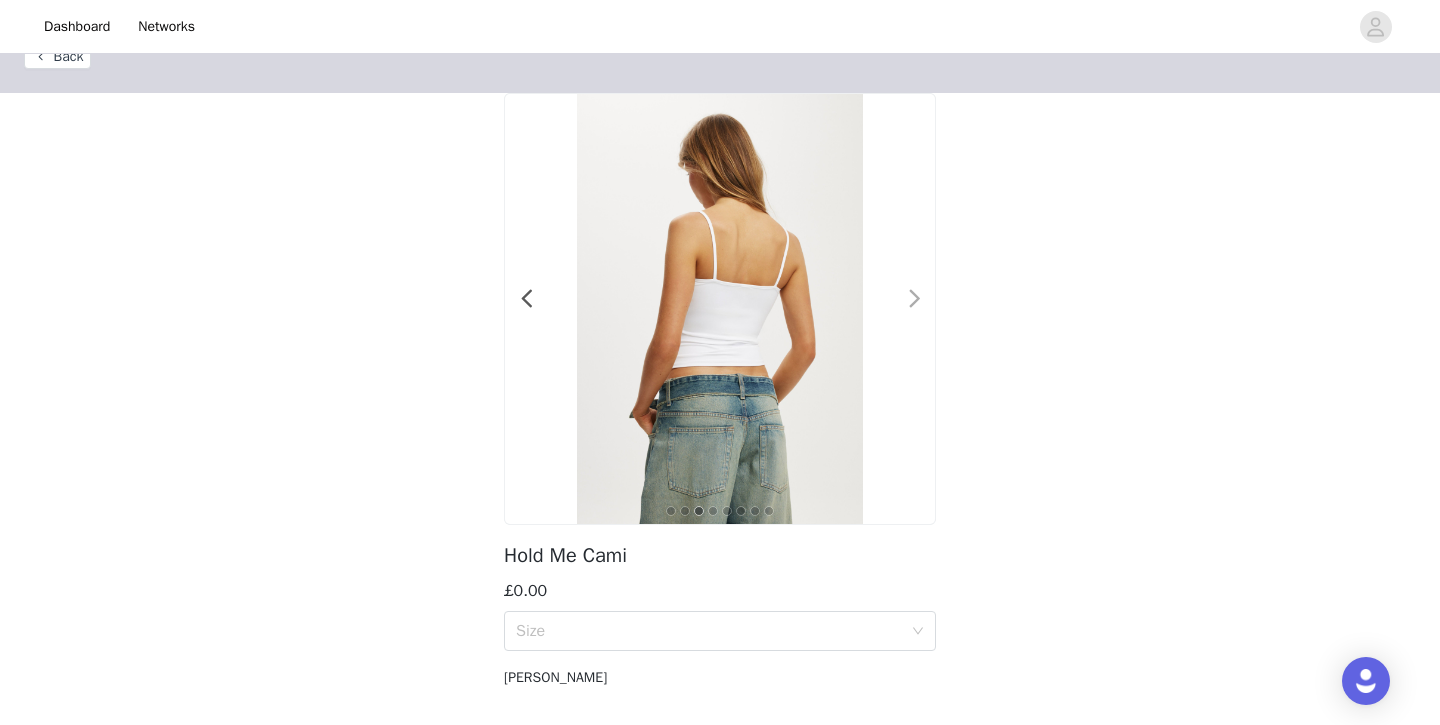 click at bounding box center [914, 299] 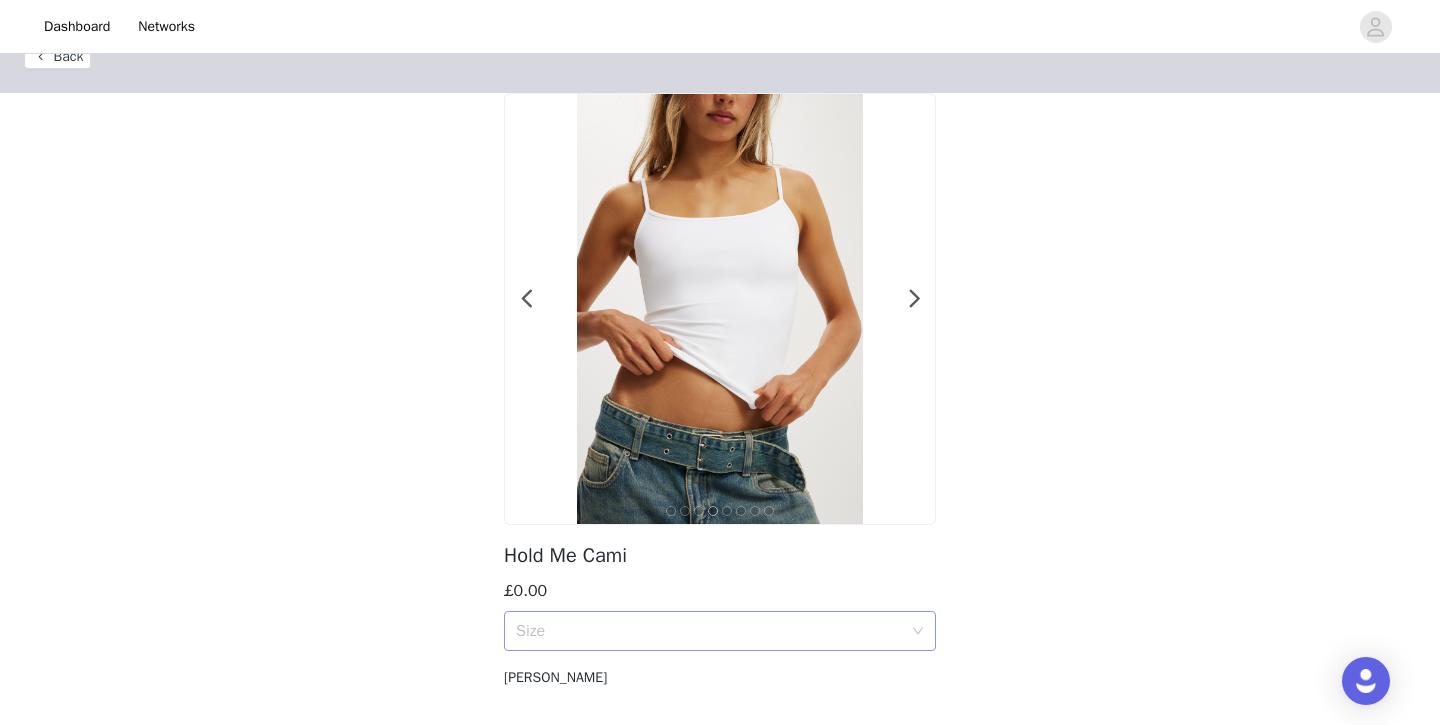 click on "Size" at bounding box center (720, 631) 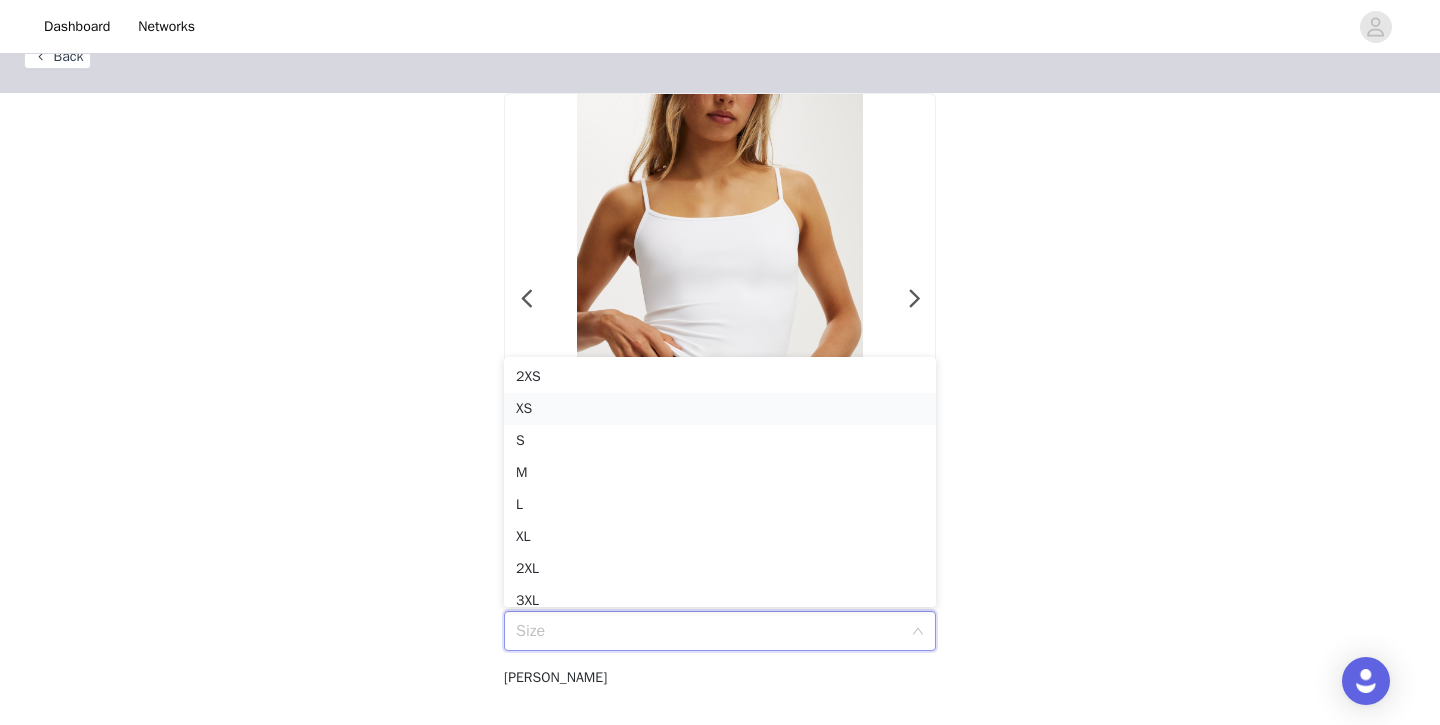 click on "XS" at bounding box center (720, 409) 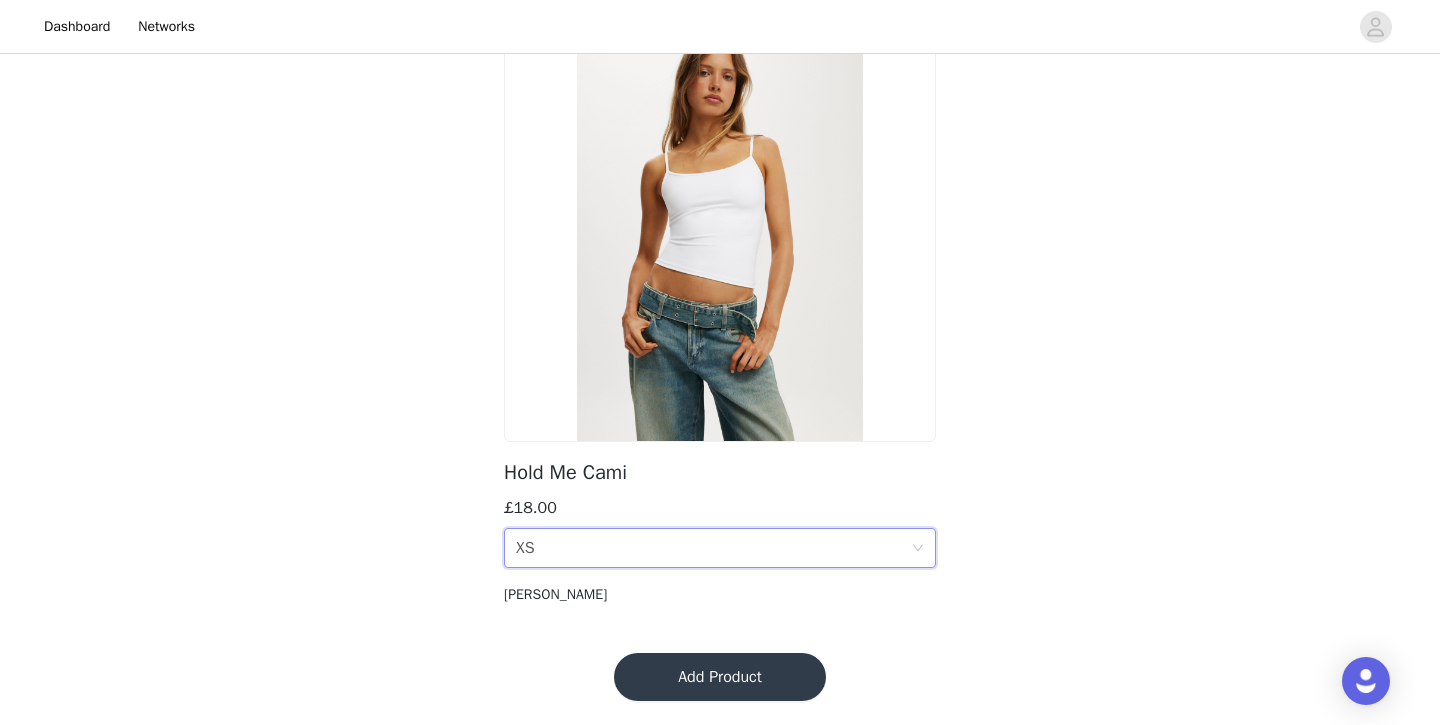 scroll, scrollTop: 120, scrollLeft: 0, axis: vertical 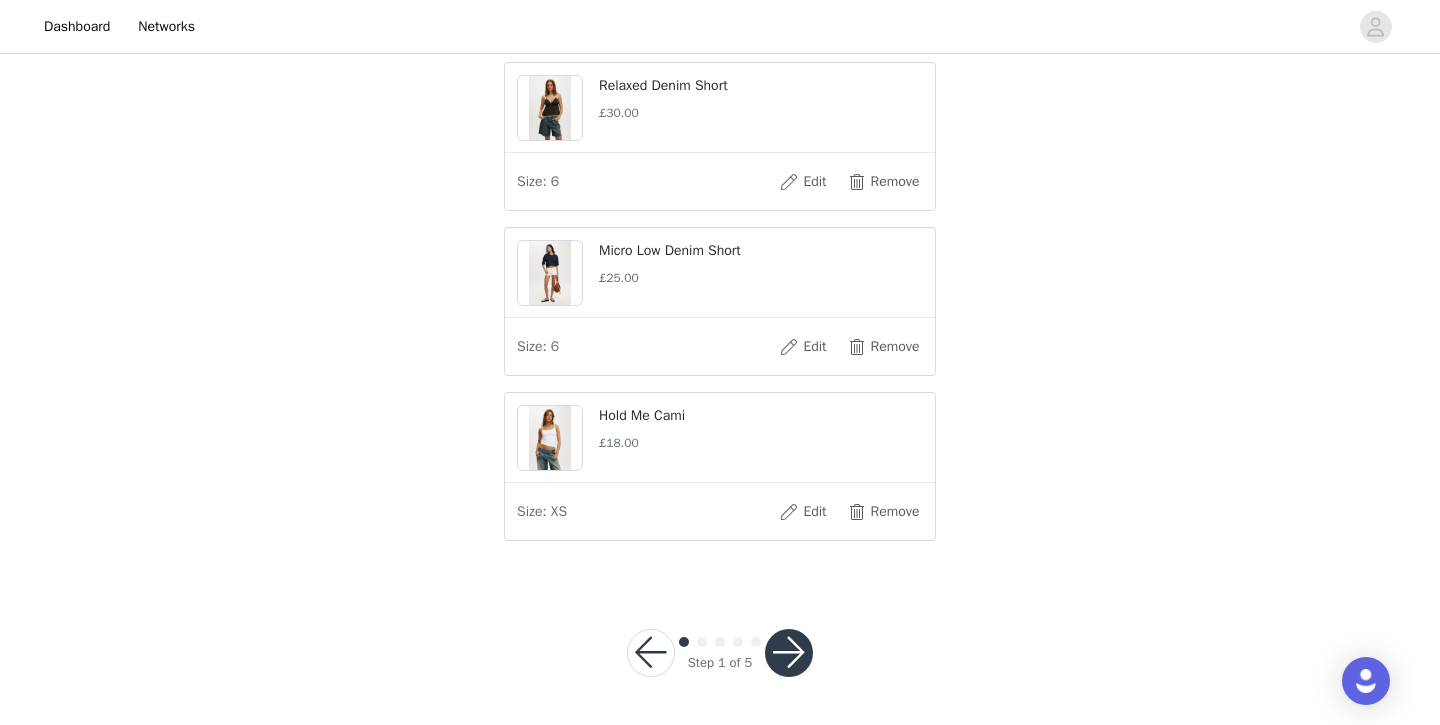 click at bounding box center (789, 653) 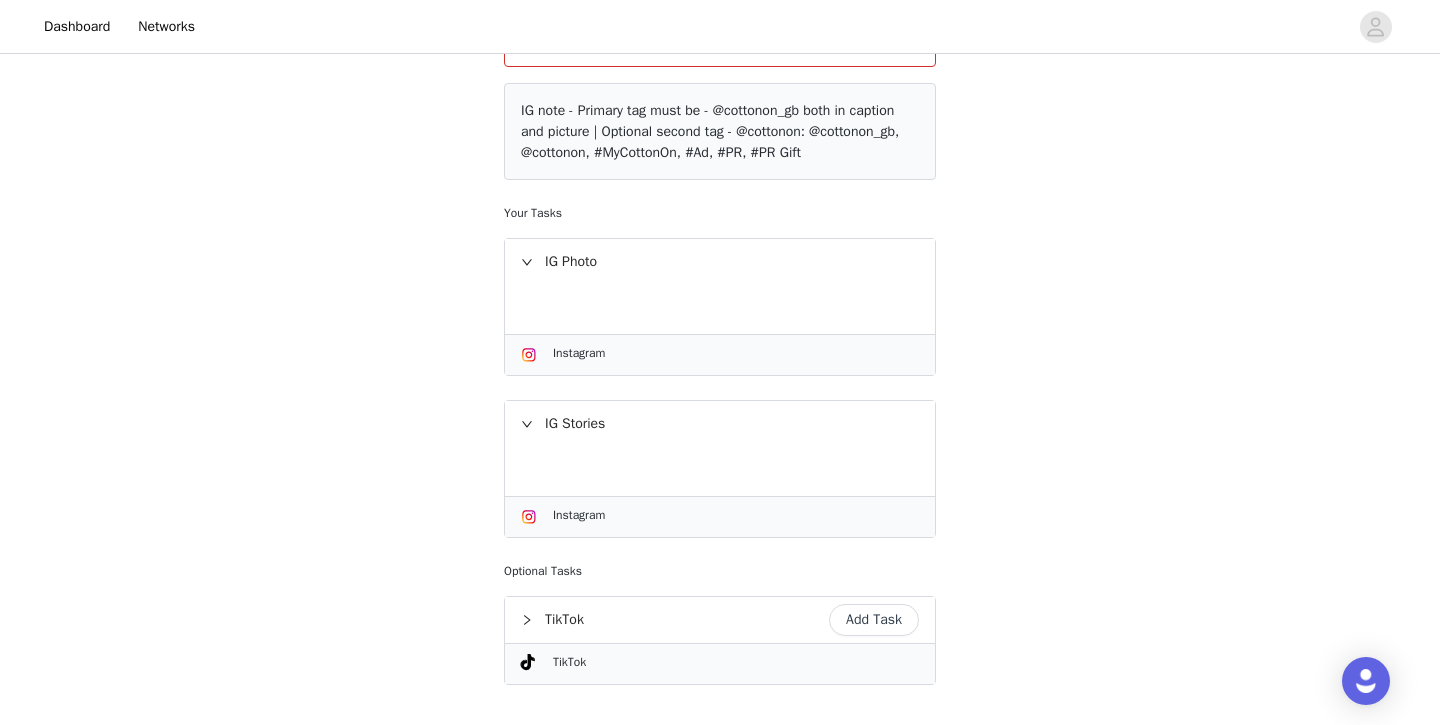 scroll, scrollTop: 327, scrollLeft: 0, axis: vertical 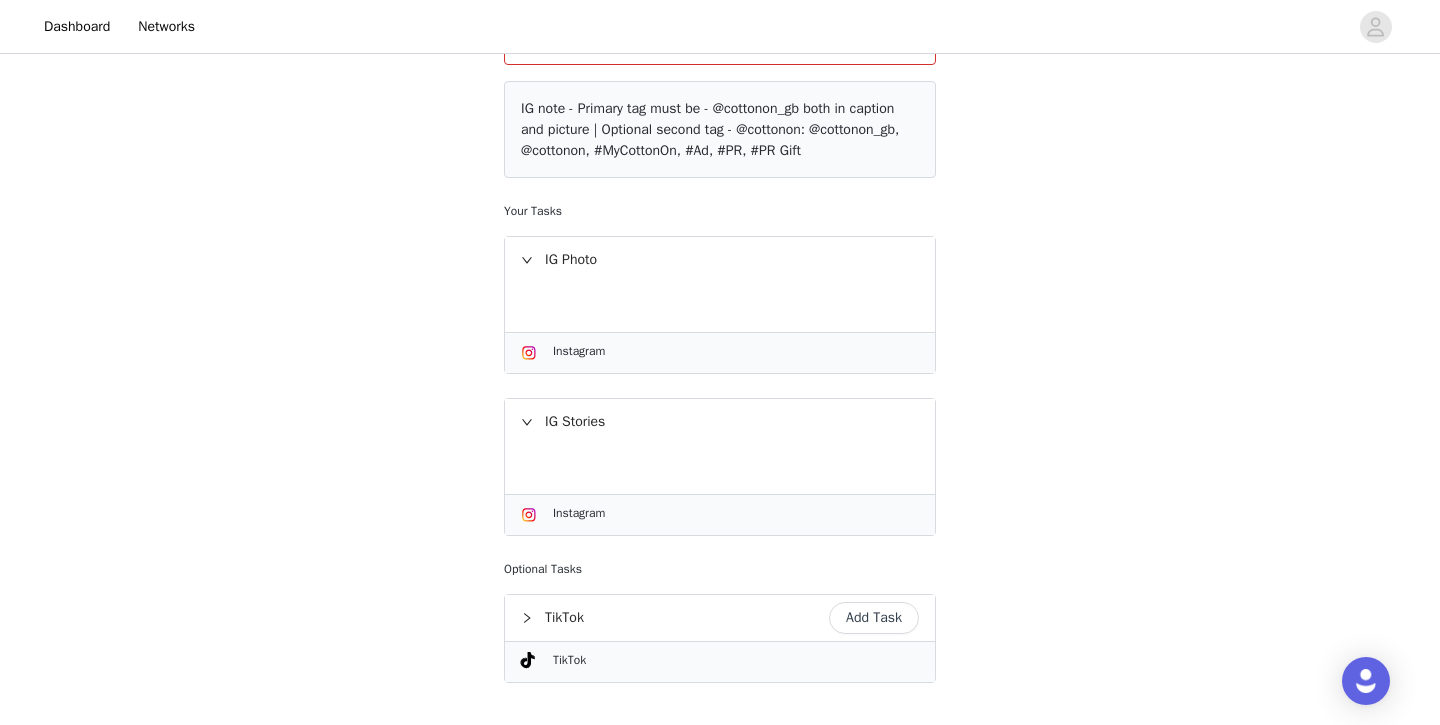 click on "Instagram" at bounding box center [579, 351] 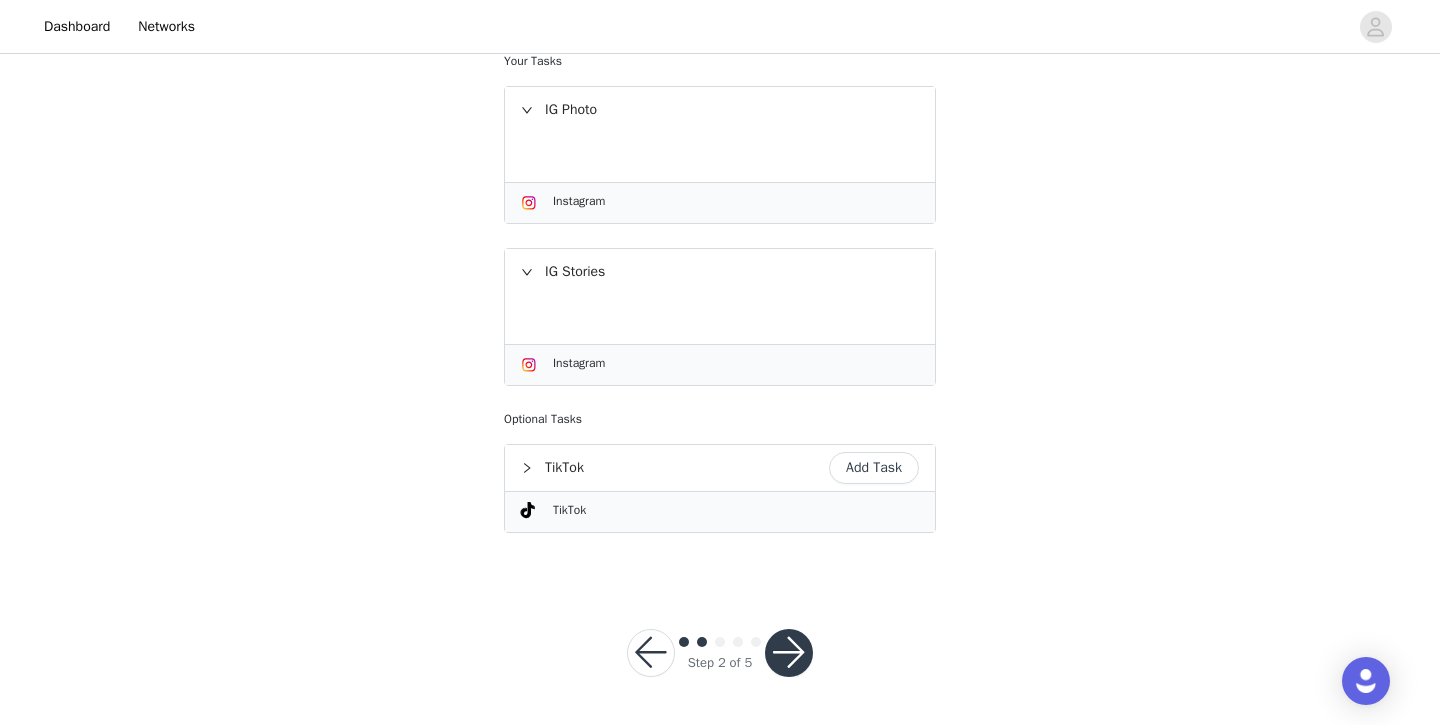scroll, scrollTop: 497, scrollLeft: 0, axis: vertical 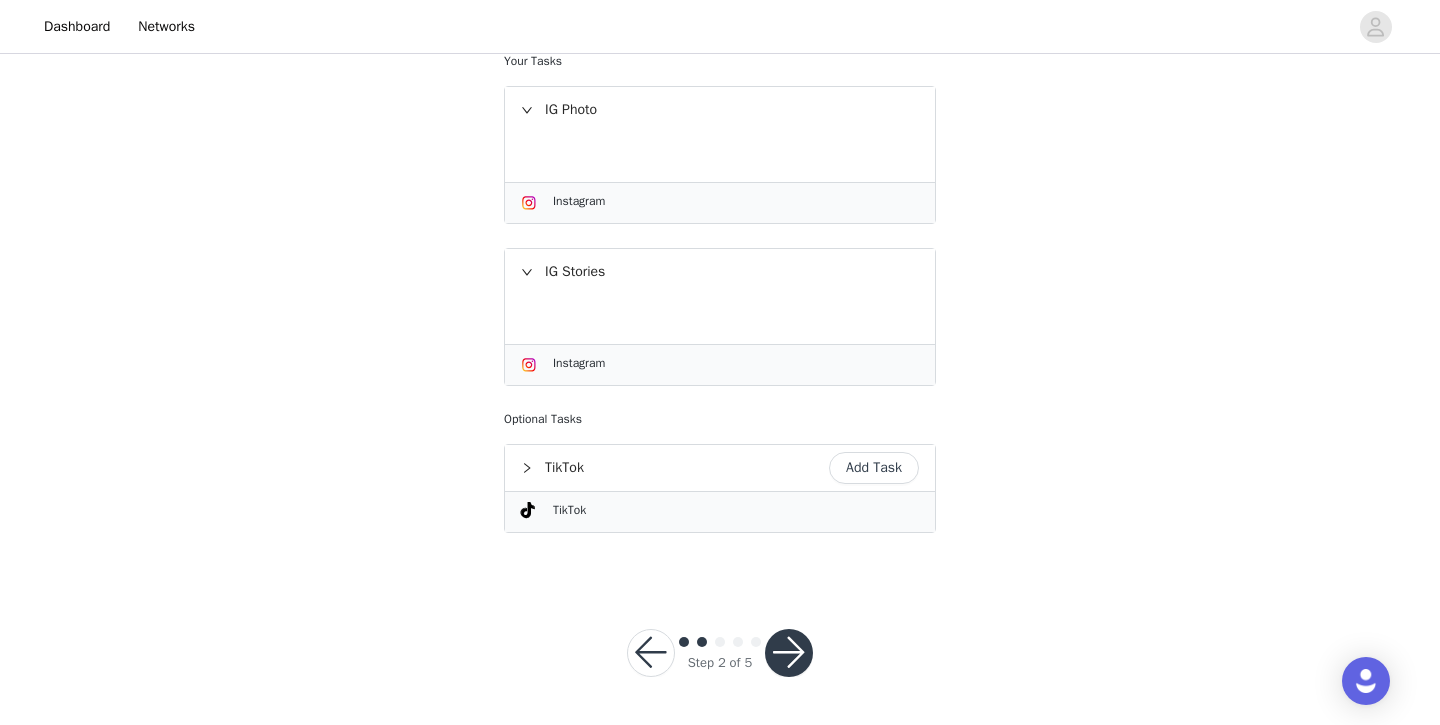 click at bounding box center (789, 653) 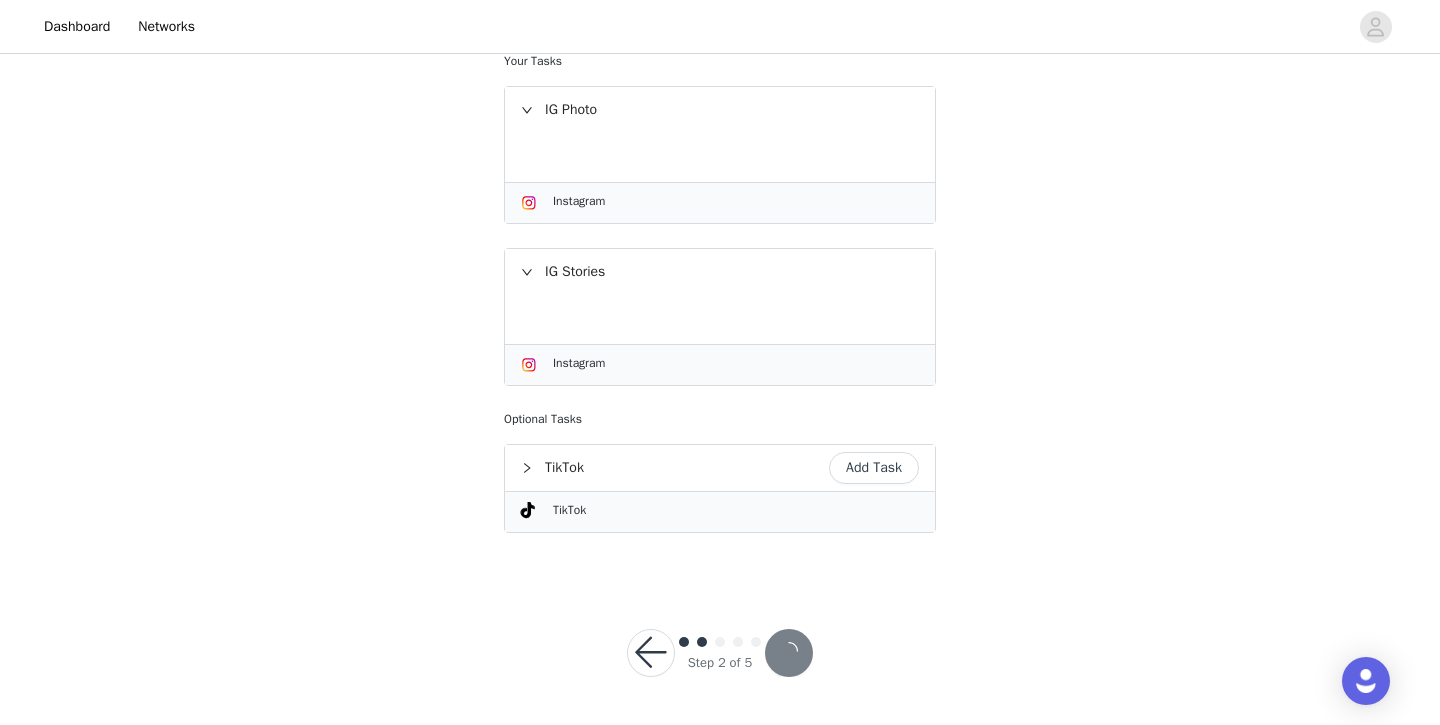 scroll, scrollTop: 423, scrollLeft: 0, axis: vertical 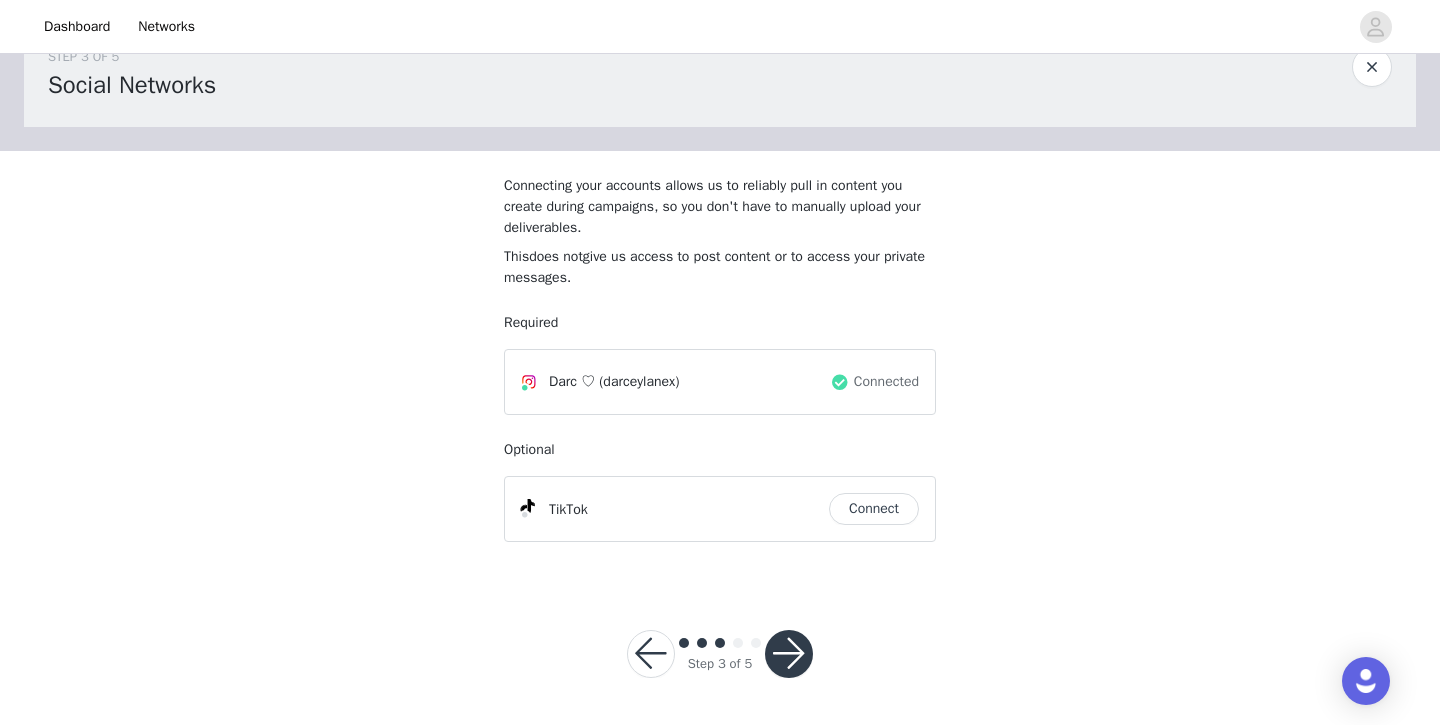click at bounding box center [789, 654] 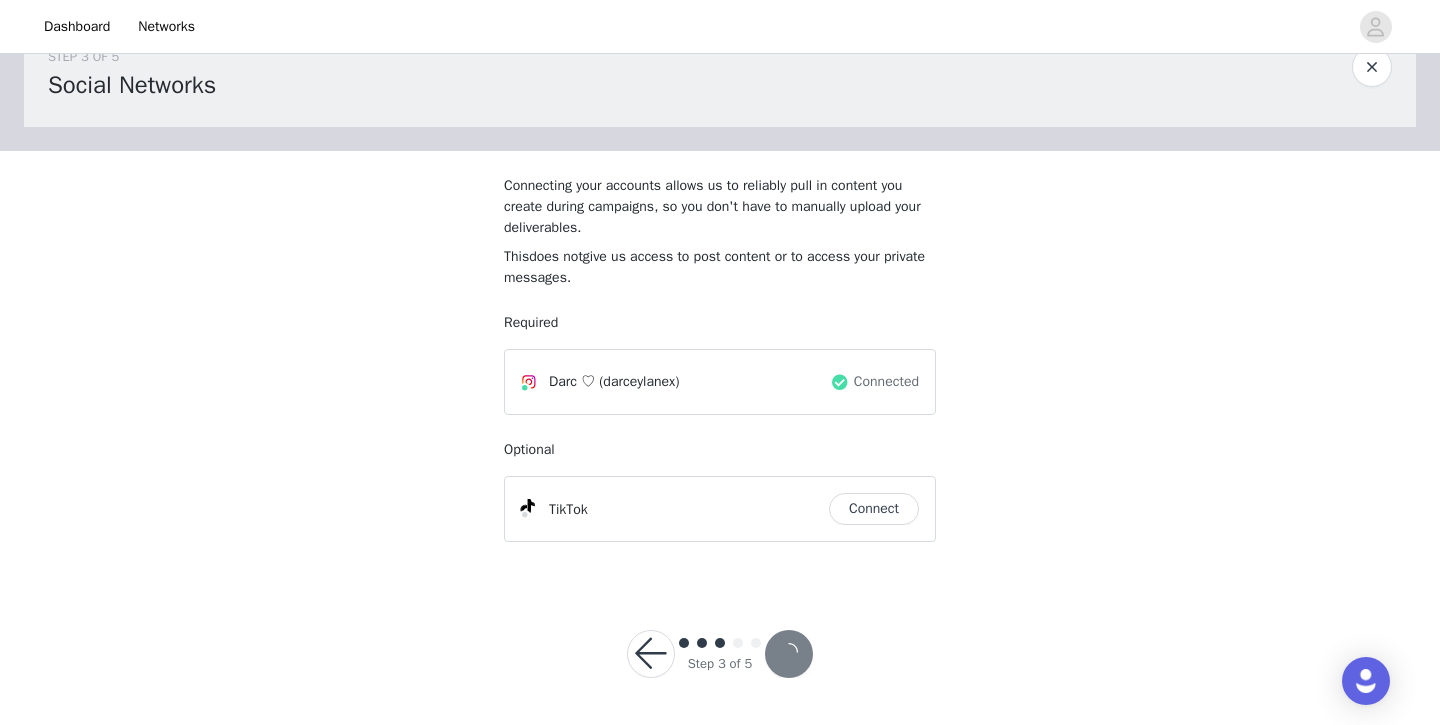 scroll 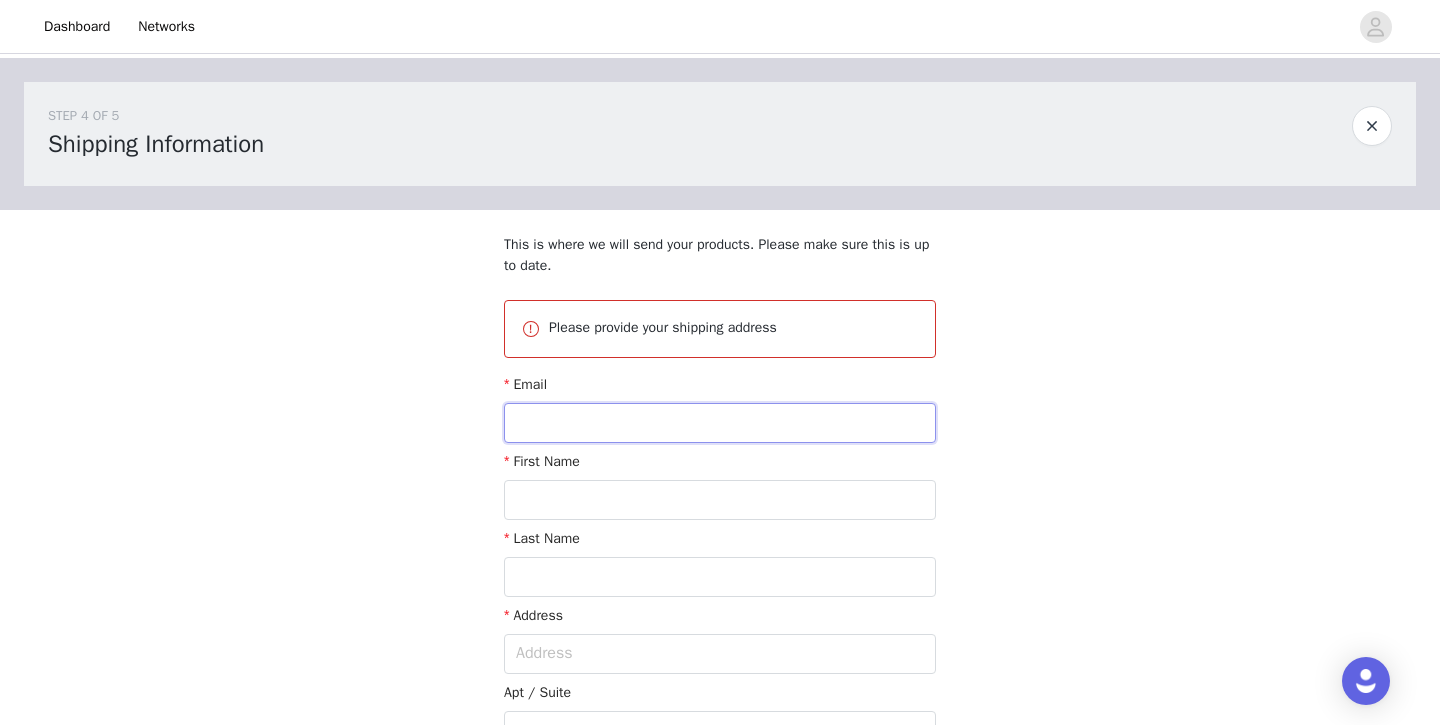 type on "[EMAIL_ADDRESS][DOMAIN_NAME]" 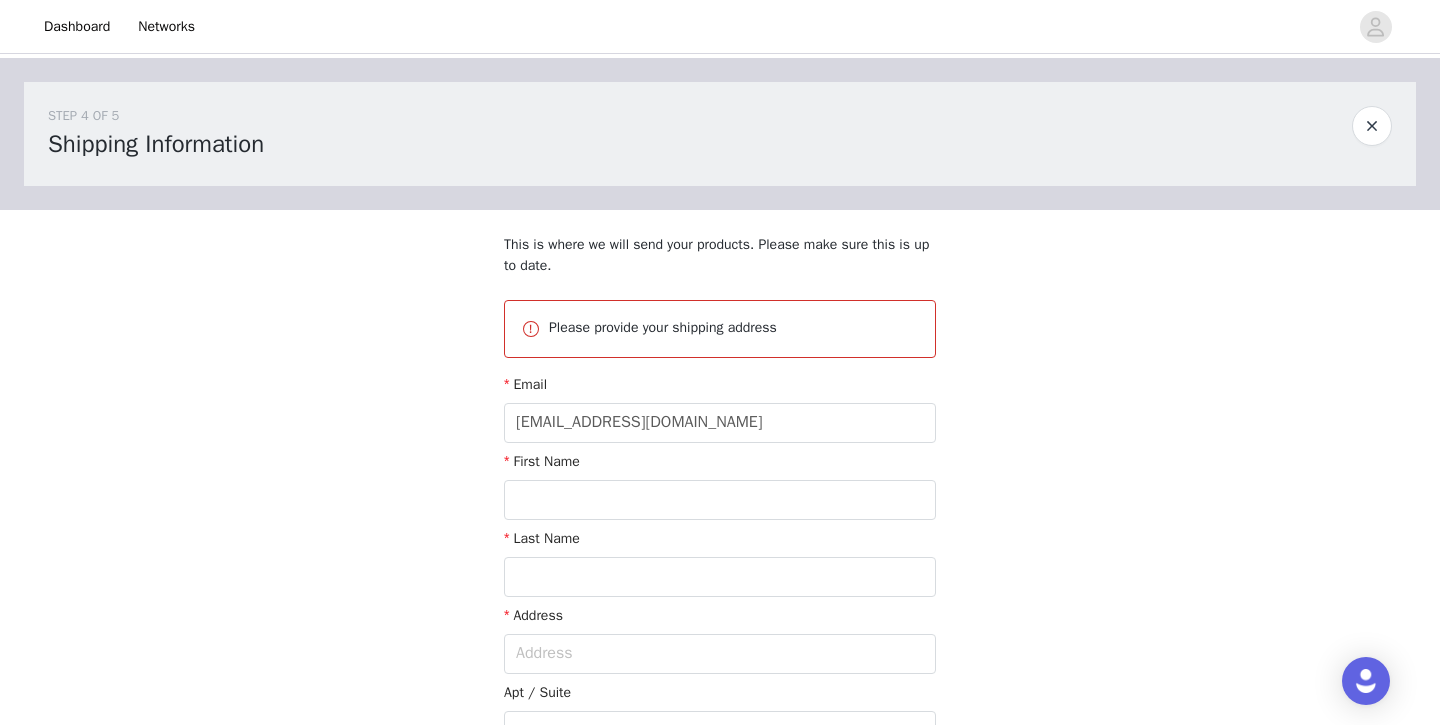 click on "First Name" at bounding box center [720, 465] 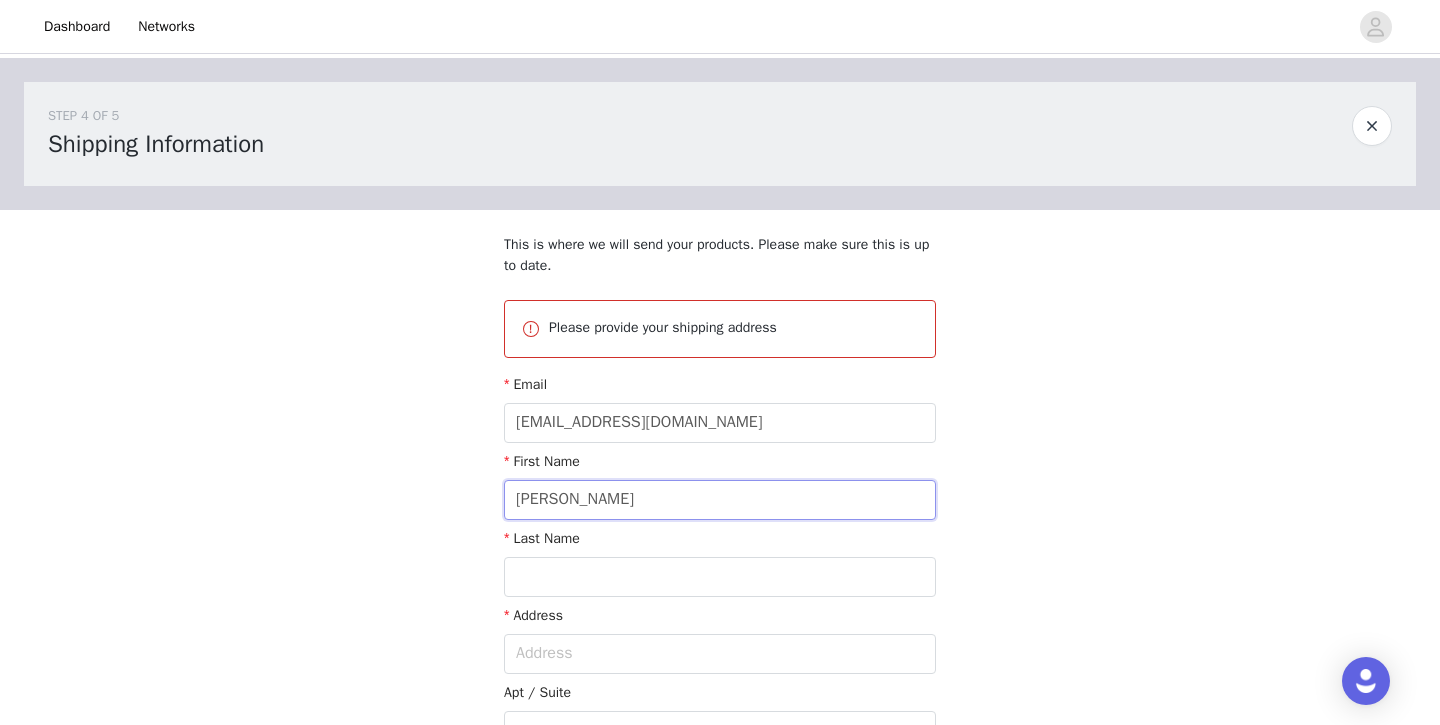 type on "[PERSON_NAME]" 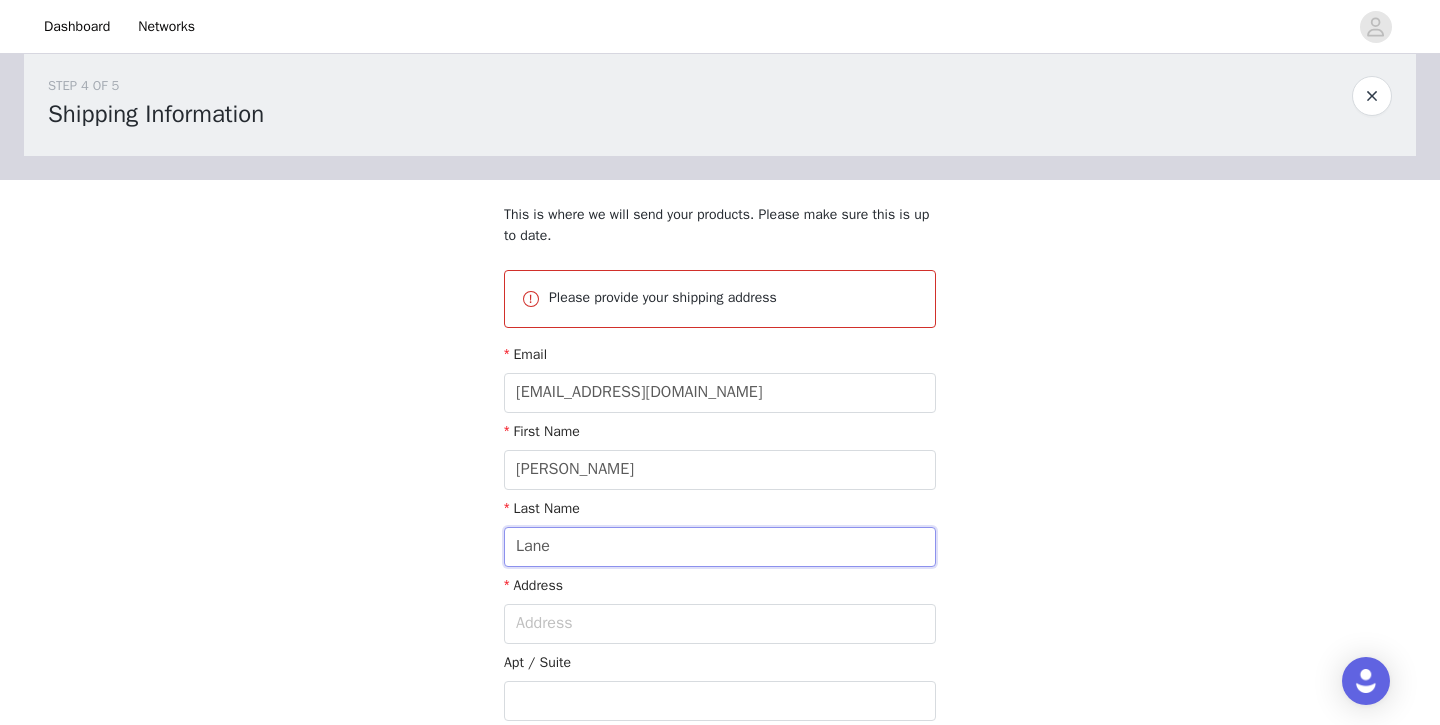 scroll, scrollTop: 29, scrollLeft: 0, axis: vertical 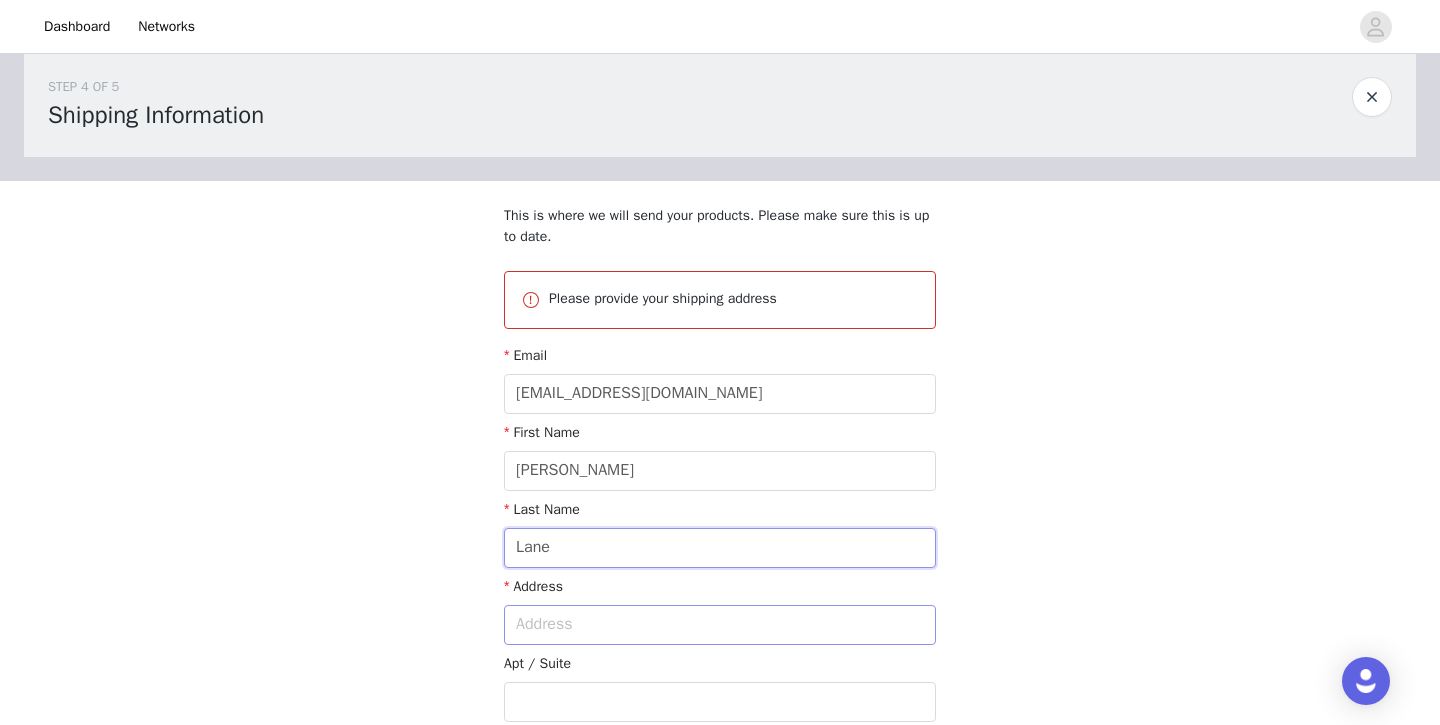 type on "Lane" 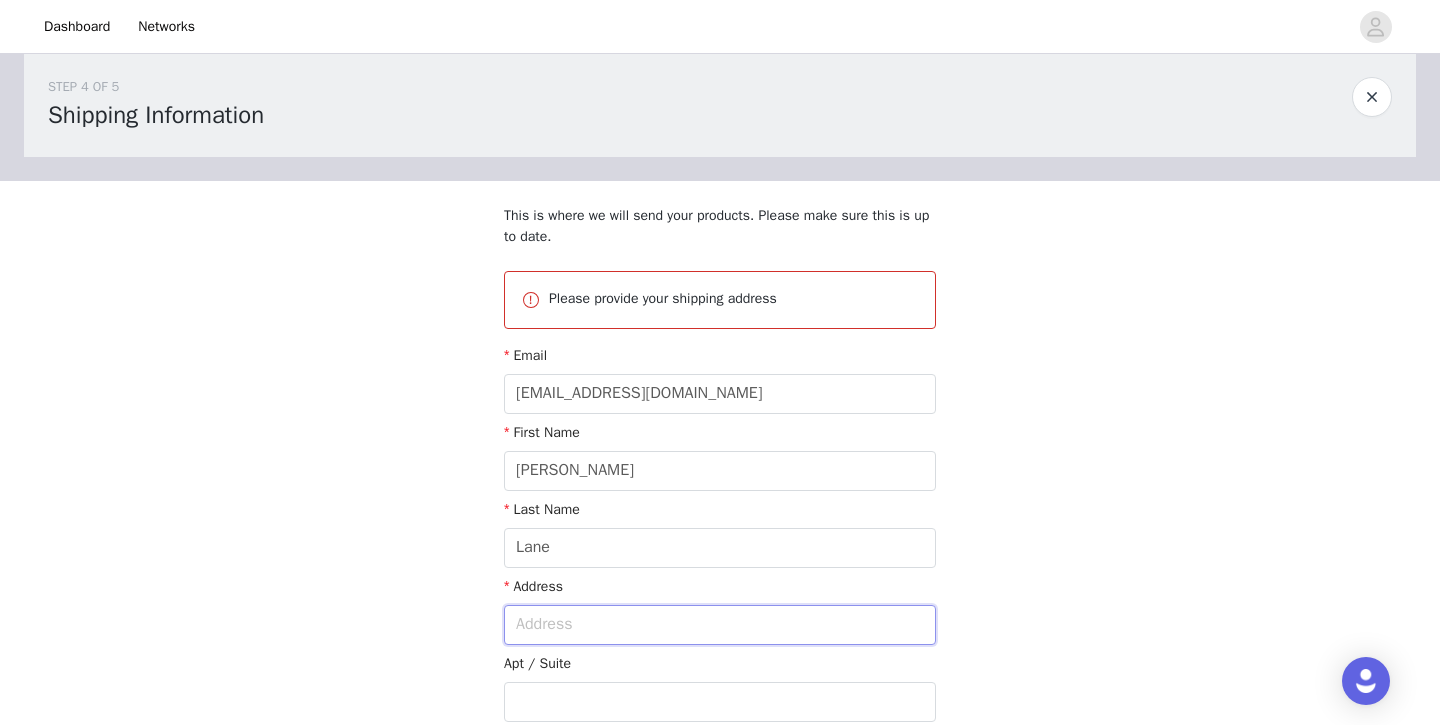 type on "[GEOGRAPHIC_DATA]" 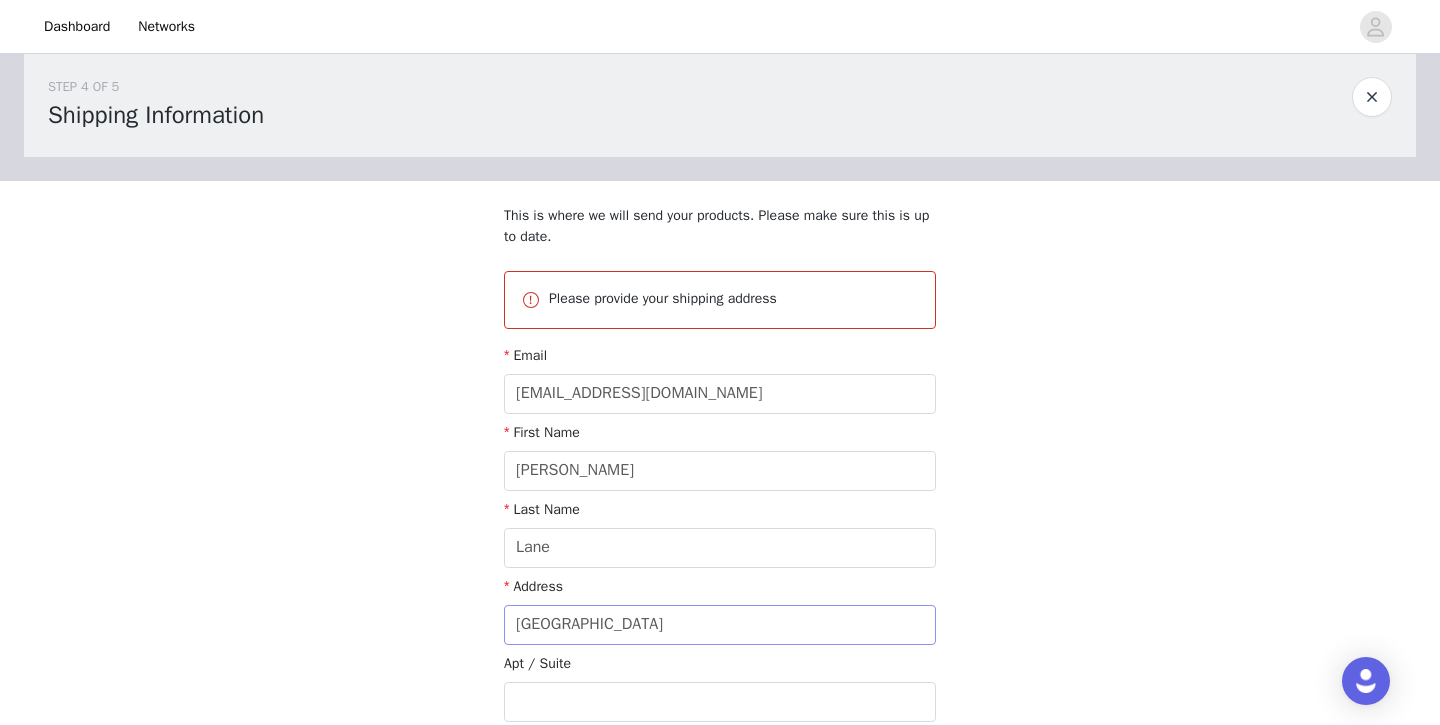 type on "Chiddingfold, [GEOGRAPHIC_DATA]" 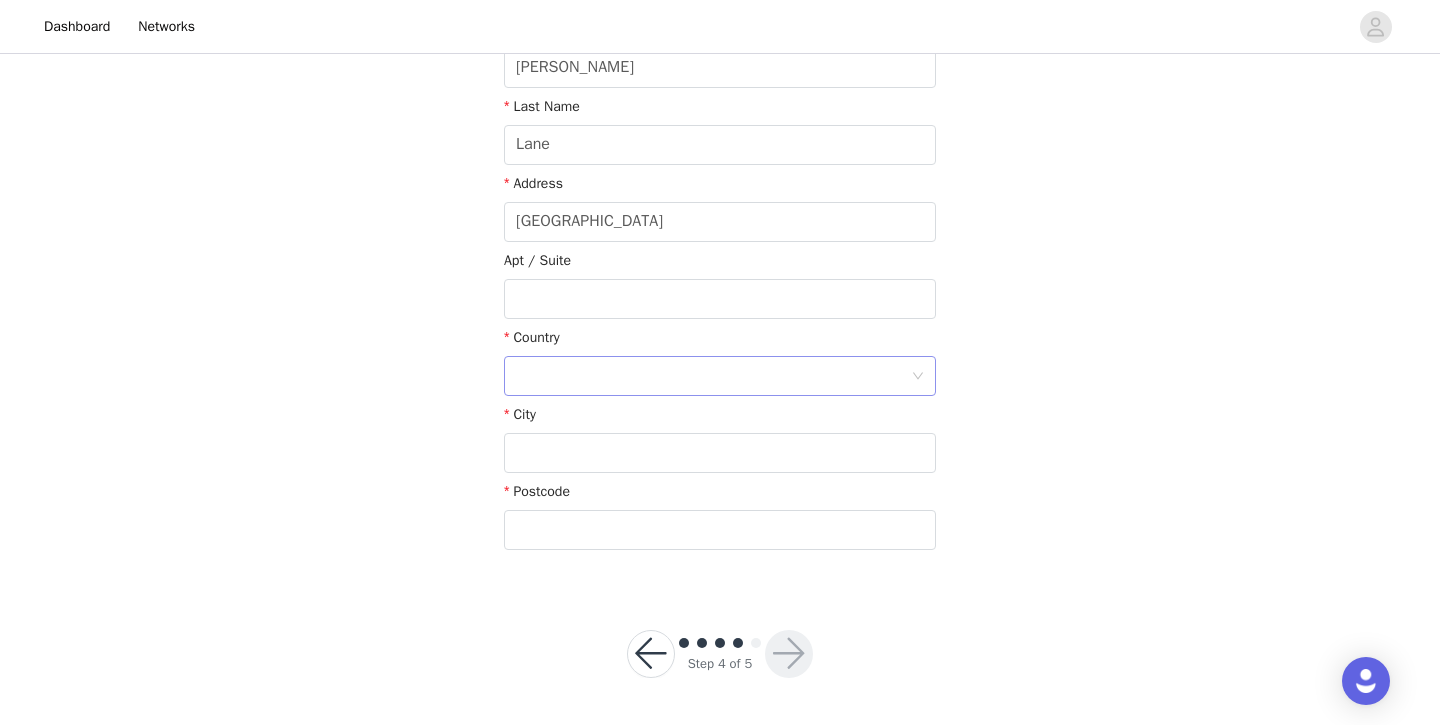 click at bounding box center (713, 376) 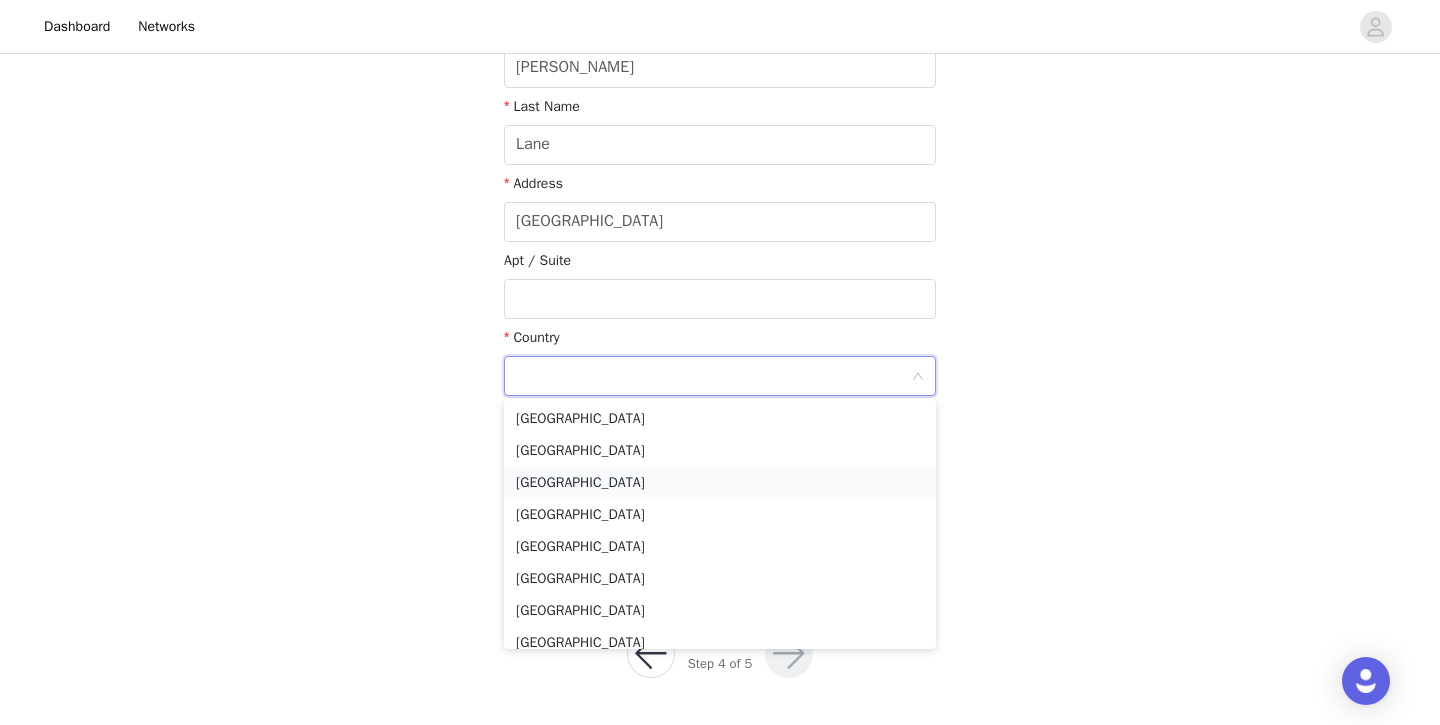 click on "[GEOGRAPHIC_DATA]" at bounding box center (720, 483) 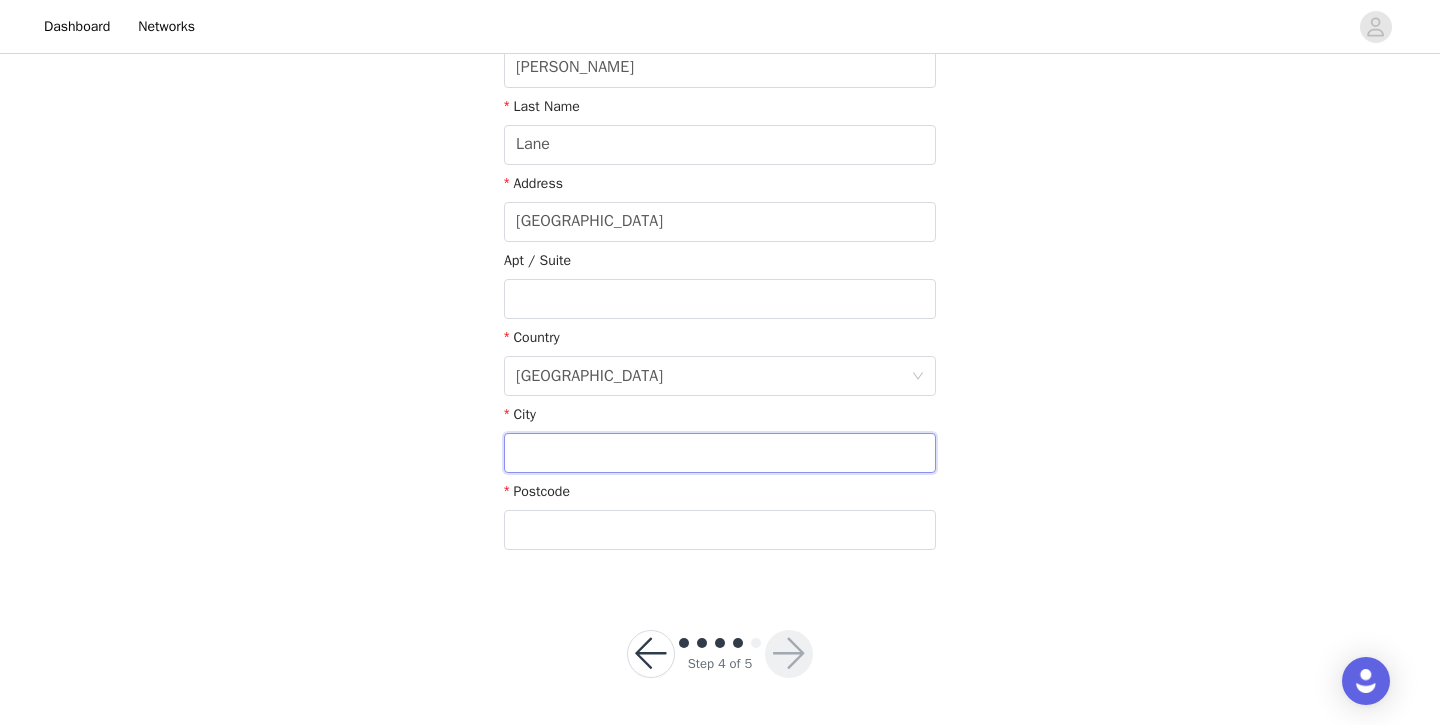 click at bounding box center [720, 453] 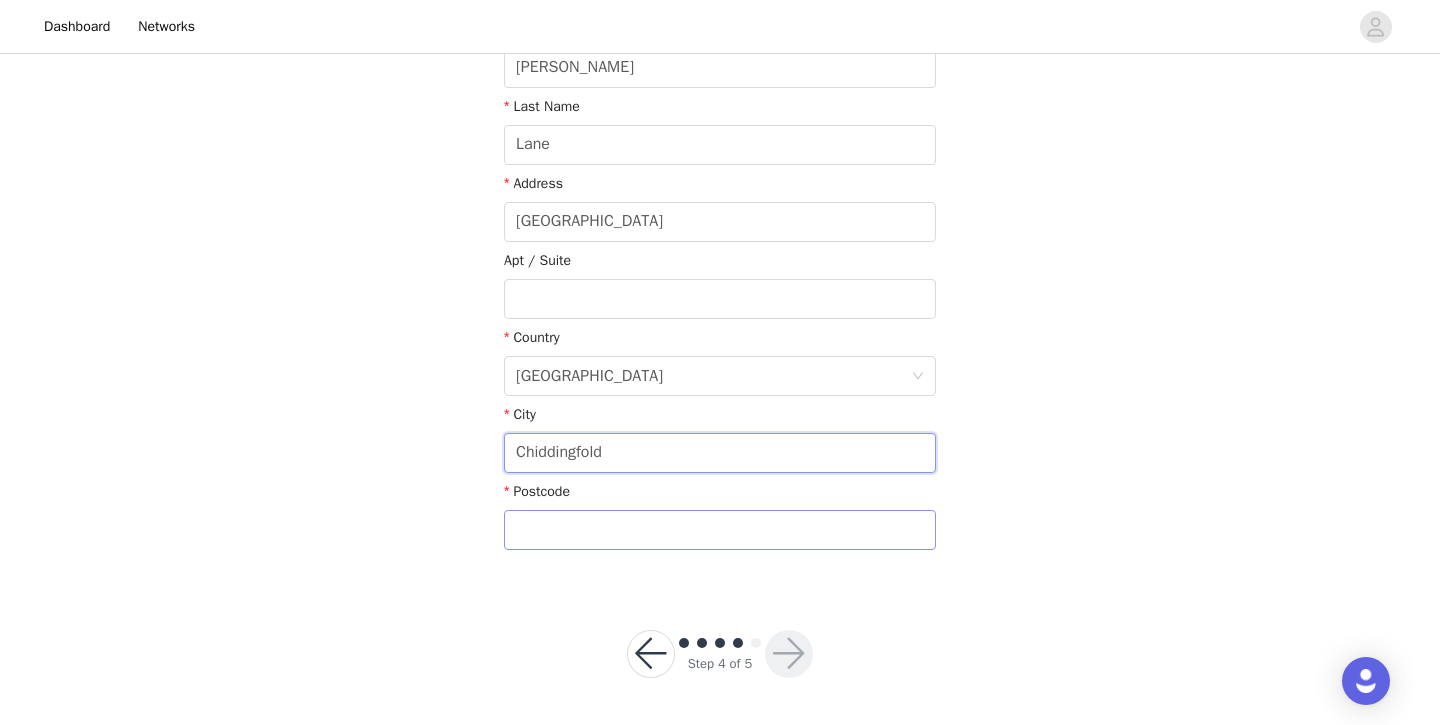 type on "Chiddingfold" 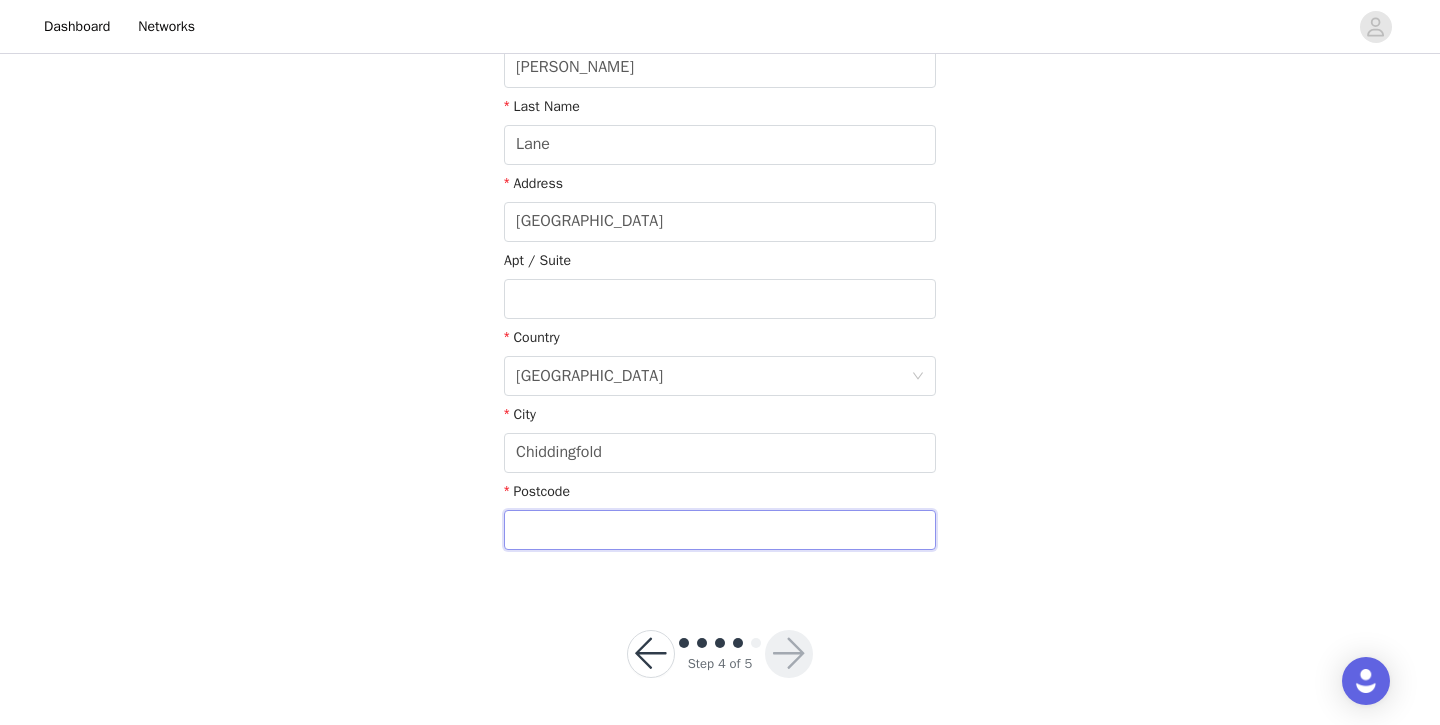 click at bounding box center [720, 530] 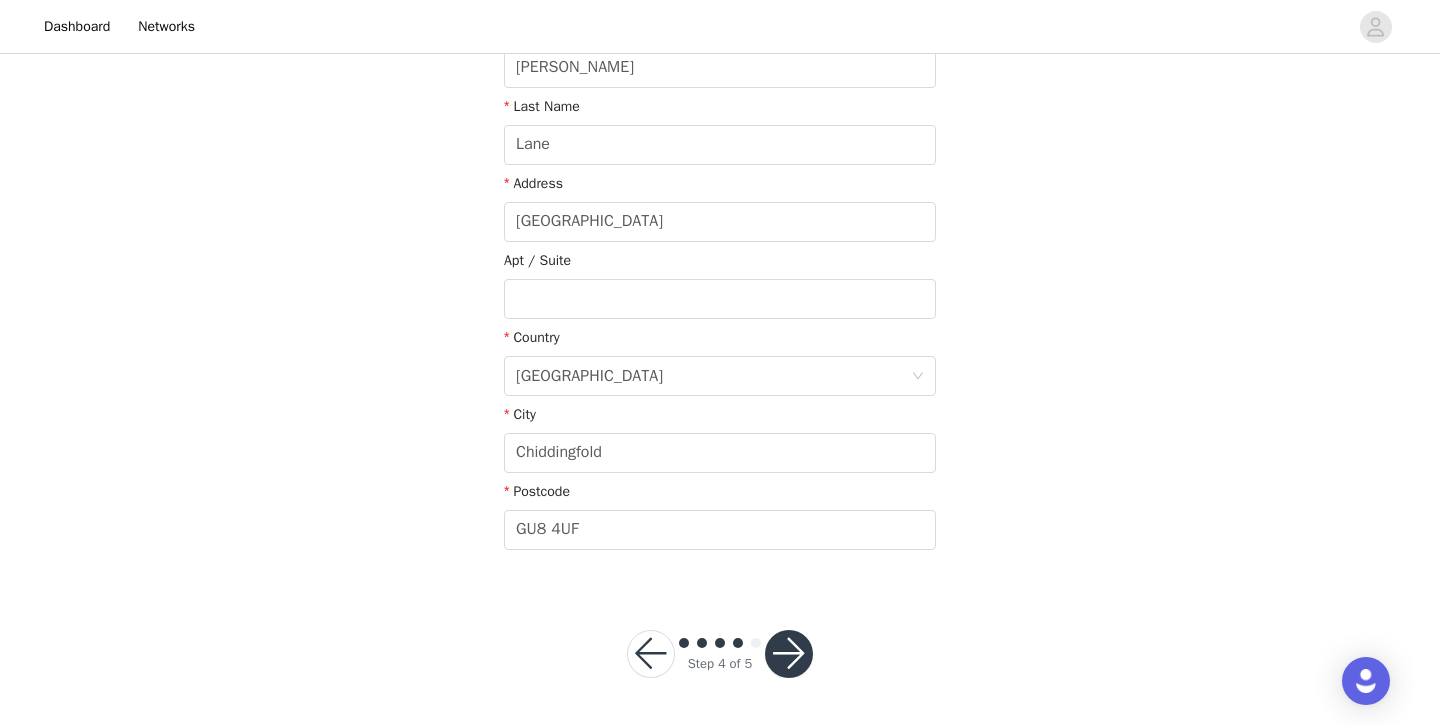 click at bounding box center (789, 654) 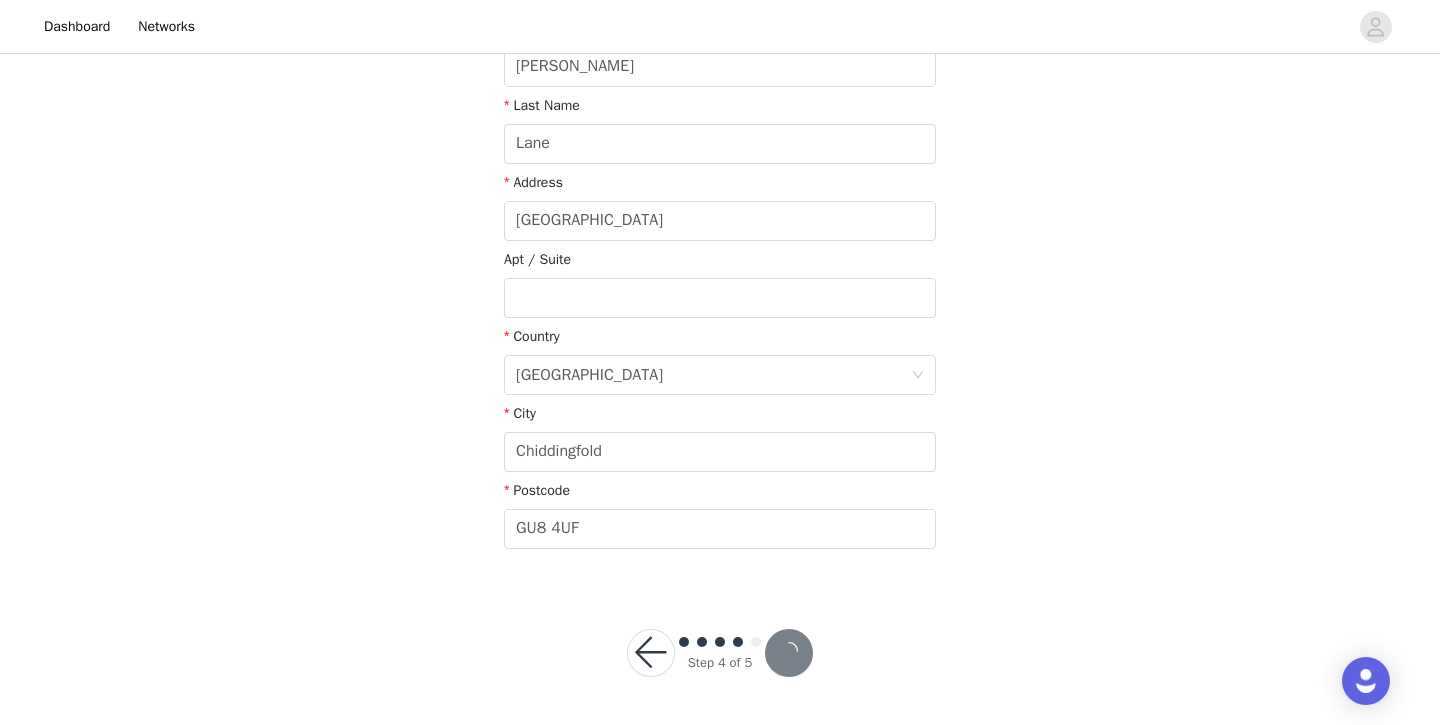 scroll, scrollTop: 358, scrollLeft: 0, axis: vertical 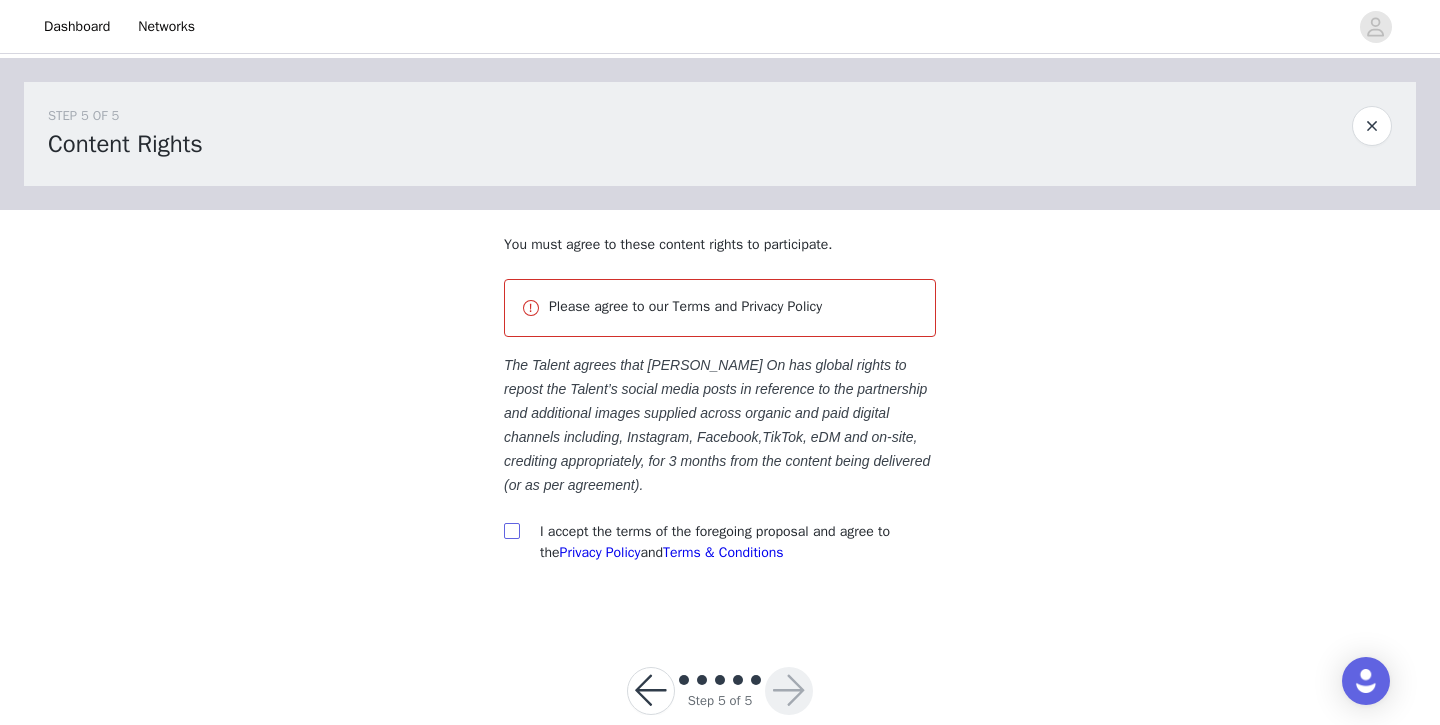 click at bounding box center (511, 530) 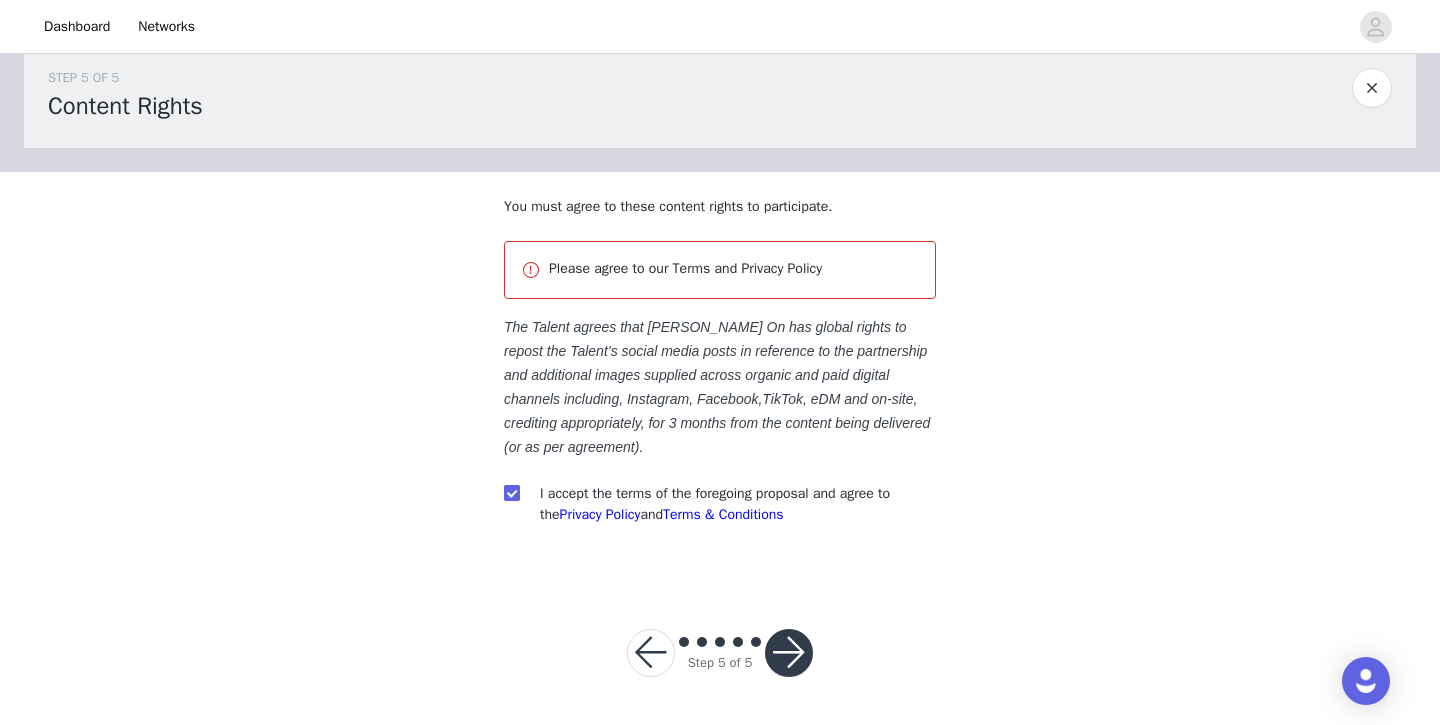 scroll, scrollTop: 37, scrollLeft: 0, axis: vertical 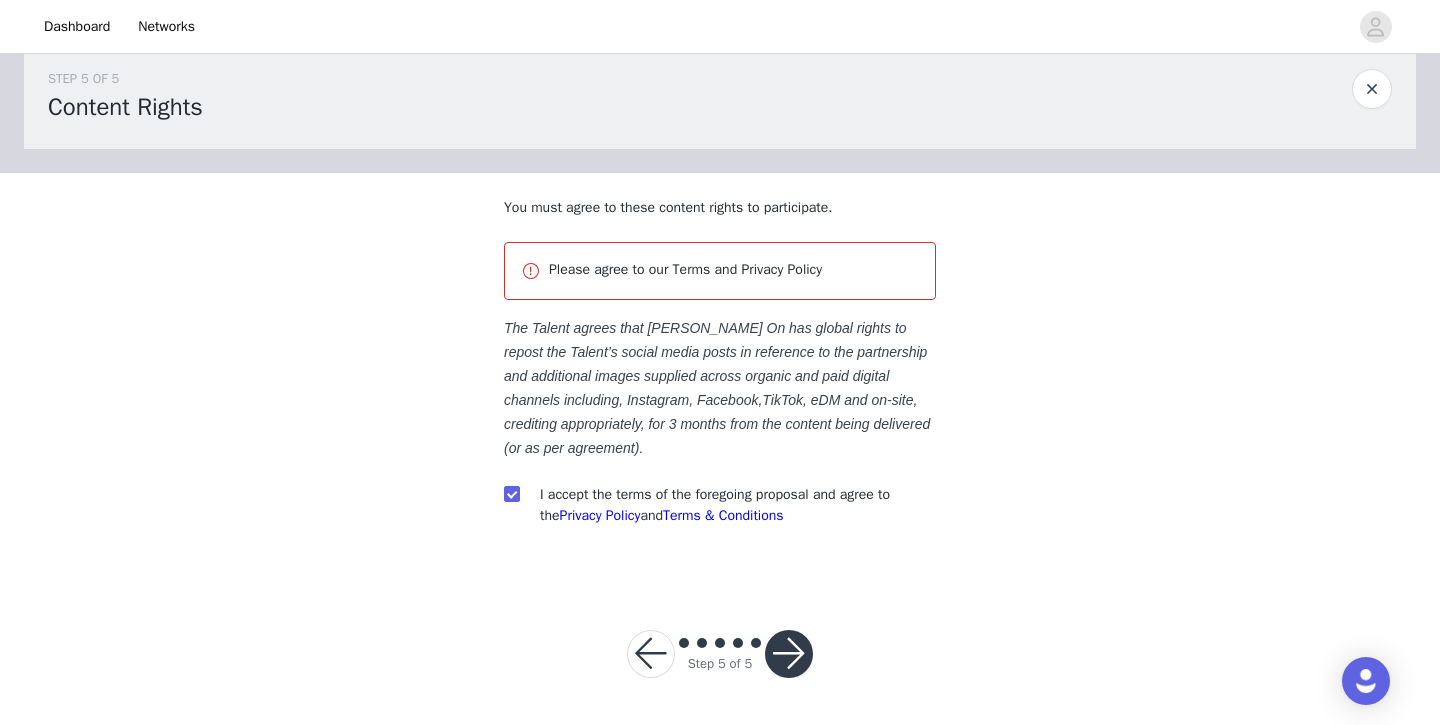 click at bounding box center [789, 654] 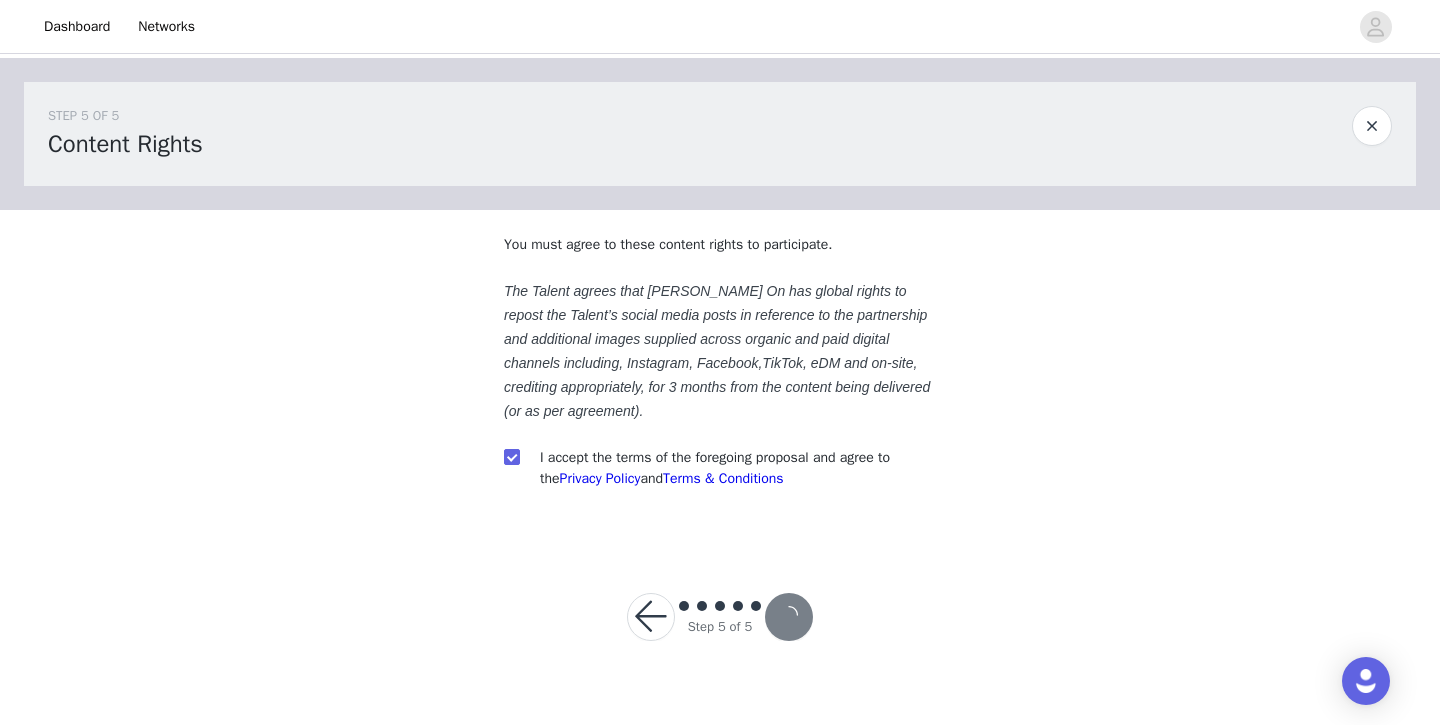 scroll, scrollTop: 0, scrollLeft: 0, axis: both 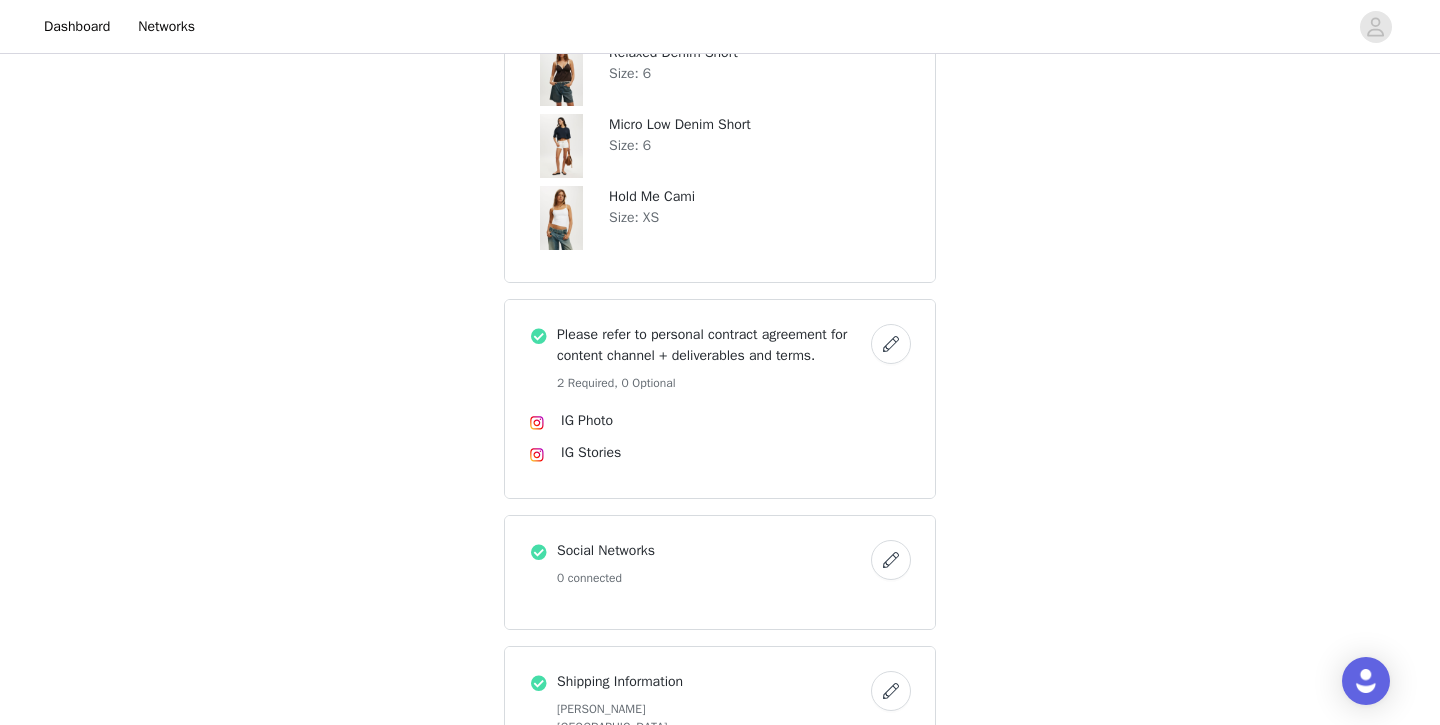 click at bounding box center [891, 560] 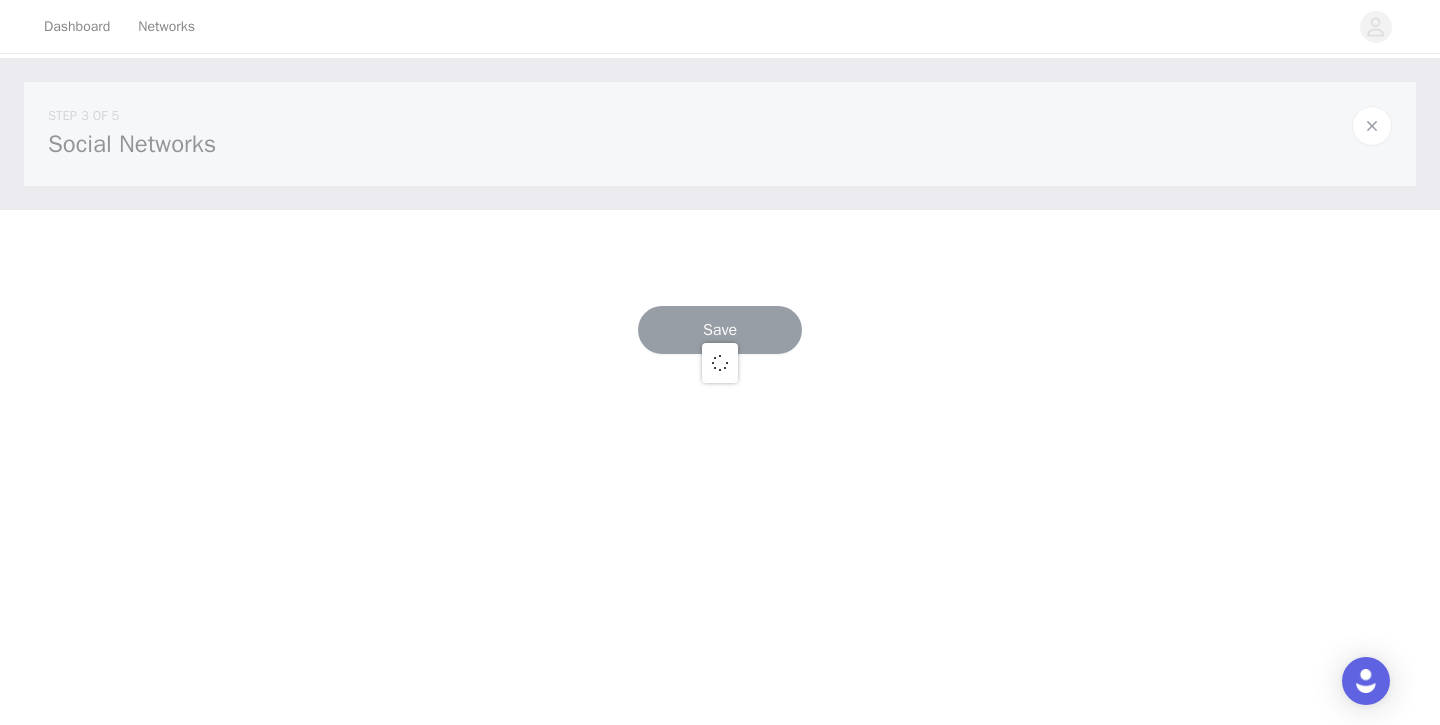 scroll, scrollTop: 0, scrollLeft: 0, axis: both 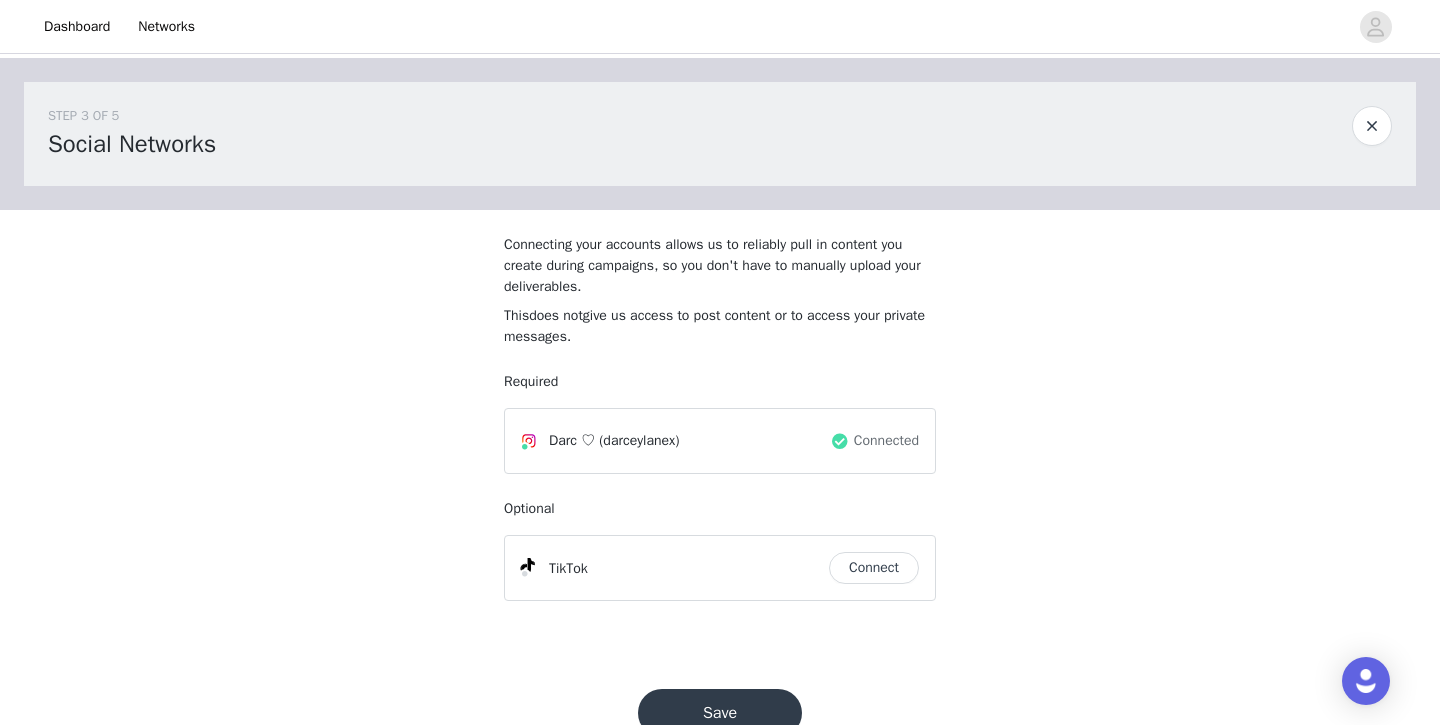 click on "Connected" at bounding box center (886, 440) 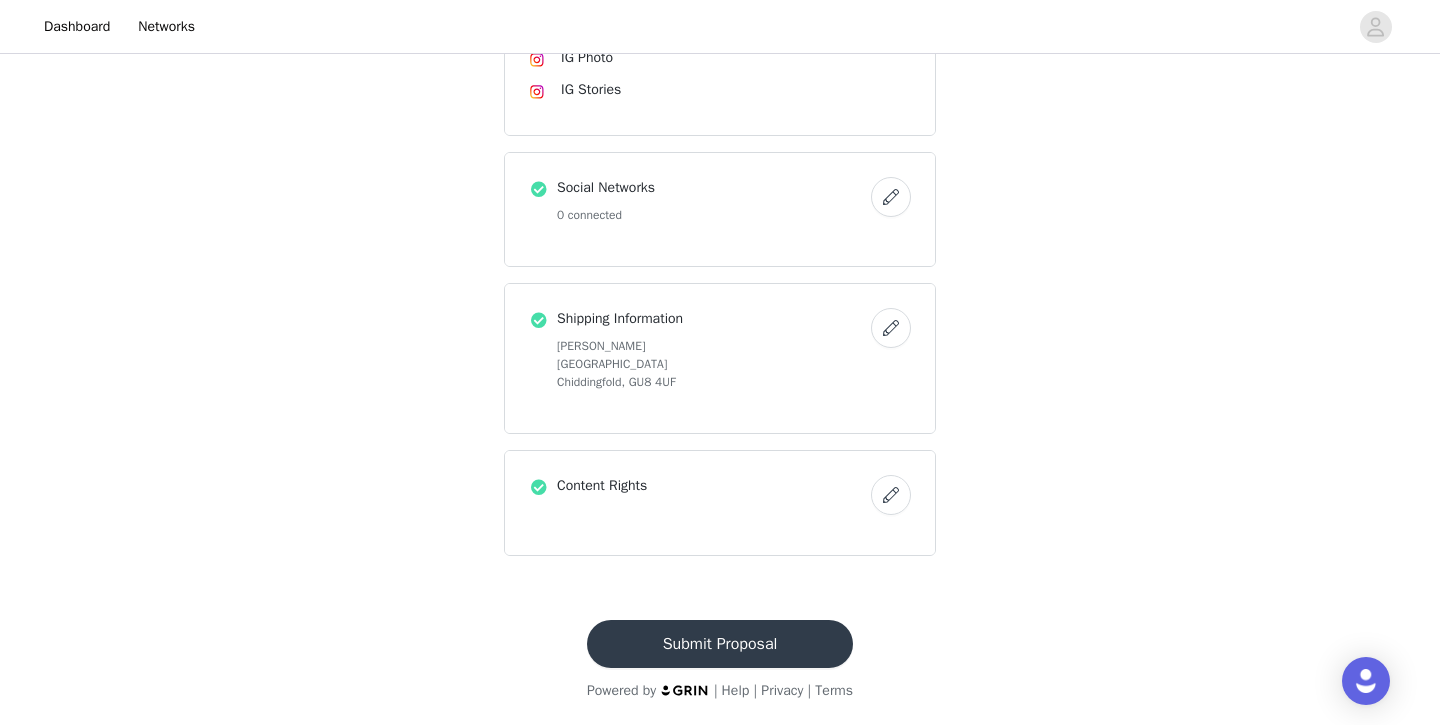 scroll, scrollTop: 1049, scrollLeft: 0, axis: vertical 